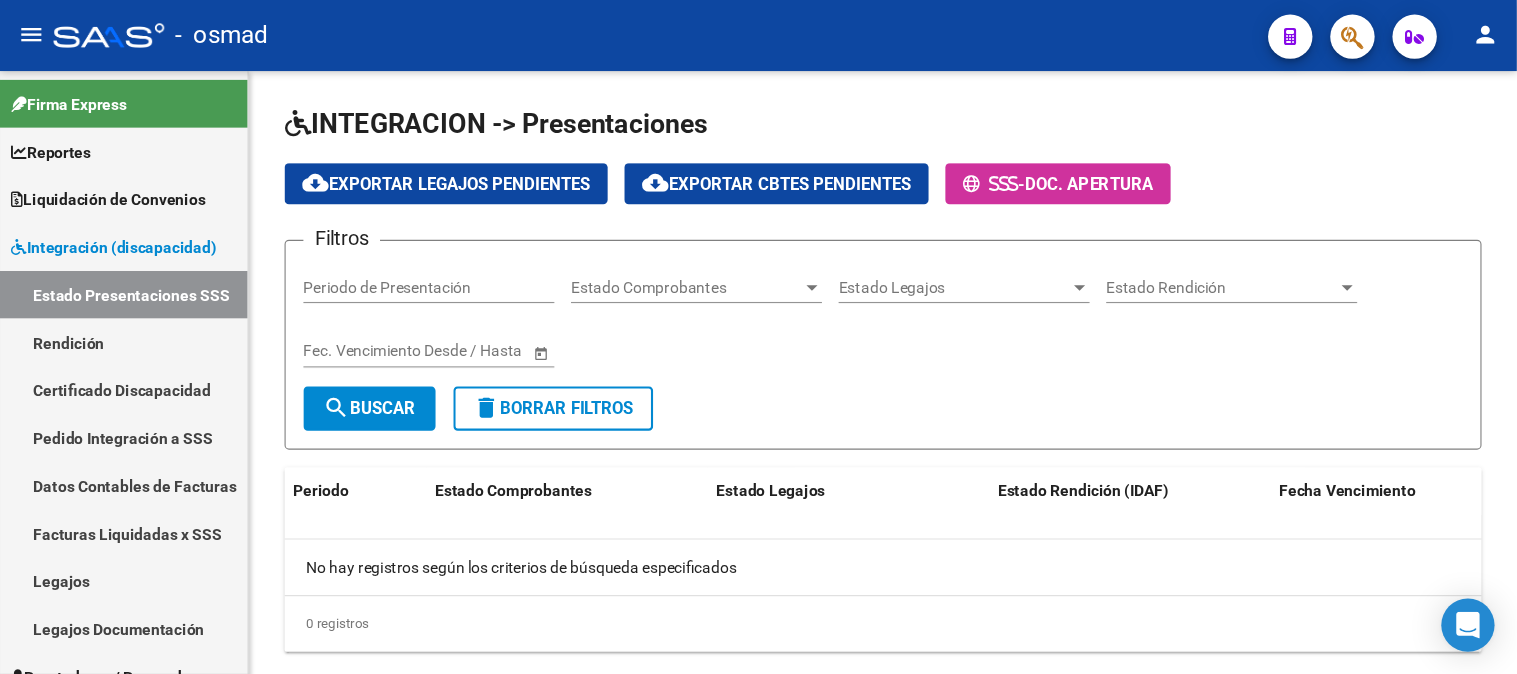 scroll, scrollTop: 0, scrollLeft: 0, axis: both 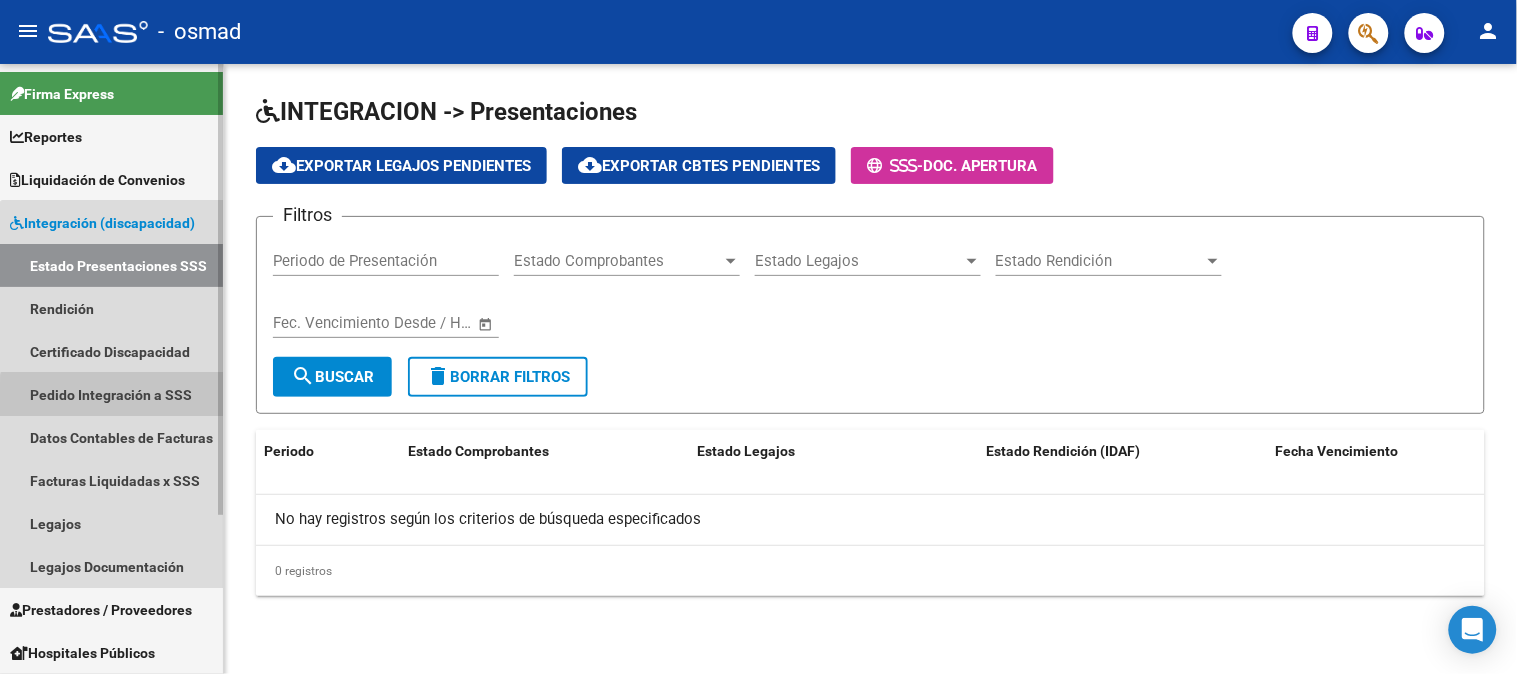 click on "Pedido Integración a SSS" at bounding box center [111, 394] 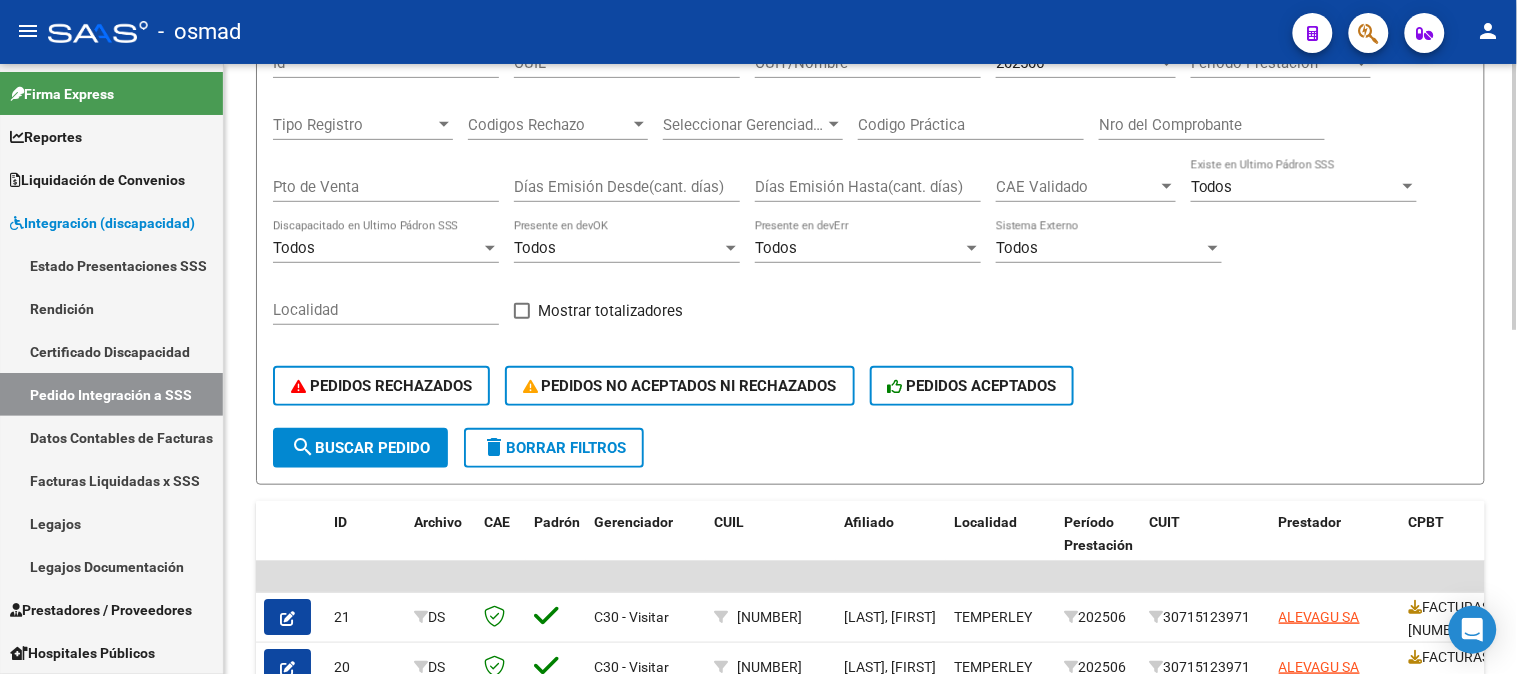 scroll, scrollTop: 231, scrollLeft: 0, axis: vertical 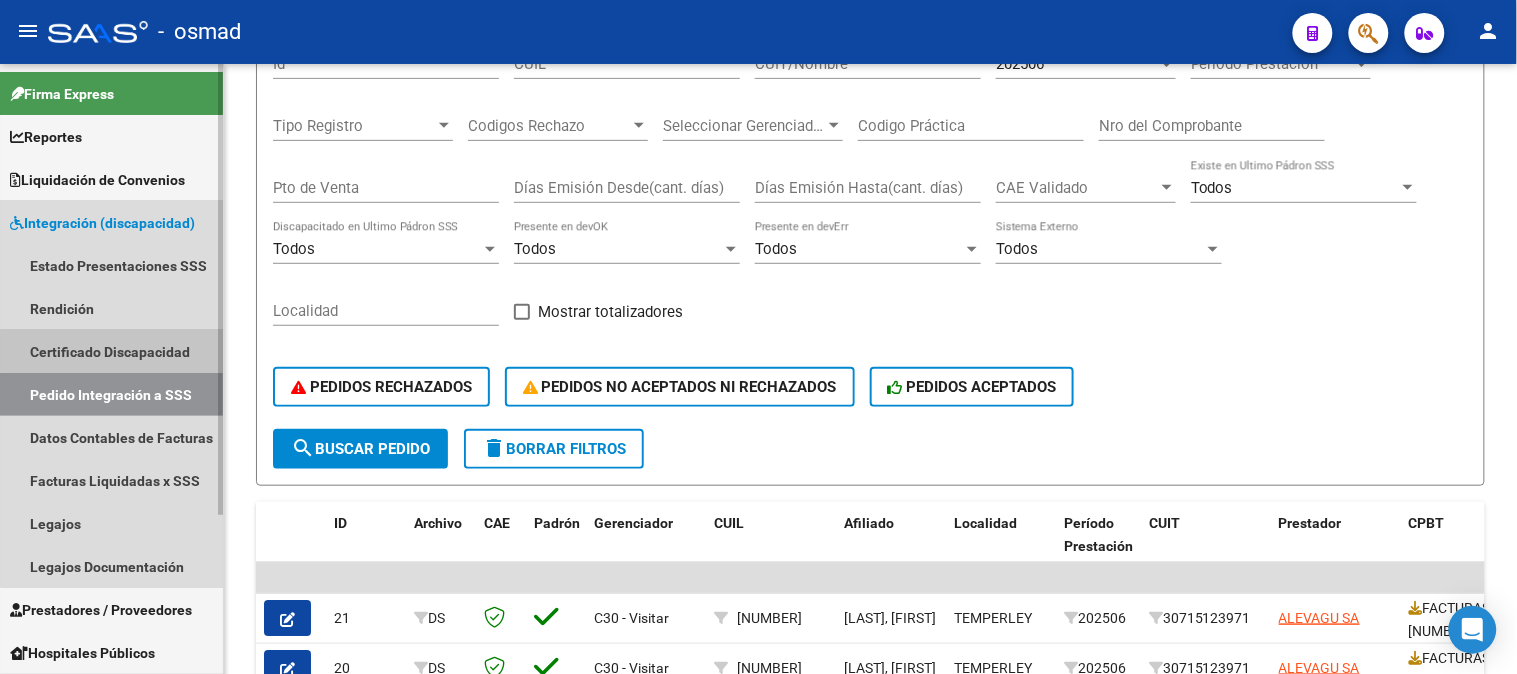 click on "Certificado Discapacidad" at bounding box center (111, 351) 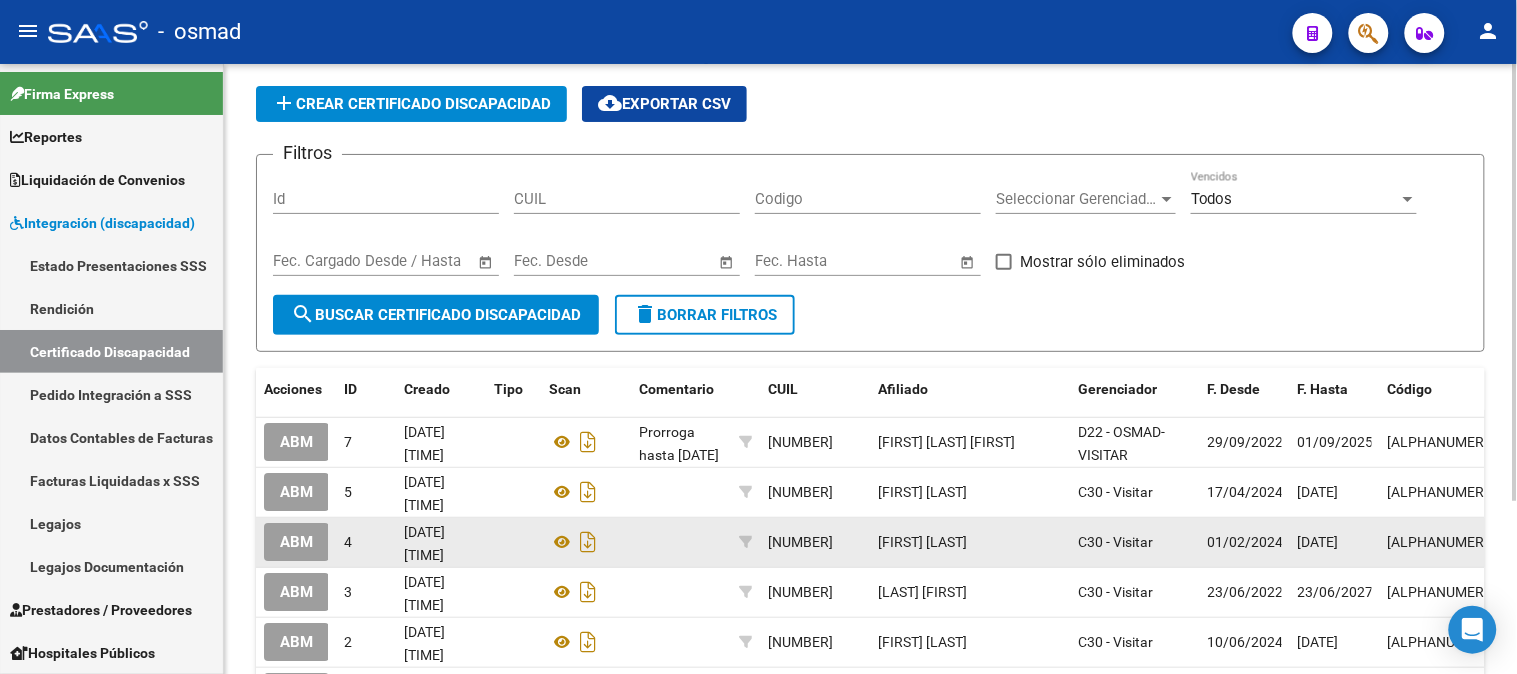 scroll, scrollTop: 111, scrollLeft: 0, axis: vertical 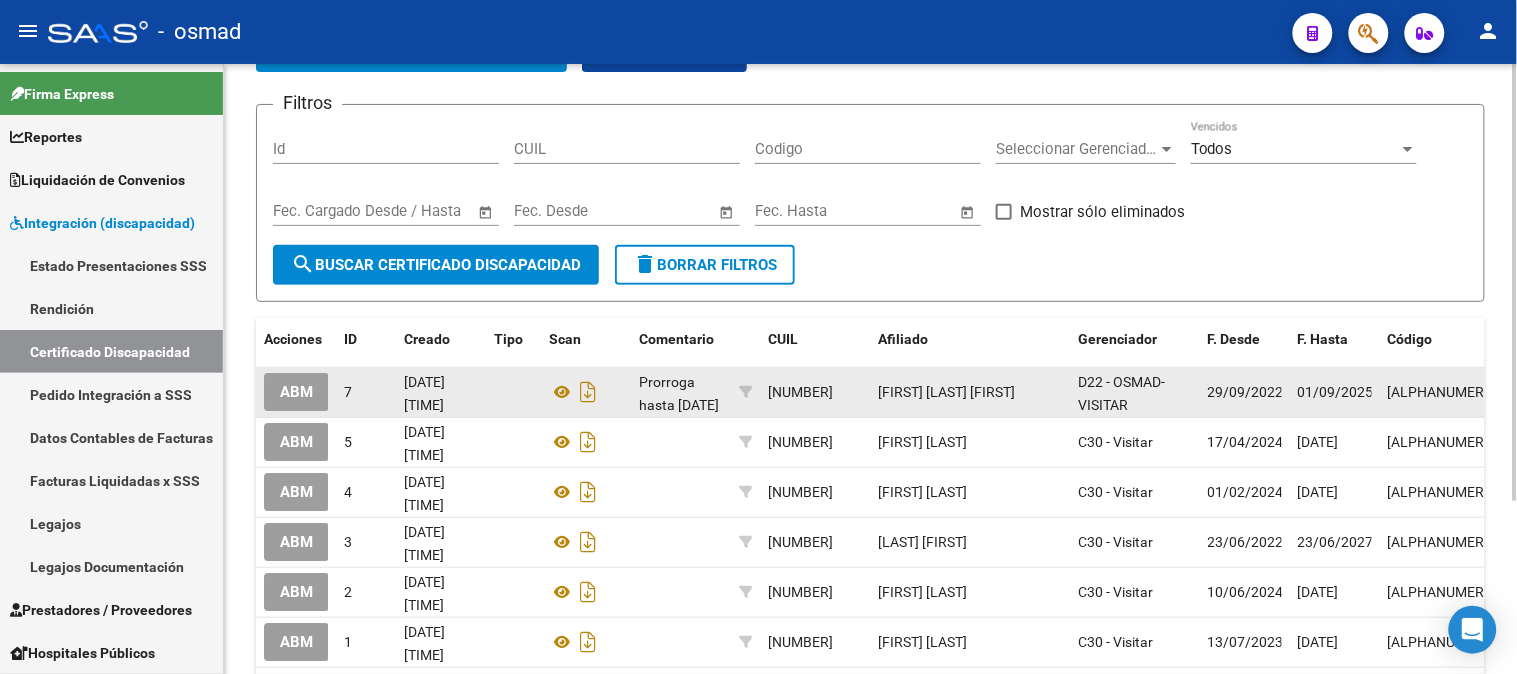 drag, startPoint x: 503, startPoint y: 388, endPoint x: 480, endPoint y: 396, distance: 24.351591 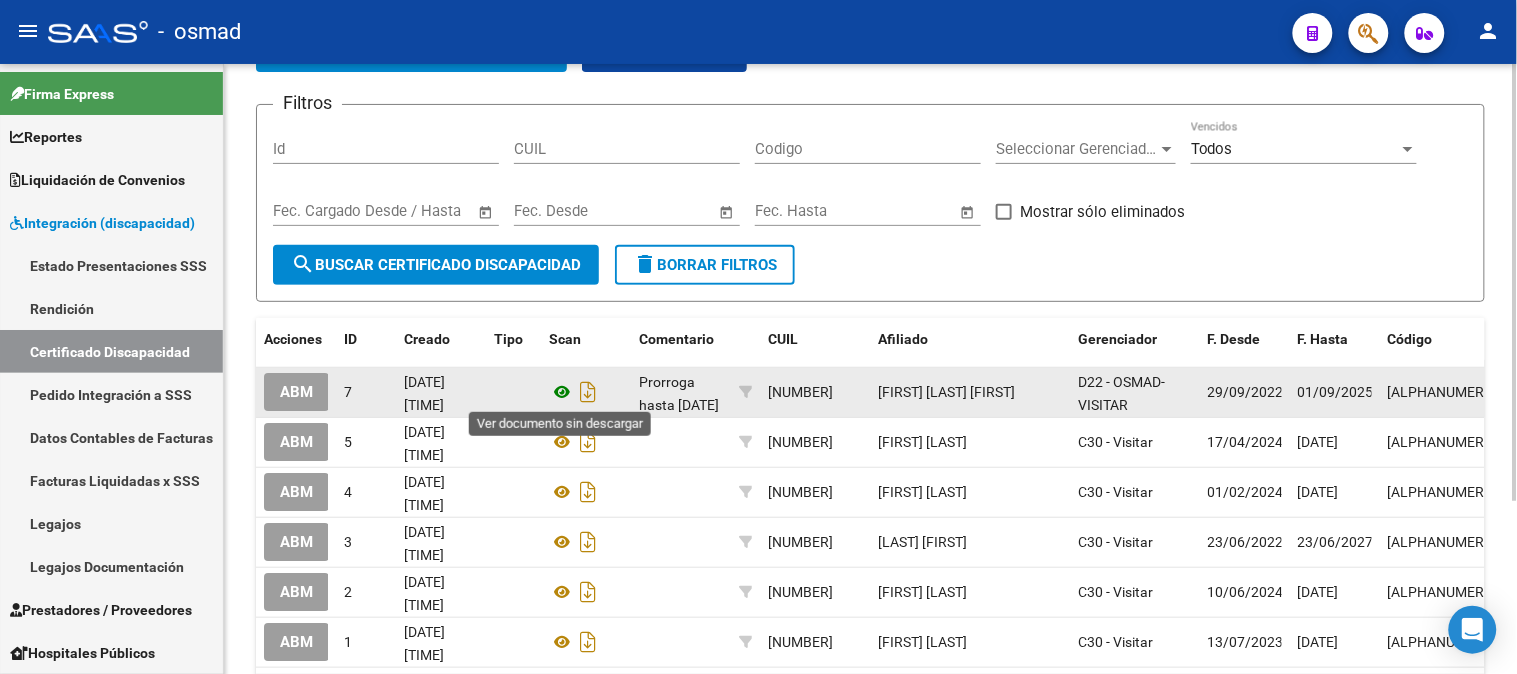 click 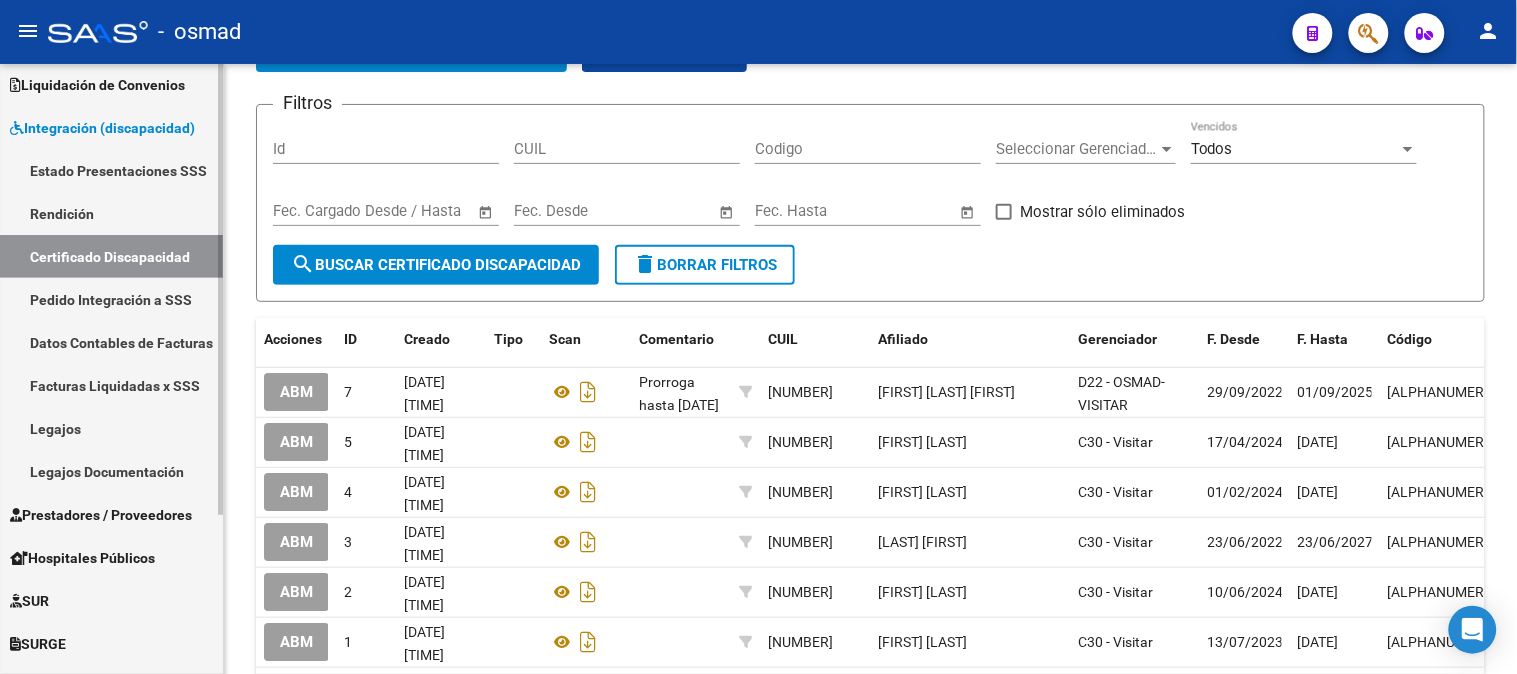 scroll, scrollTop: 214, scrollLeft: 0, axis: vertical 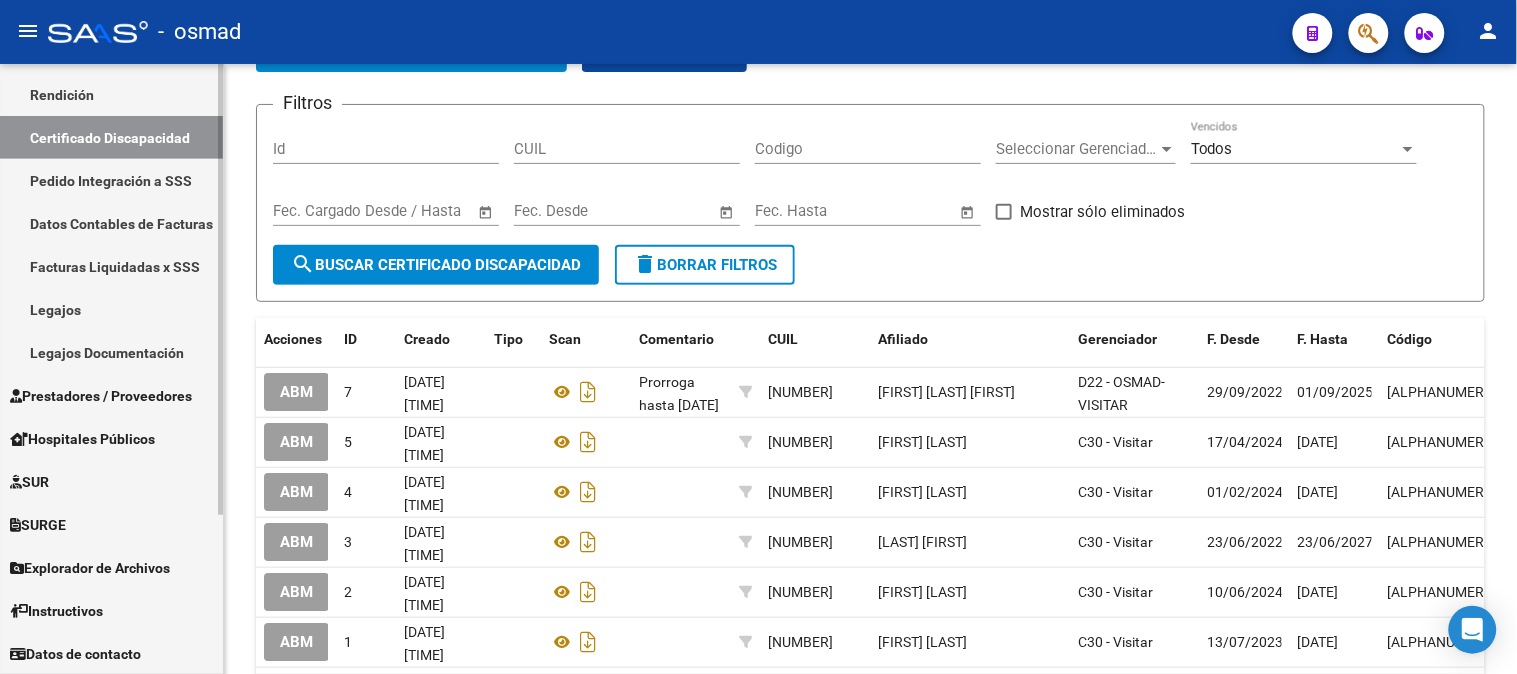 click on "Legajos" at bounding box center (111, 309) 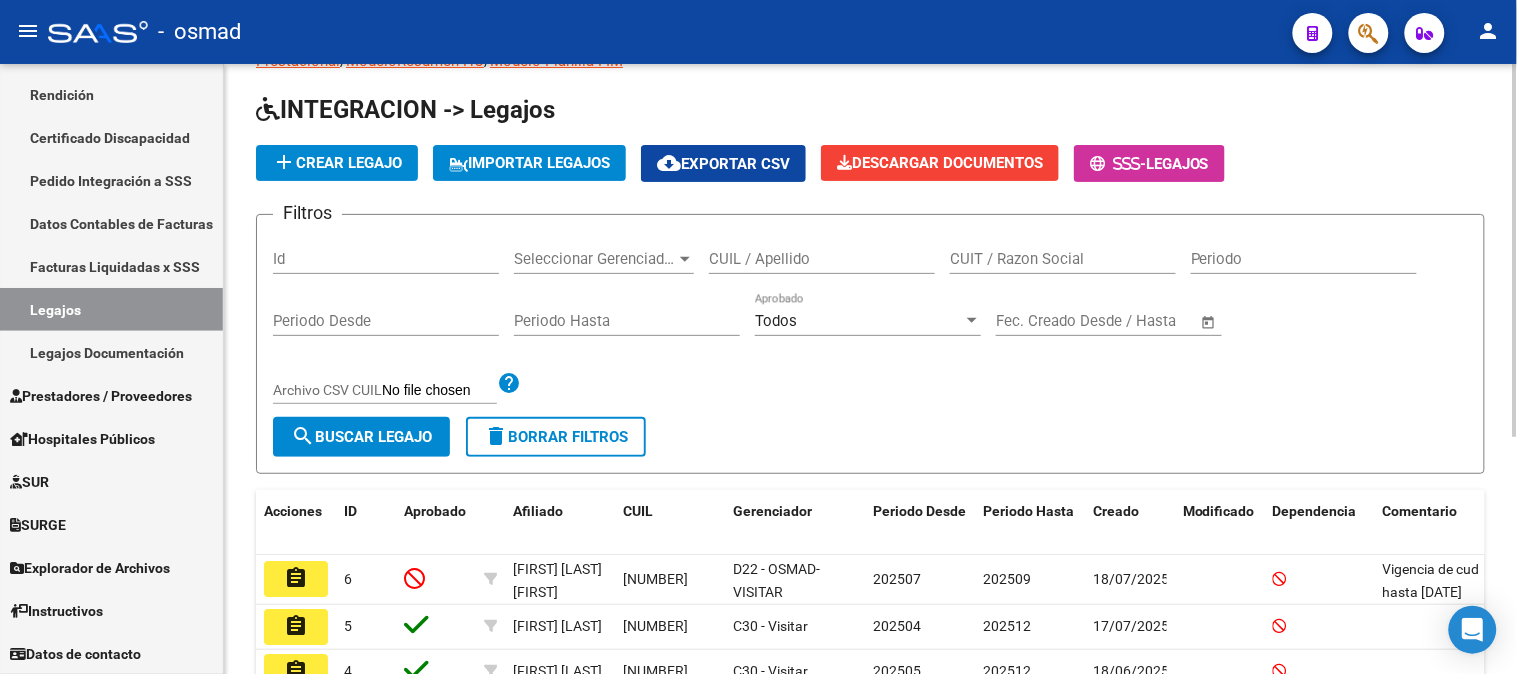 scroll, scrollTop: 111, scrollLeft: 0, axis: vertical 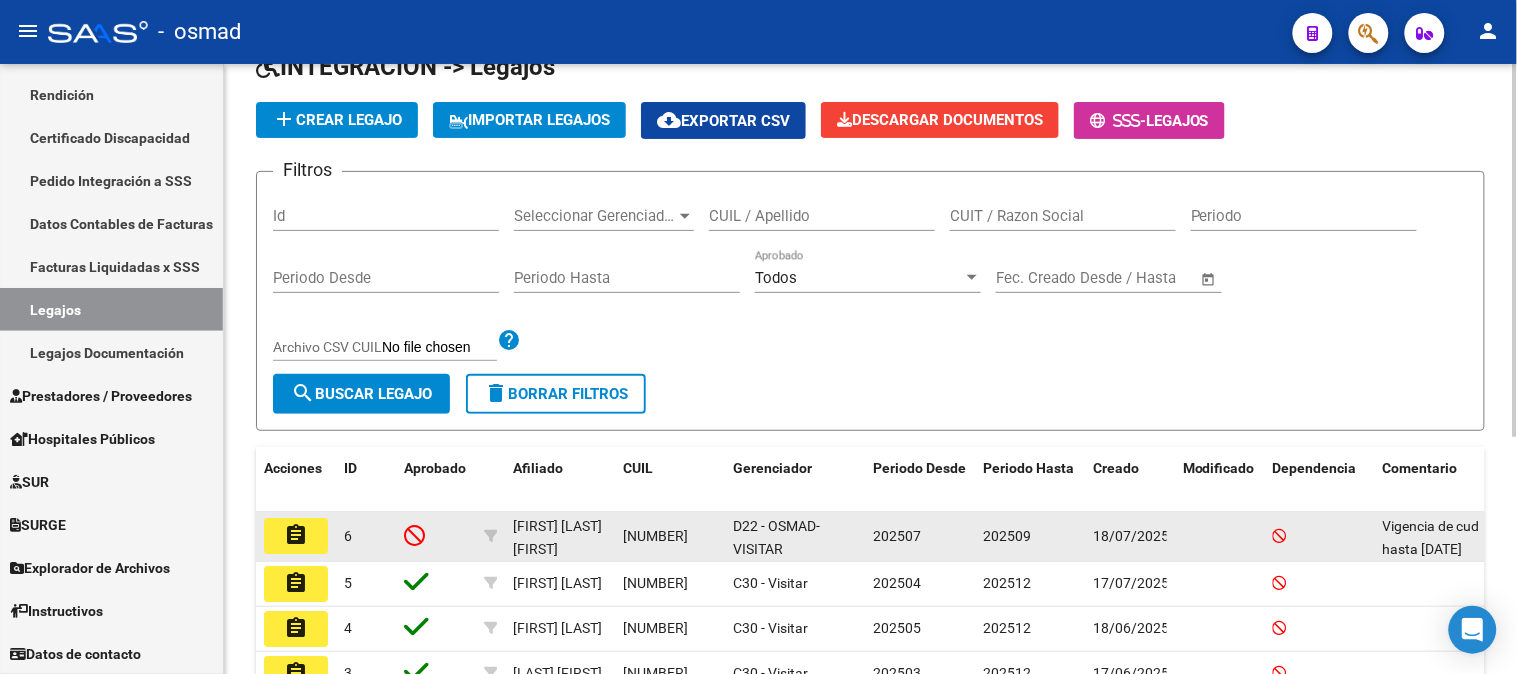 click on "assignment" 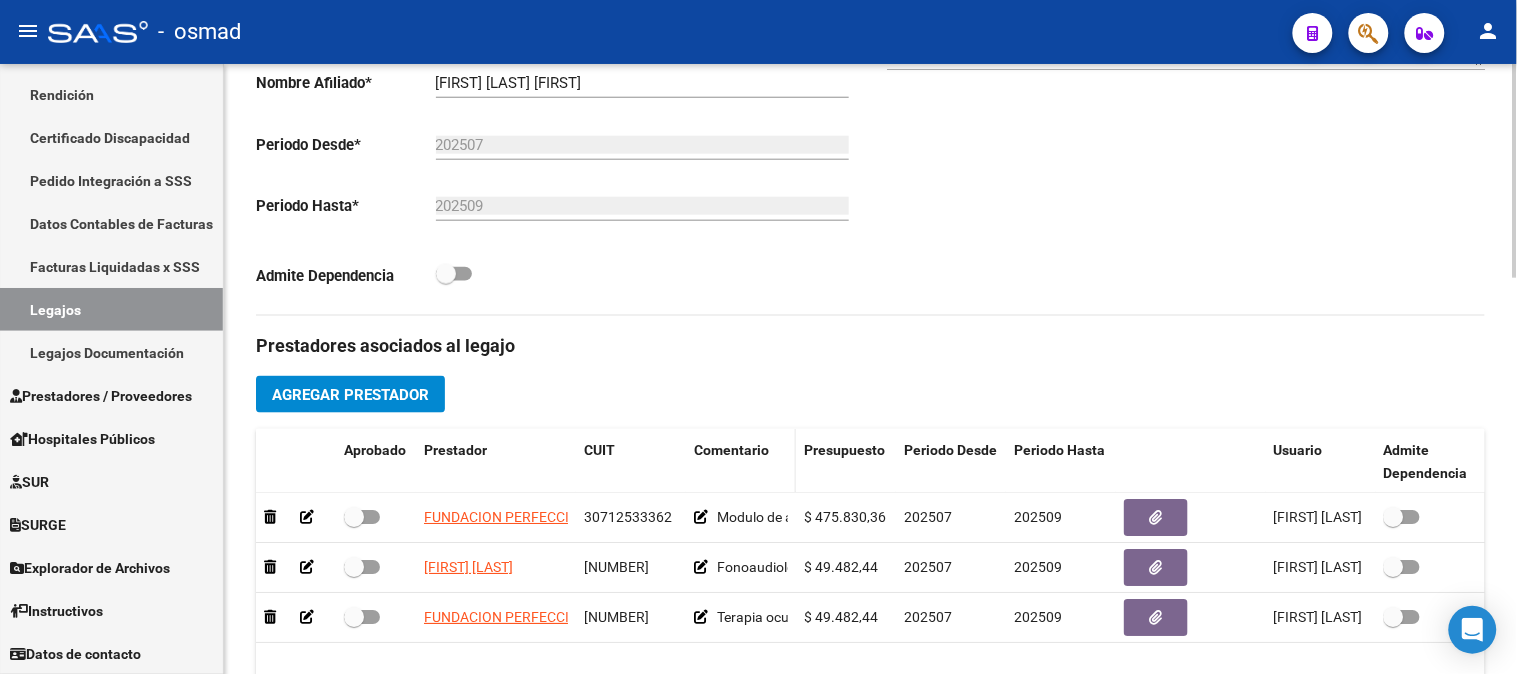 scroll, scrollTop: 777, scrollLeft: 0, axis: vertical 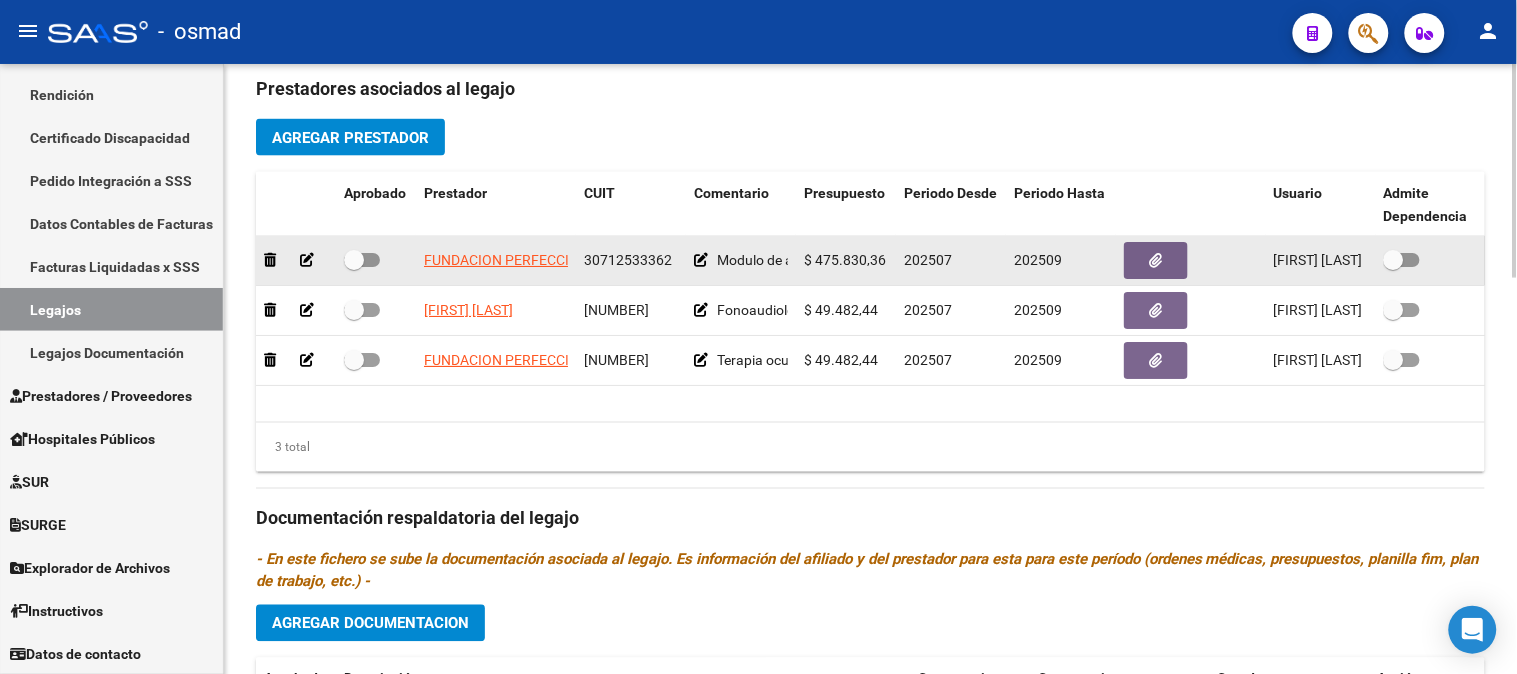 click at bounding box center (362, 260) 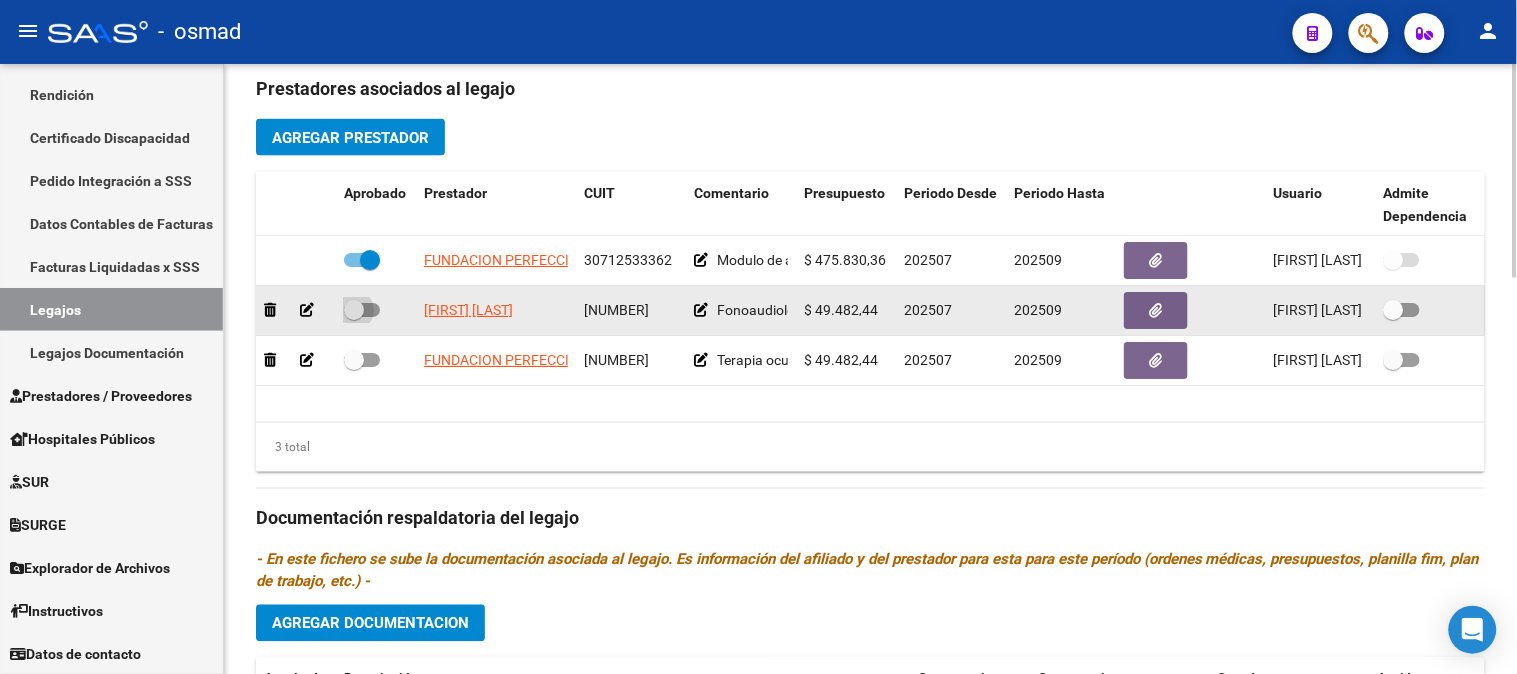click at bounding box center [362, 310] 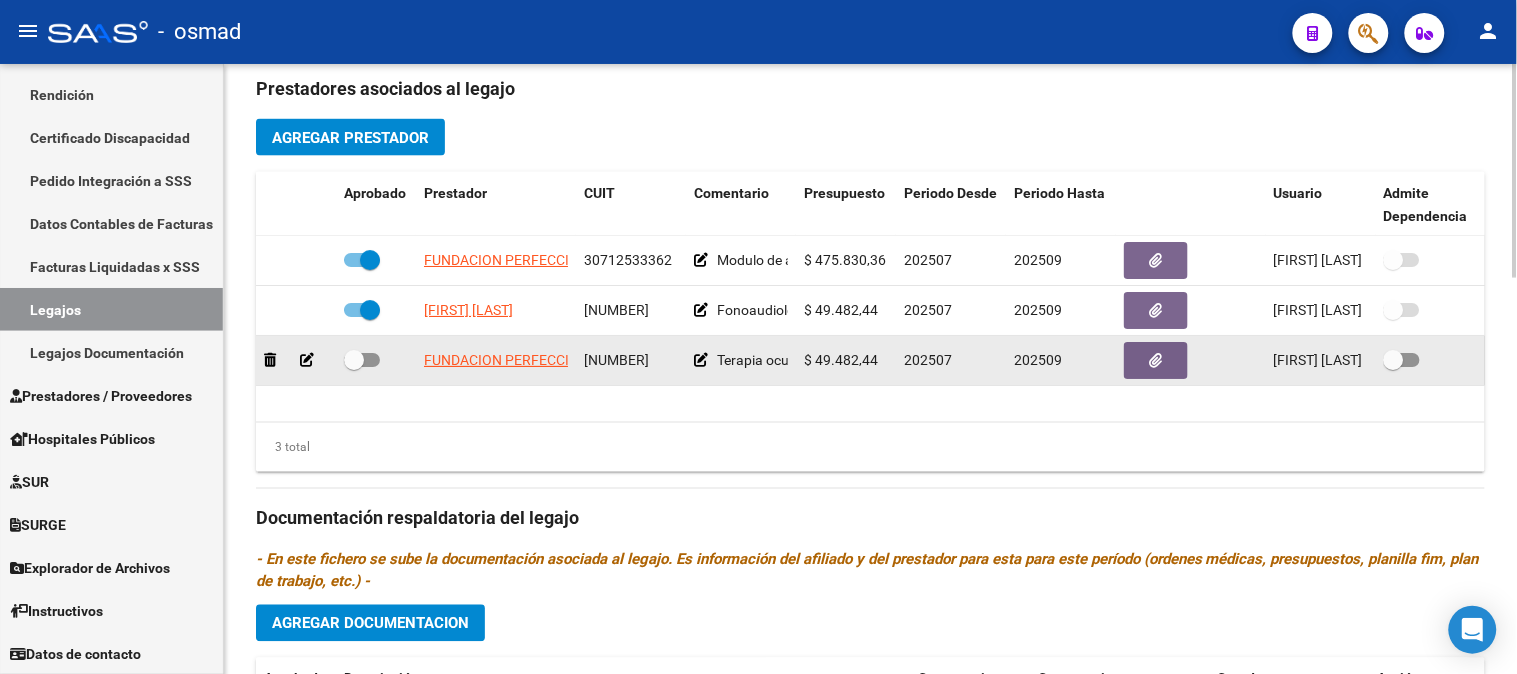 click at bounding box center [362, 360] 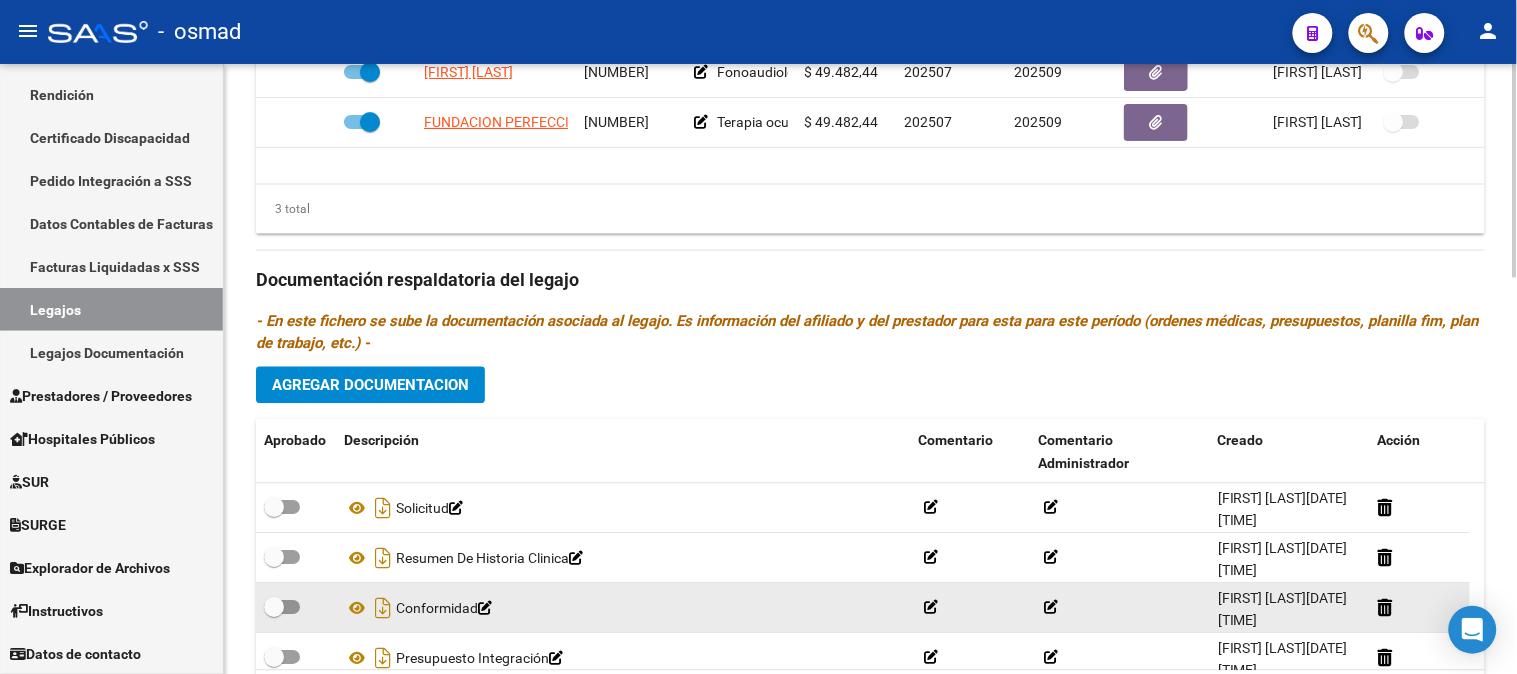 scroll, scrollTop: 1127, scrollLeft: 0, axis: vertical 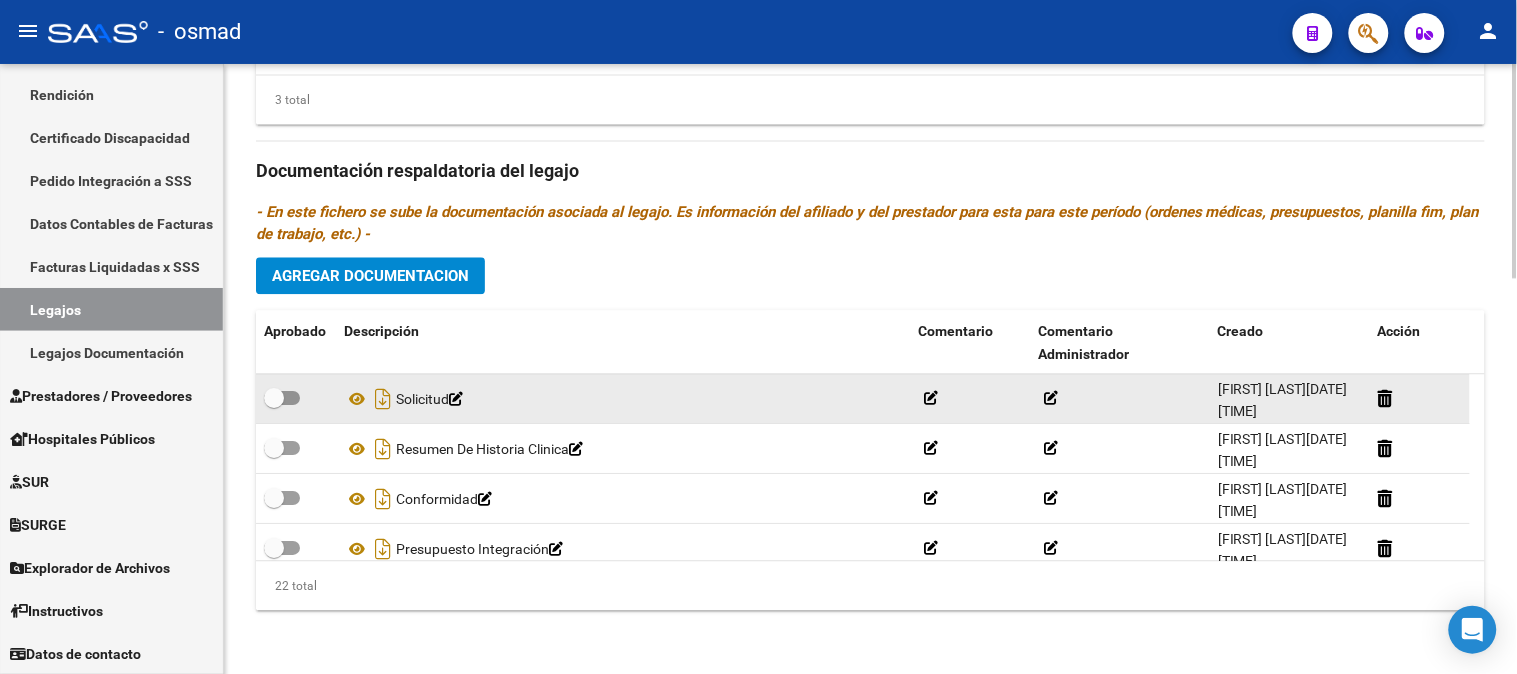click at bounding box center (282, 398) 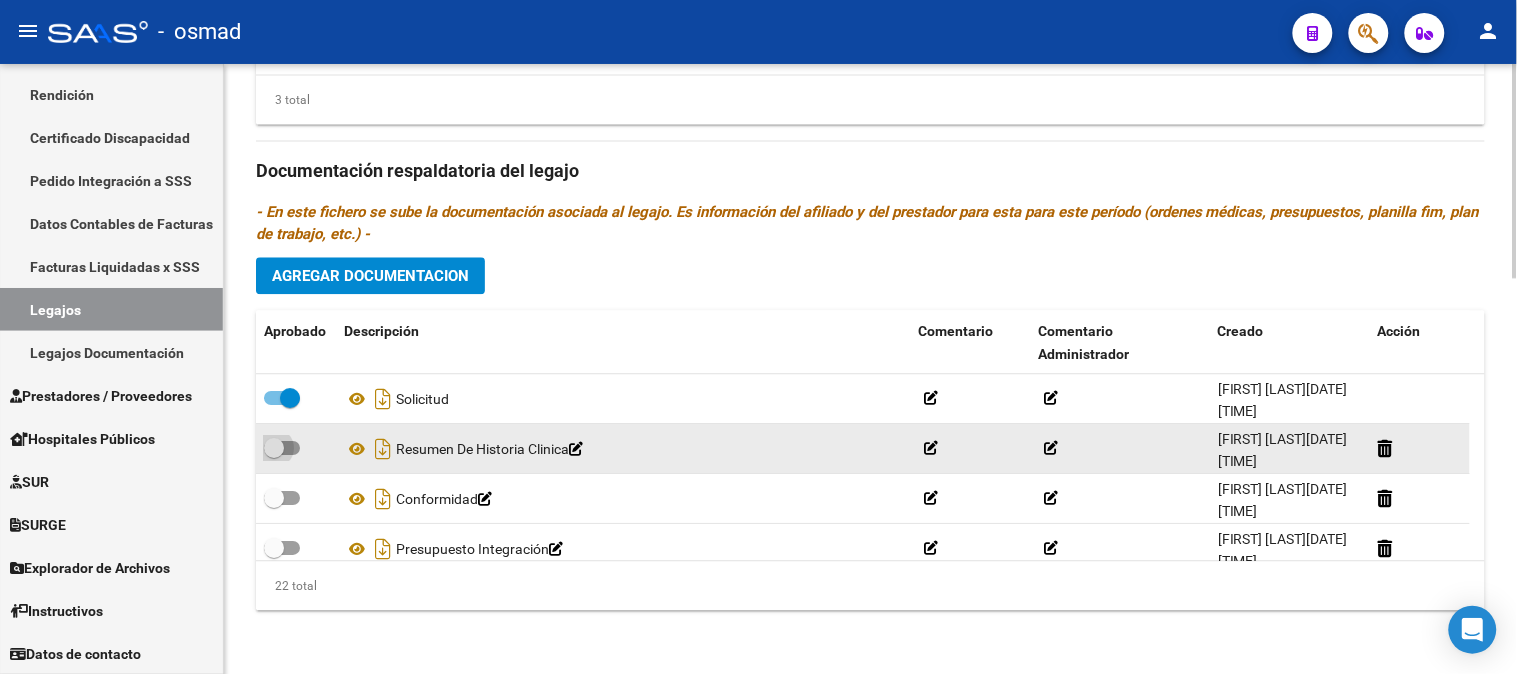 click at bounding box center (282, 448) 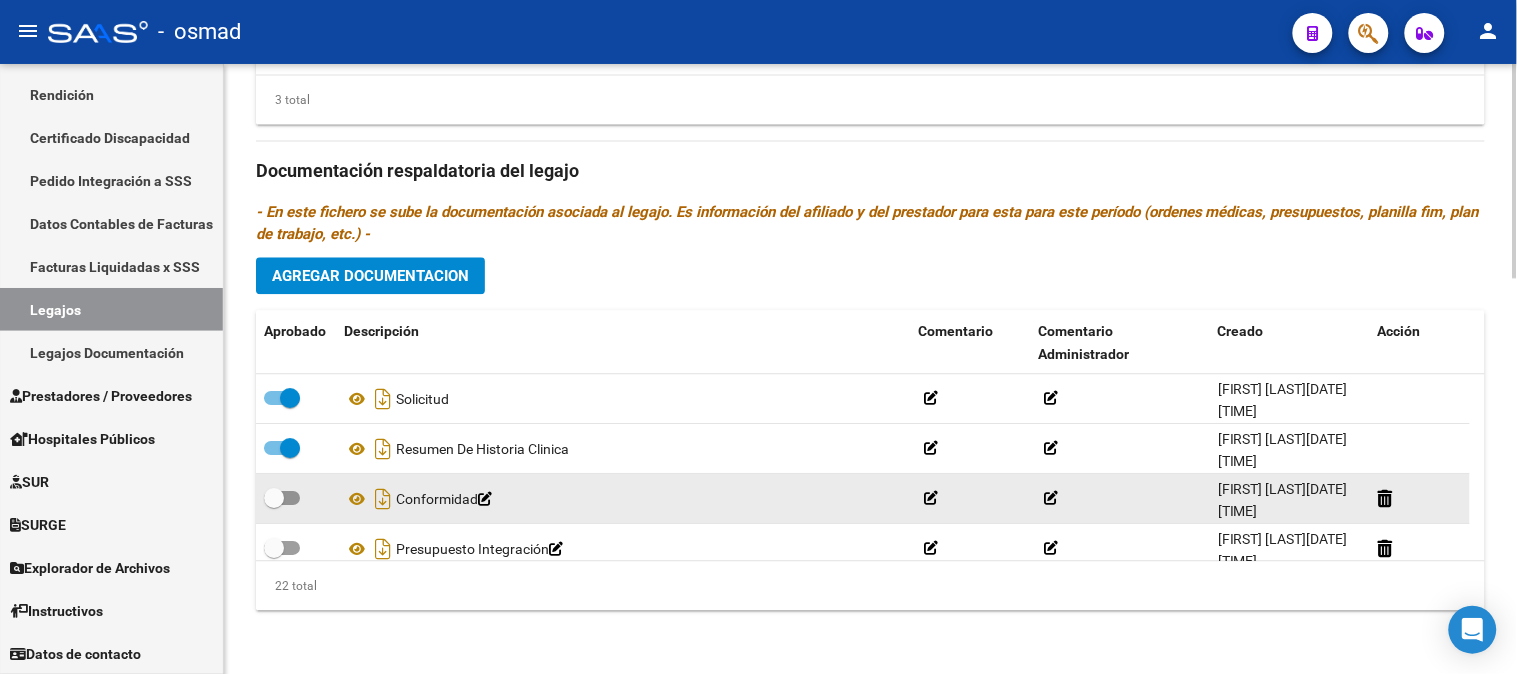 click at bounding box center [282, 498] 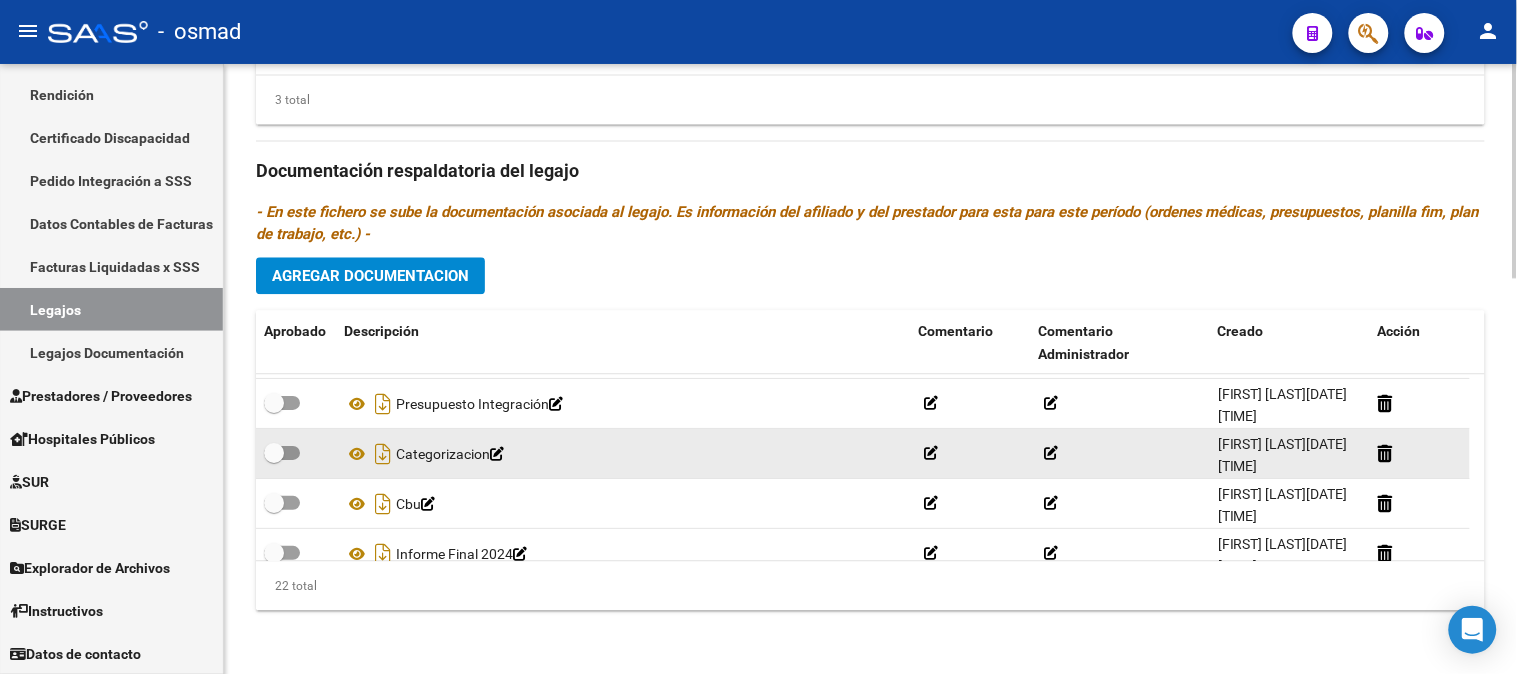 scroll, scrollTop: 111, scrollLeft: 0, axis: vertical 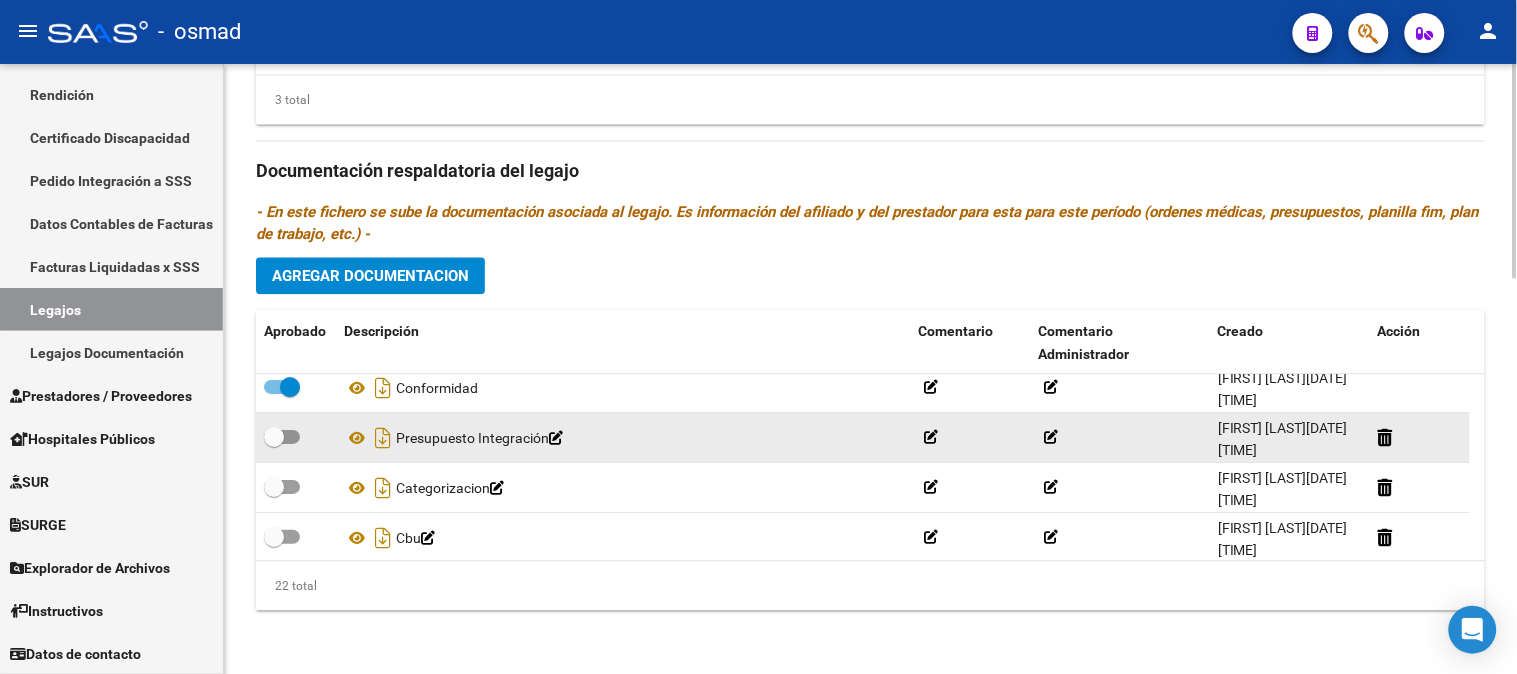 click at bounding box center (282, 437) 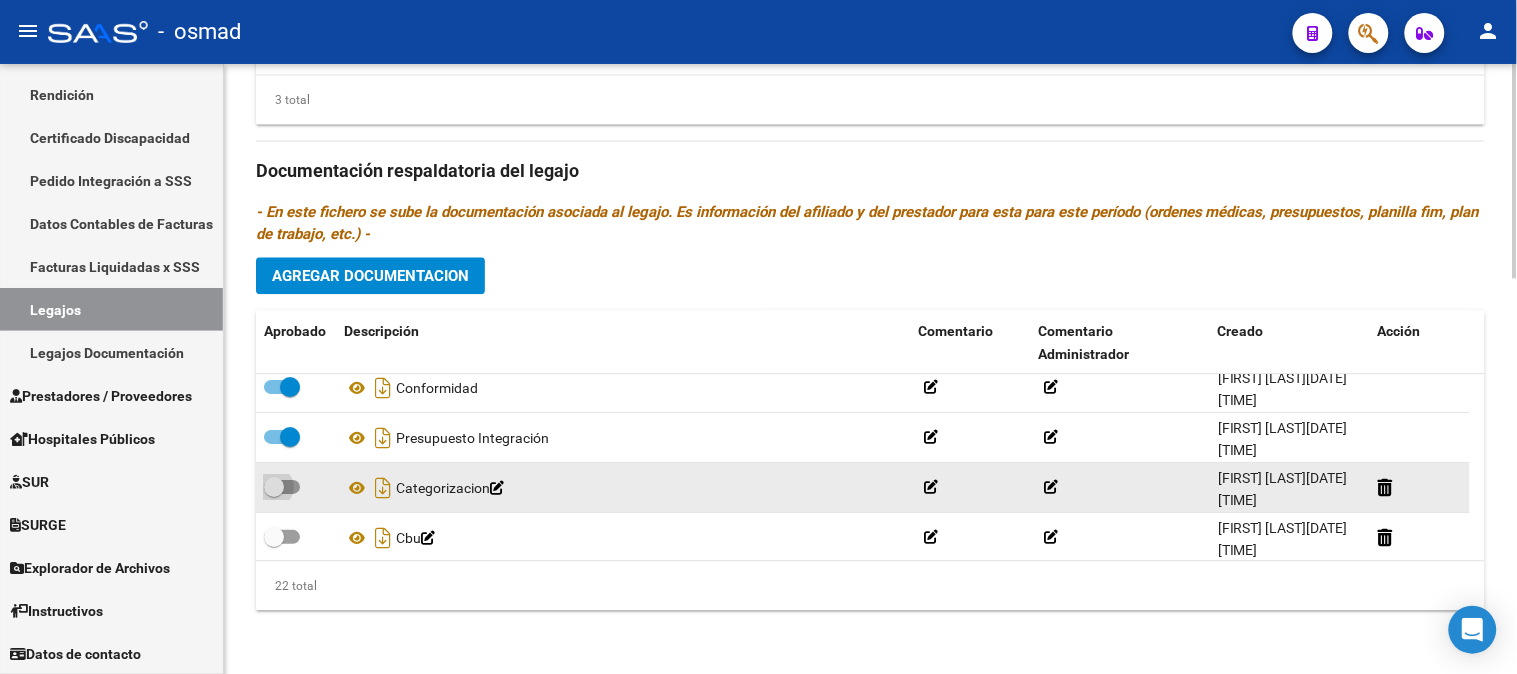 click at bounding box center (282, 487) 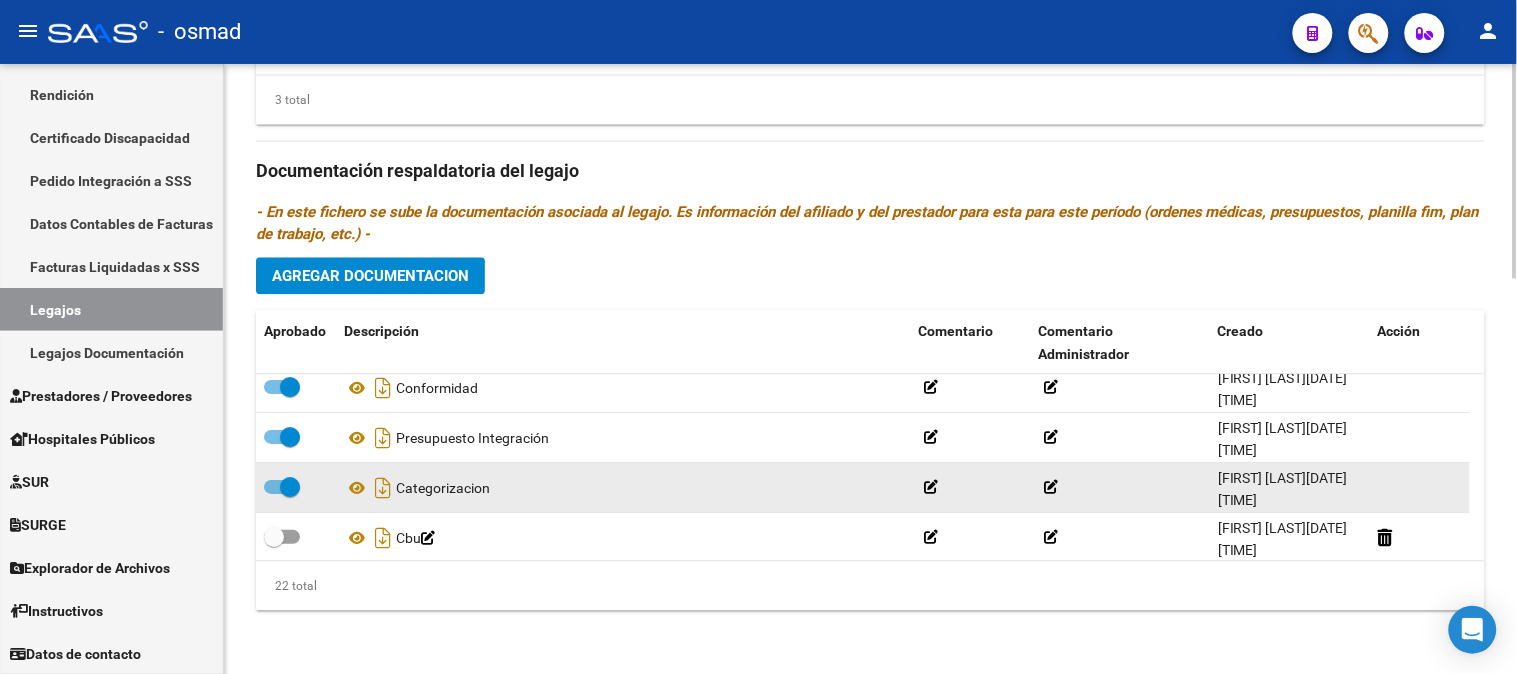 scroll, scrollTop: 5, scrollLeft: 0, axis: vertical 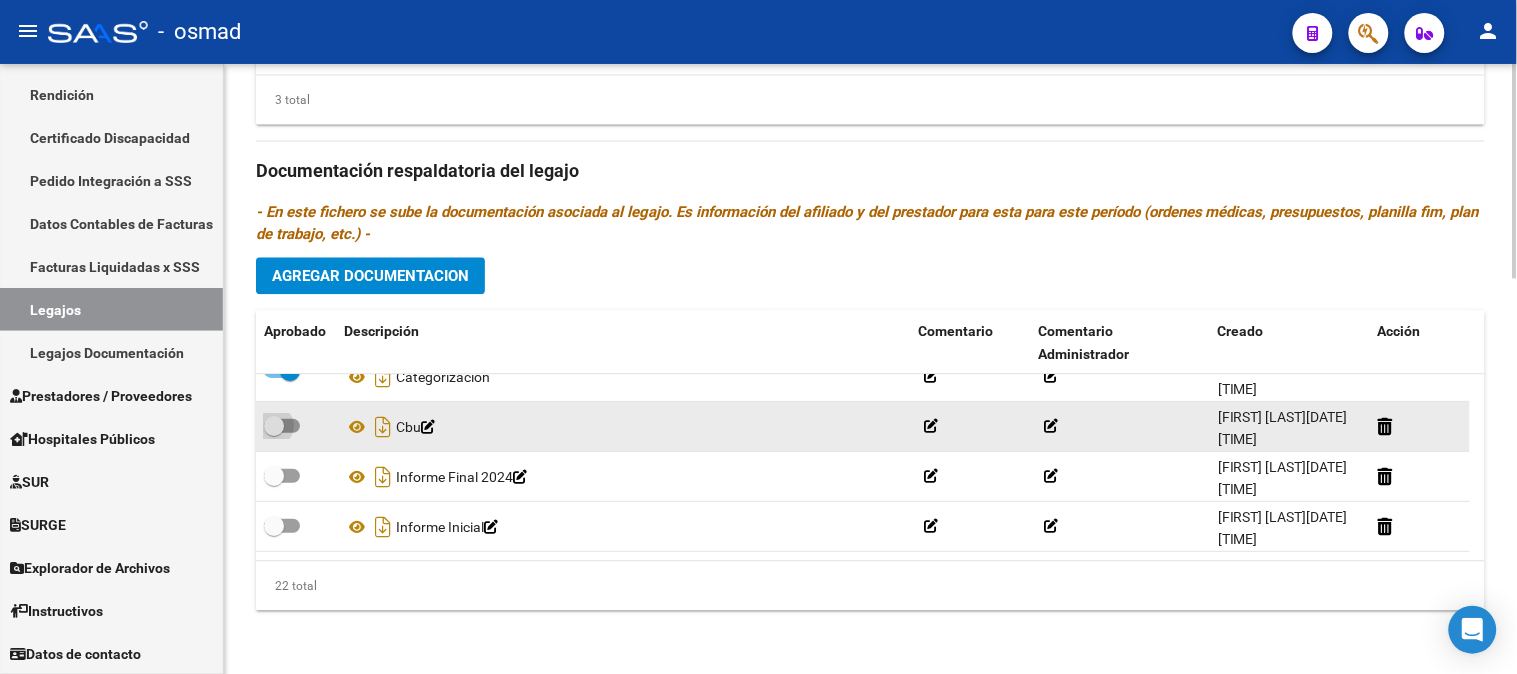 click at bounding box center (282, 426) 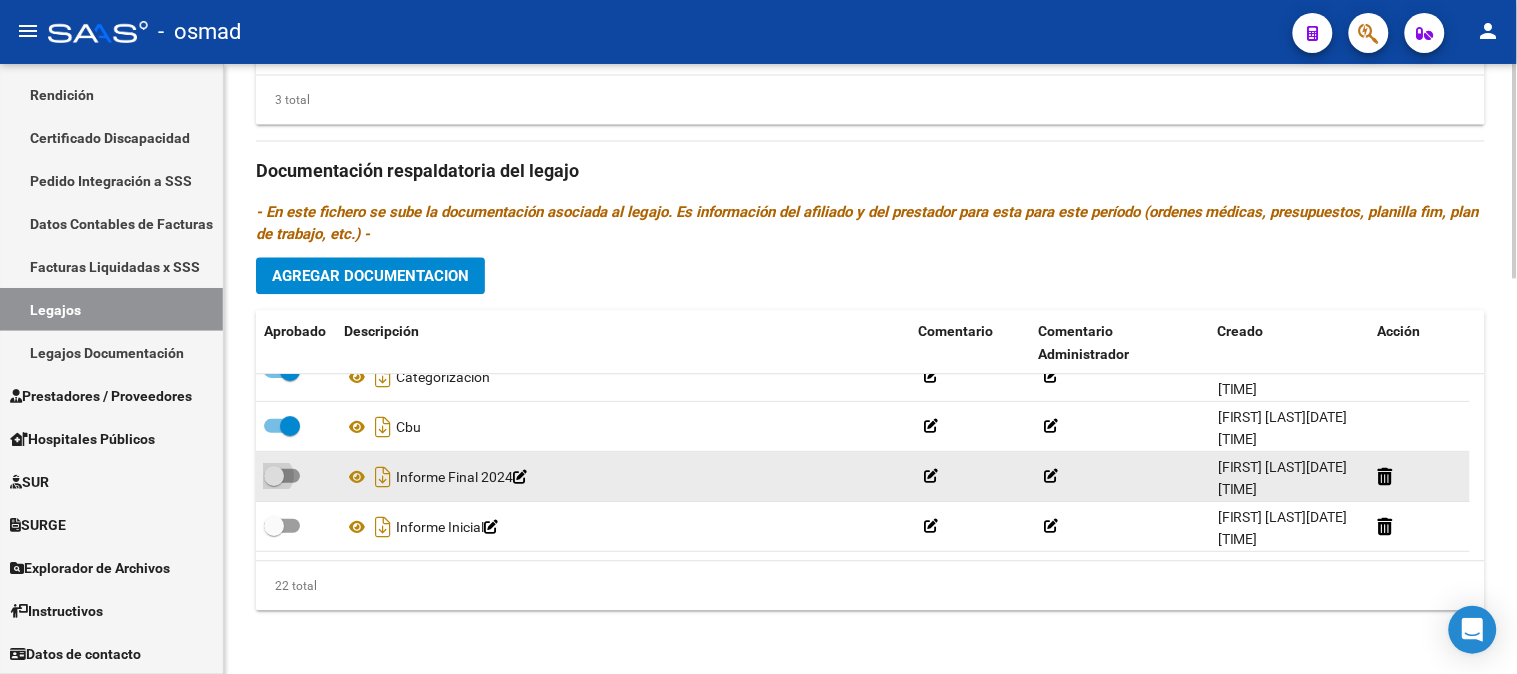click at bounding box center (282, 476) 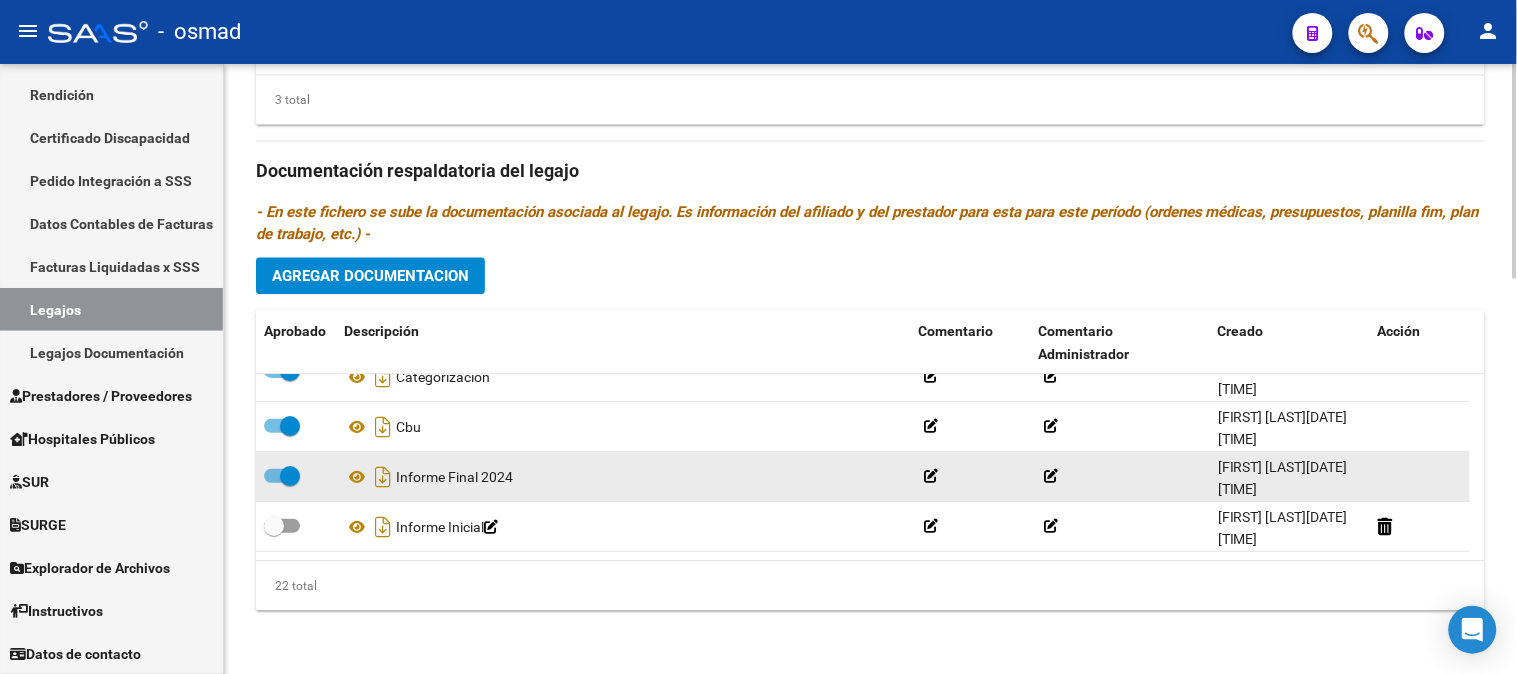scroll, scrollTop: 5, scrollLeft: 0, axis: vertical 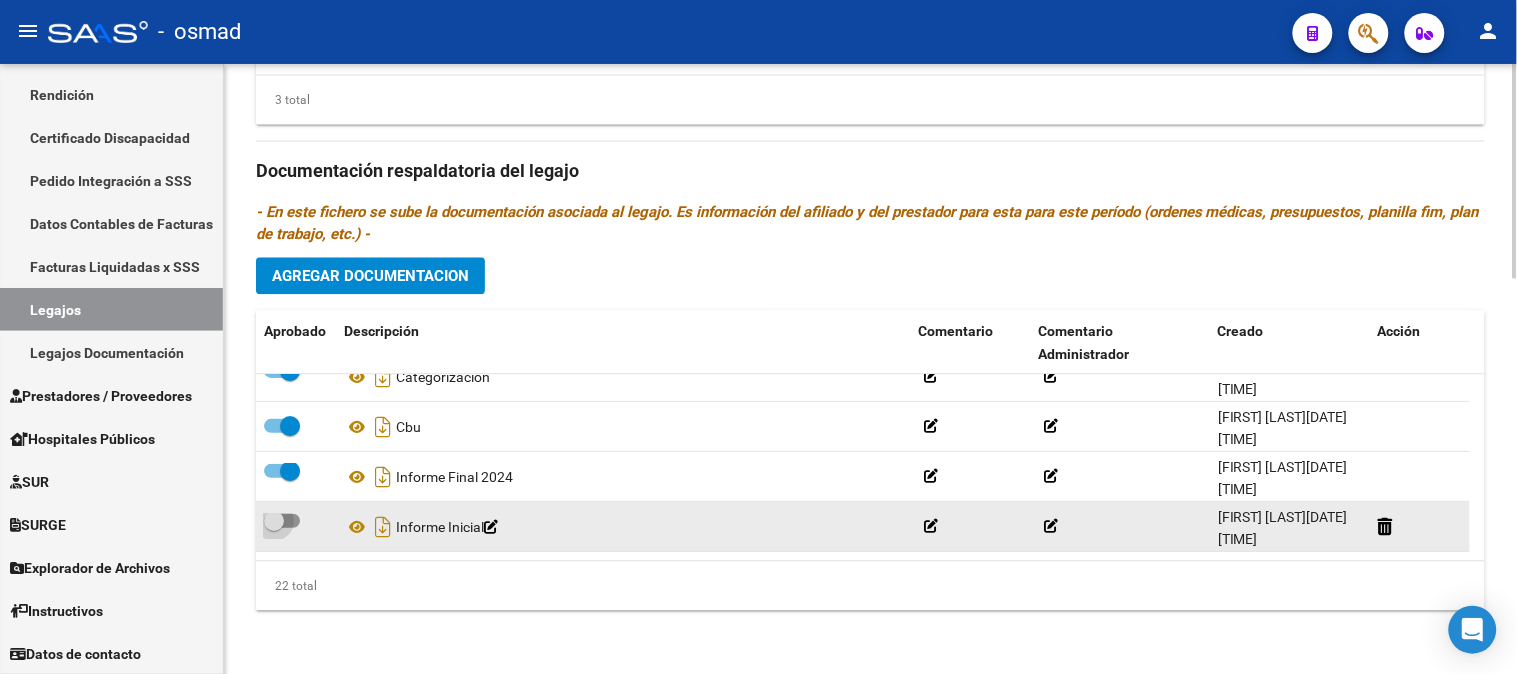 click at bounding box center (282, 521) 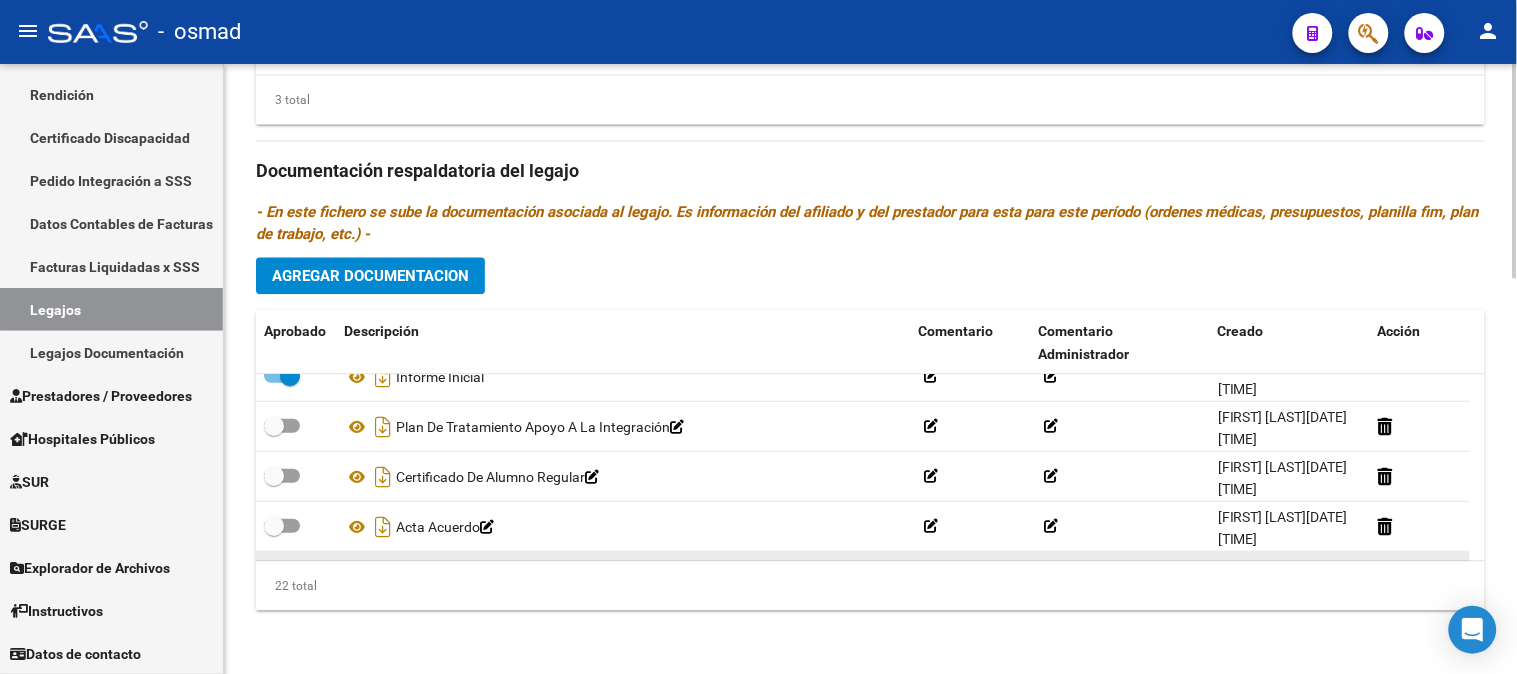 scroll, scrollTop: 333, scrollLeft: 0, axis: vertical 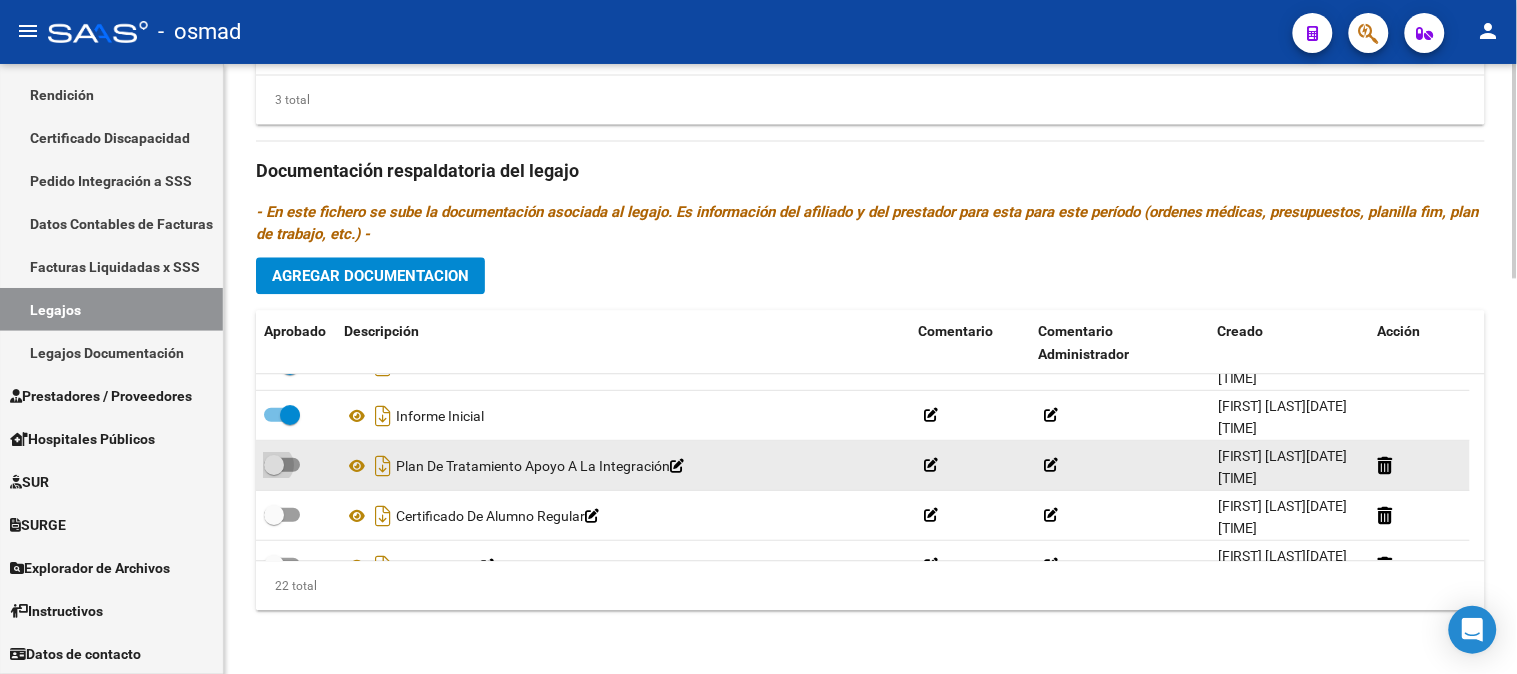 click at bounding box center (282, 465) 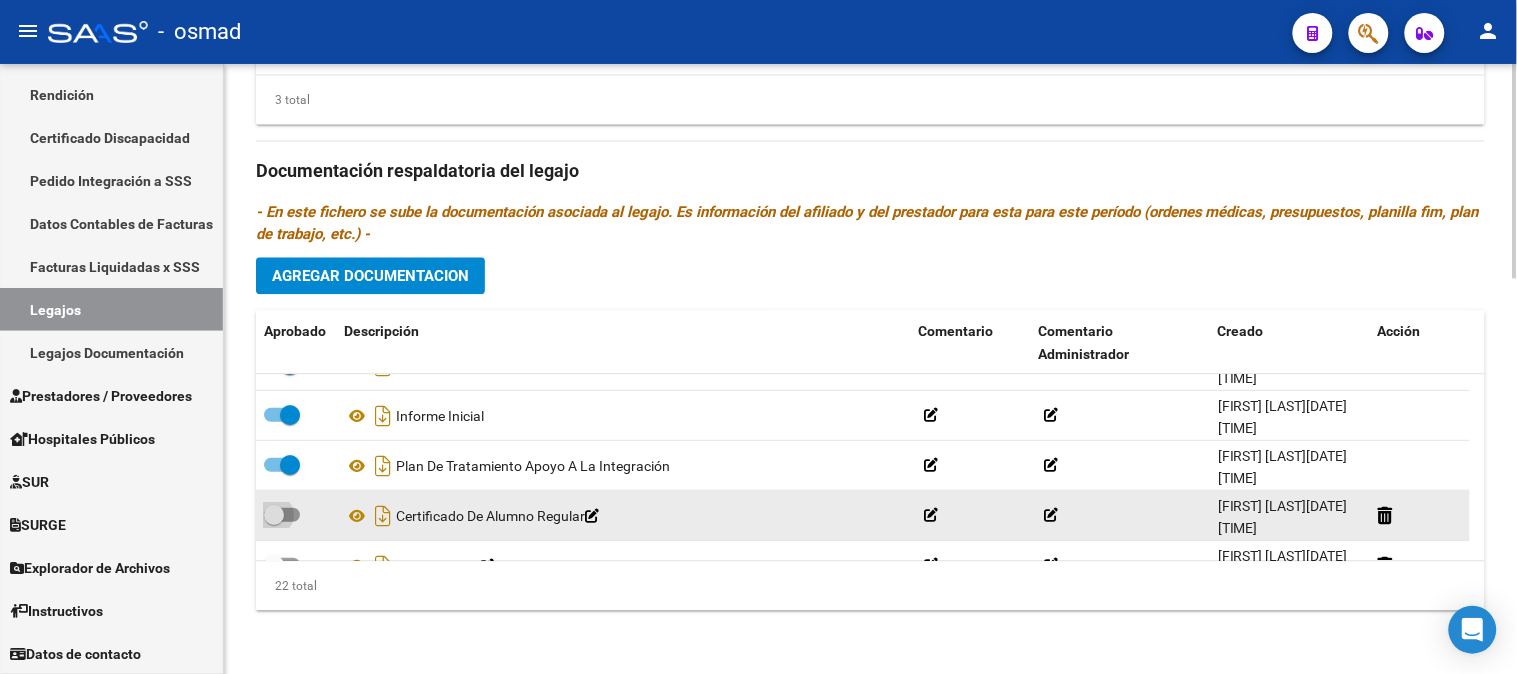 click at bounding box center [282, 515] 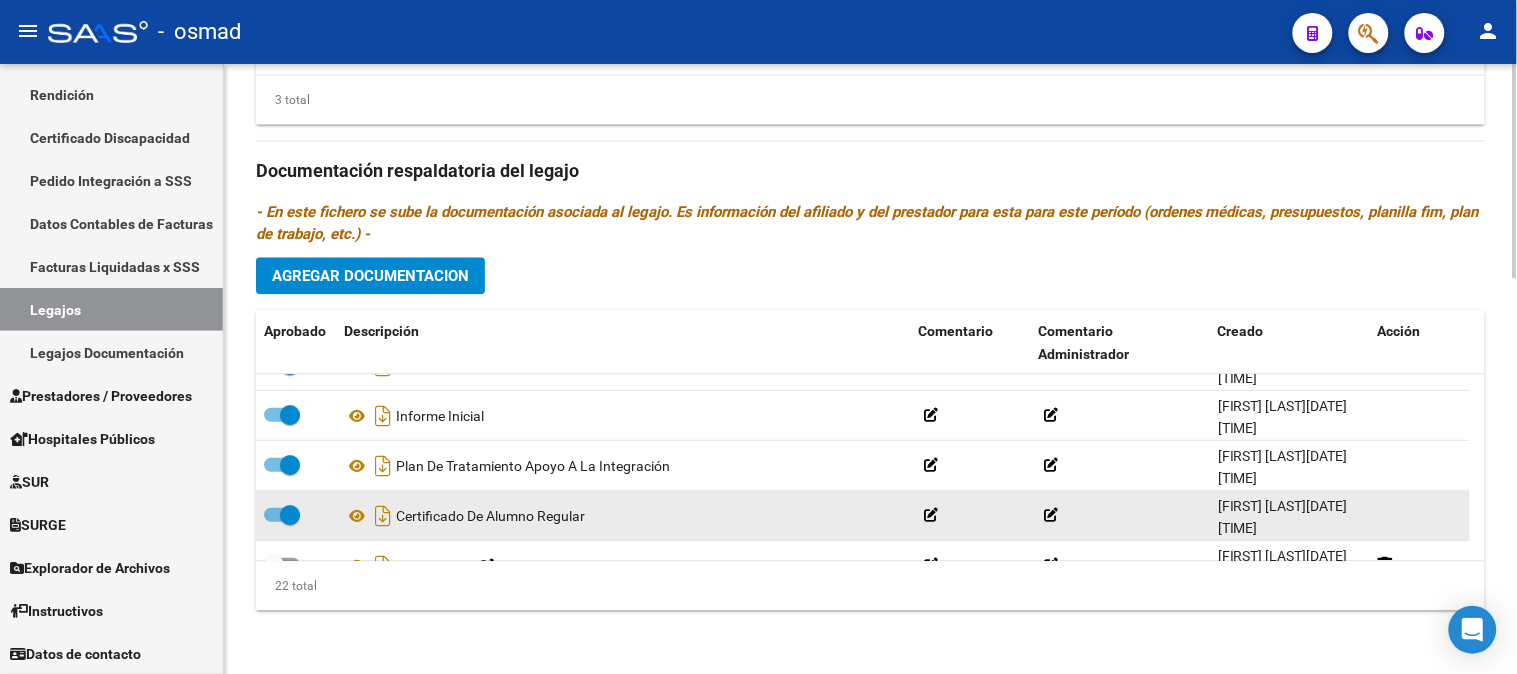 scroll, scrollTop: 5, scrollLeft: 0, axis: vertical 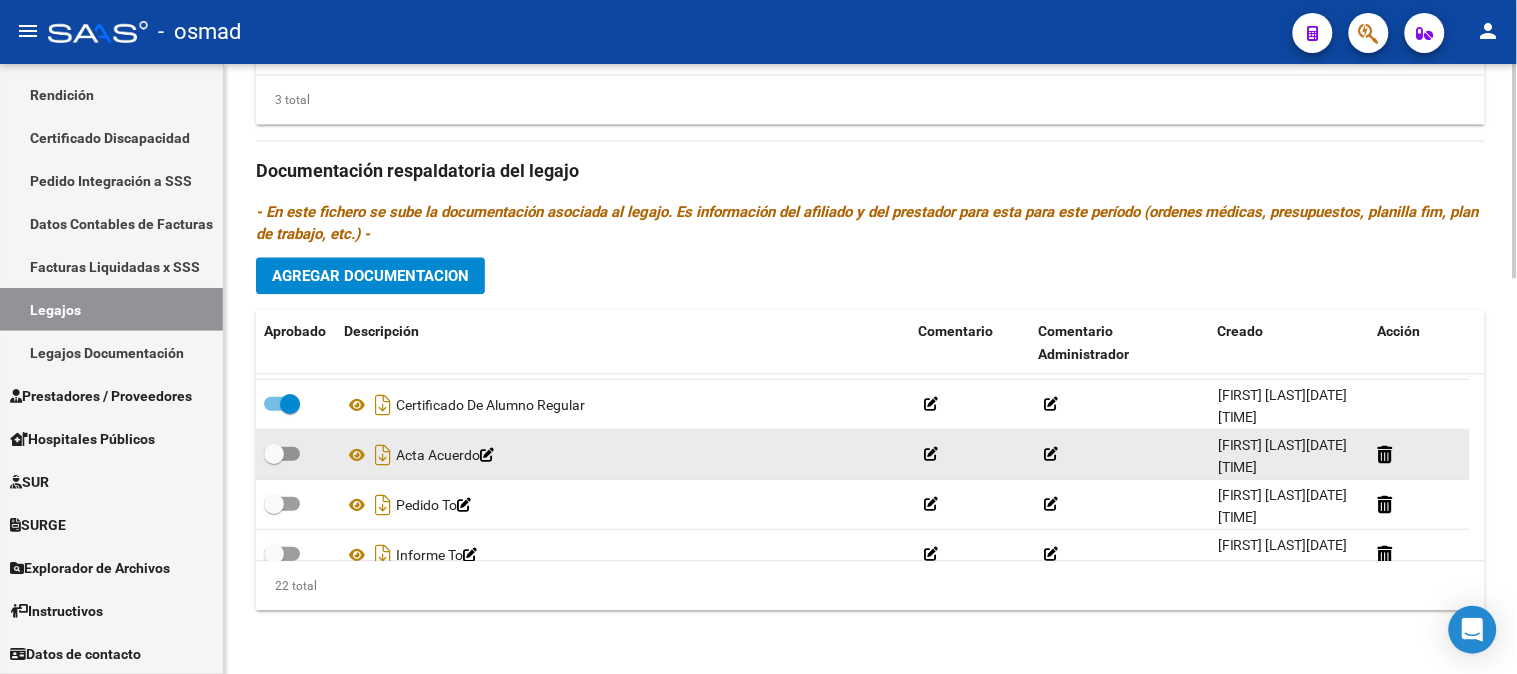 click at bounding box center (282, 454) 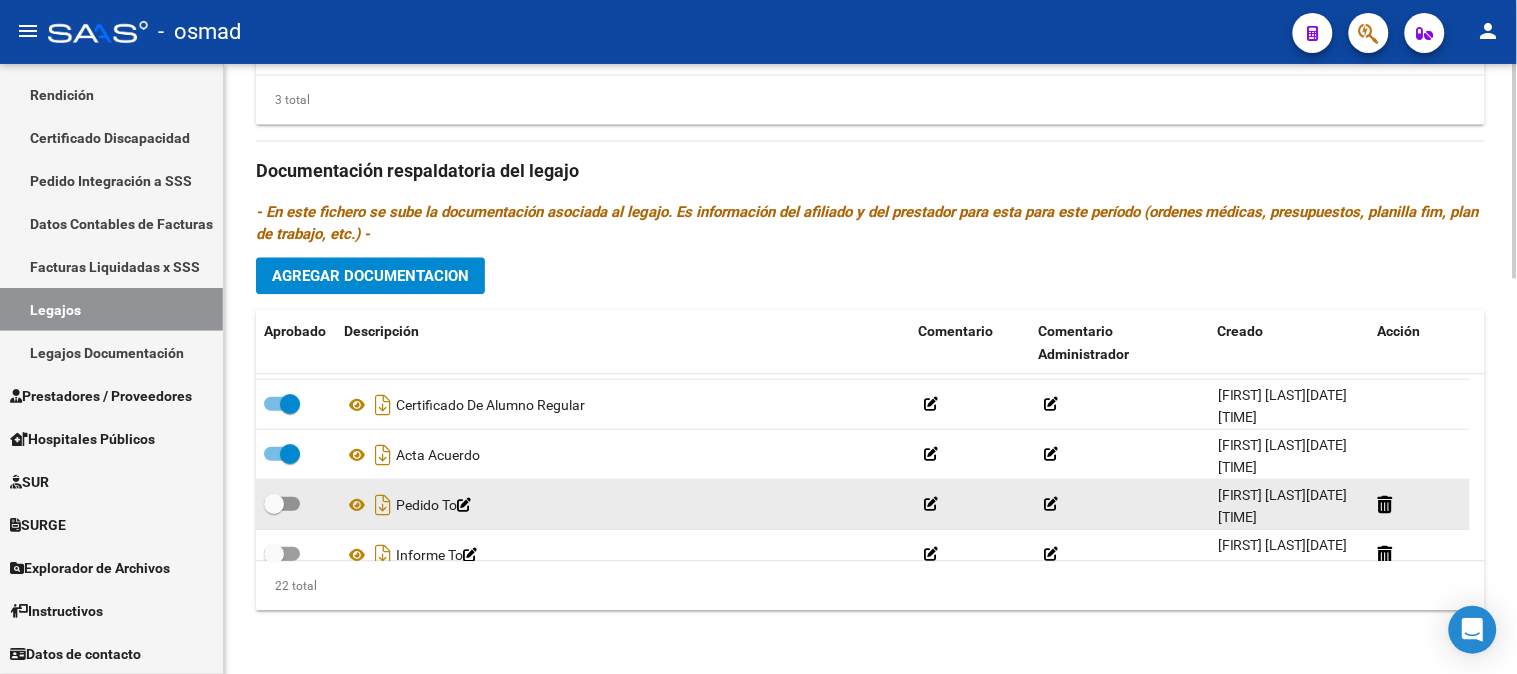click at bounding box center [282, 504] 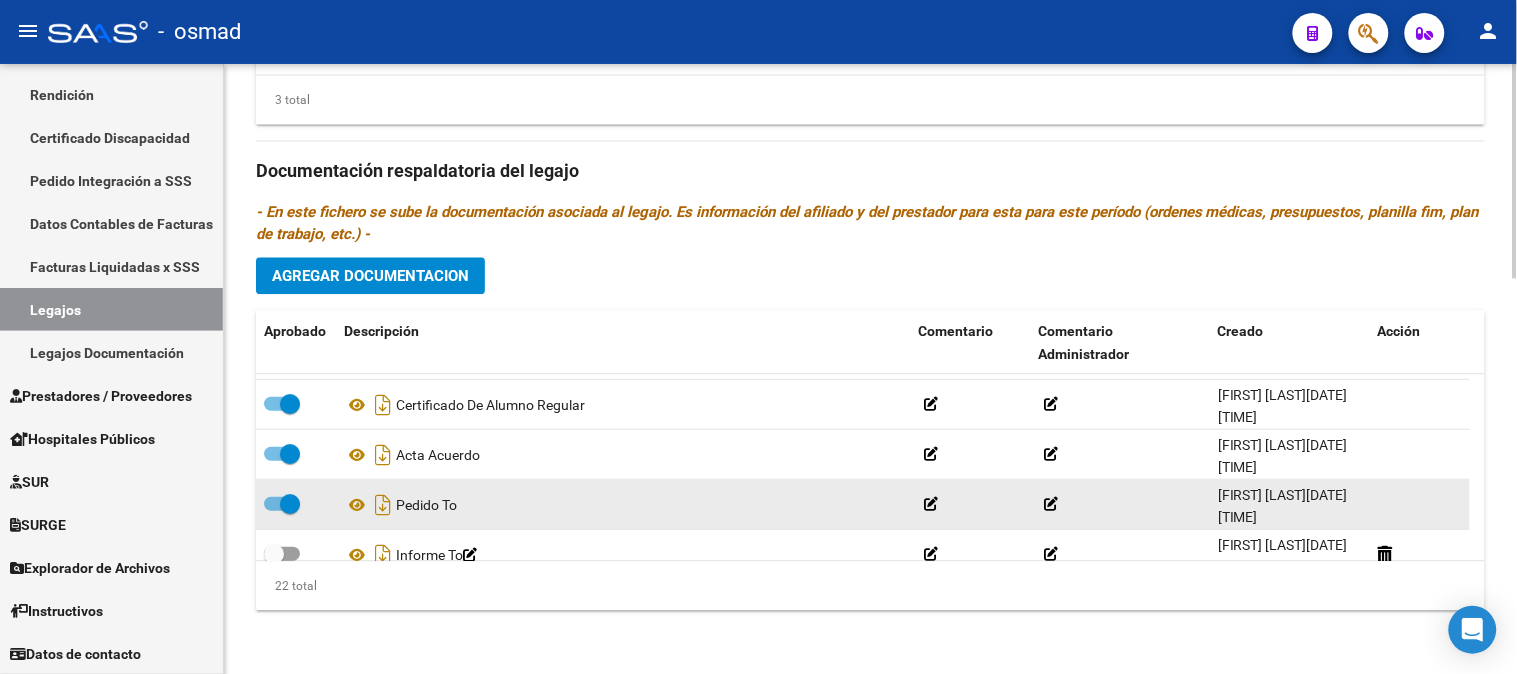 scroll, scrollTop: 5, scrollLeft: 0, axis: vertical 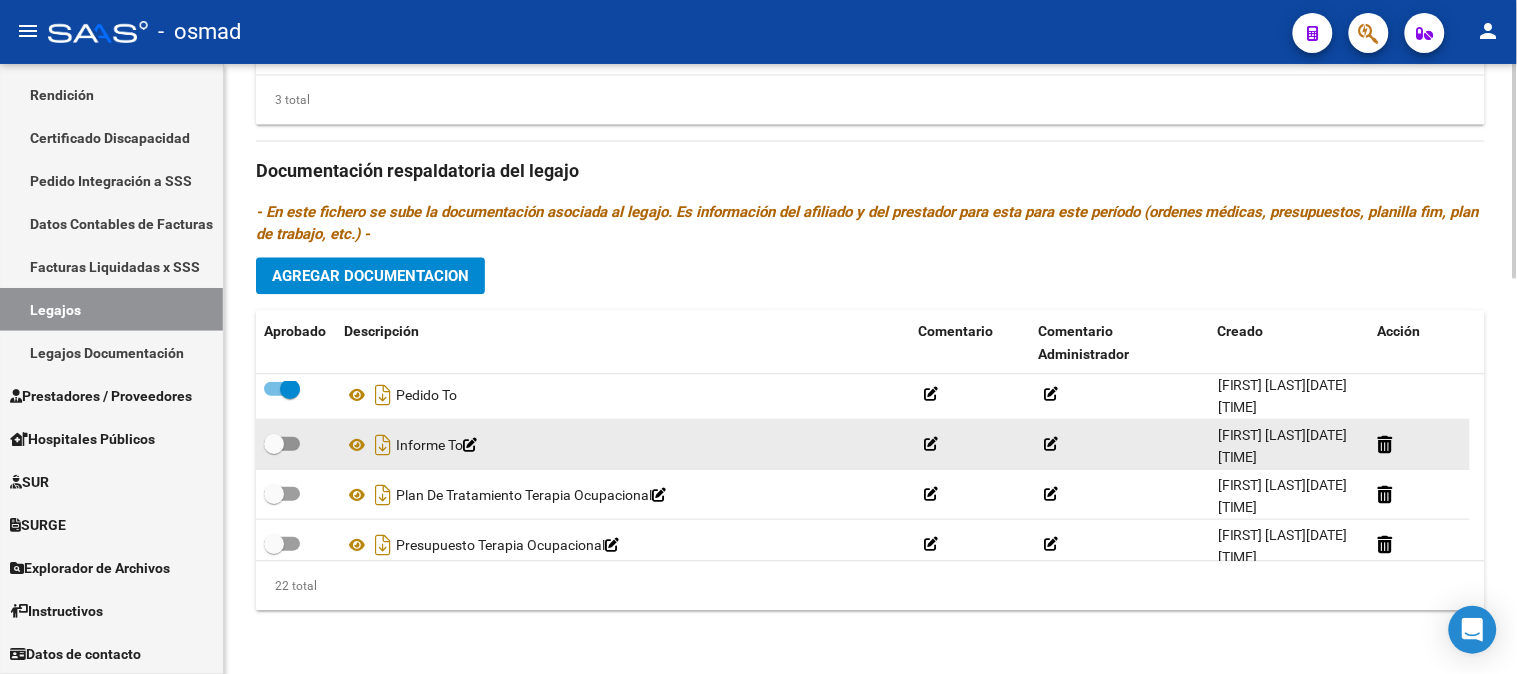 click at bounding box center (282, 443) 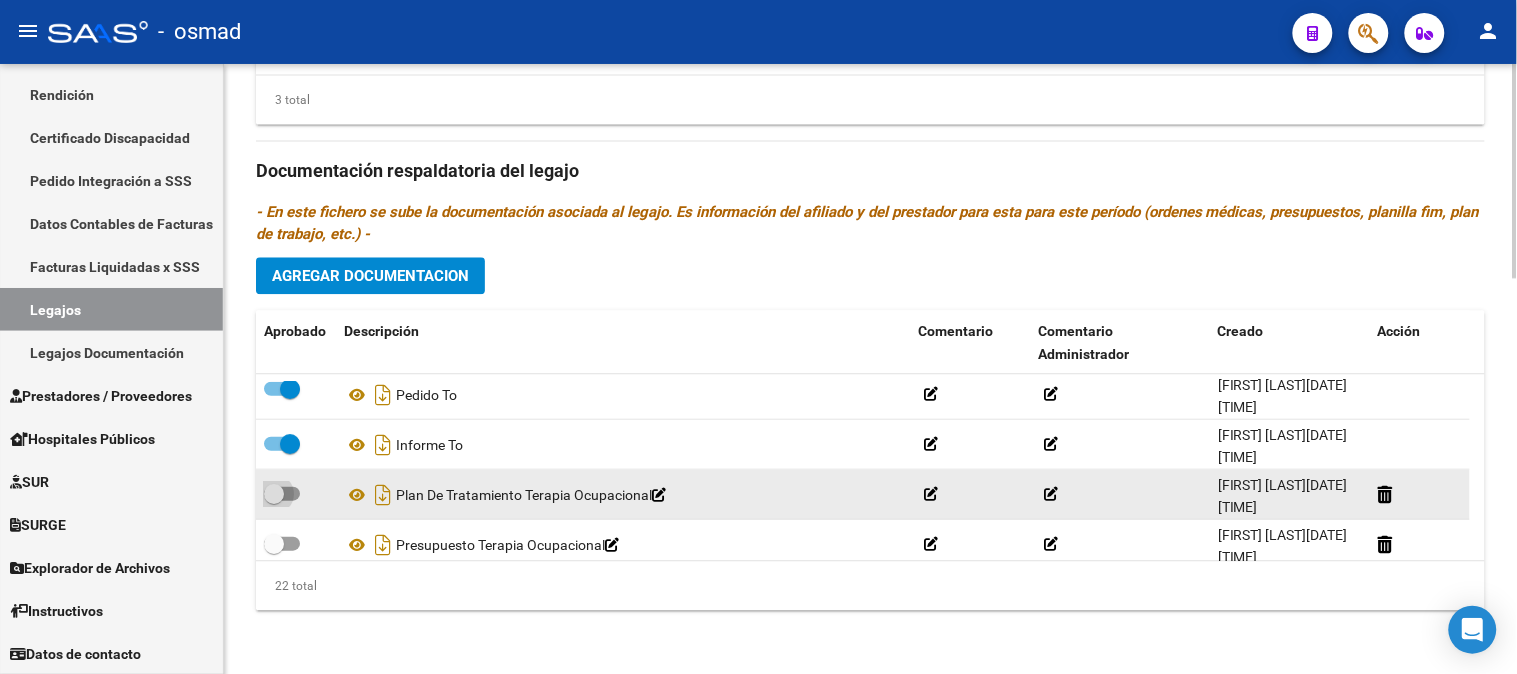 click at bounding box center [282, 493] 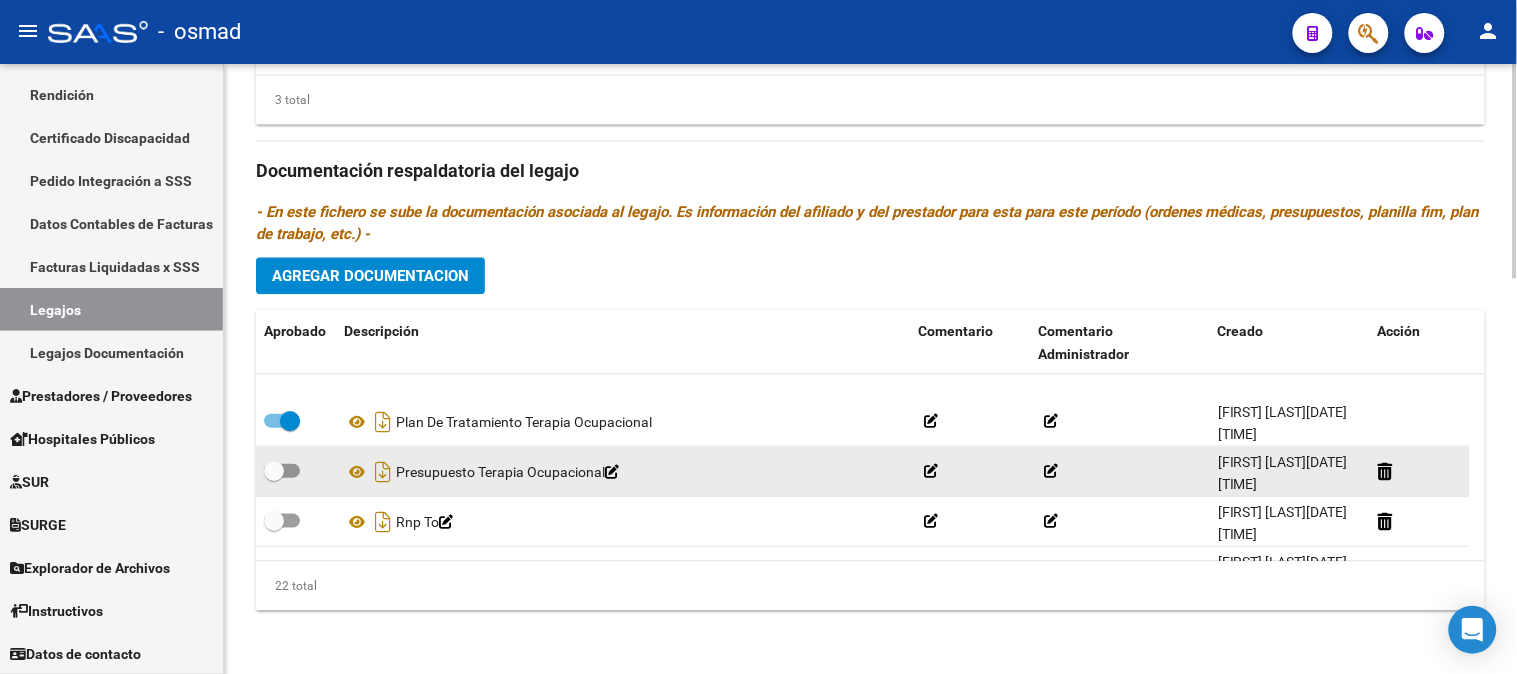 scroll, scrollTop: 666, scrollLeft: 0, axis: vertical 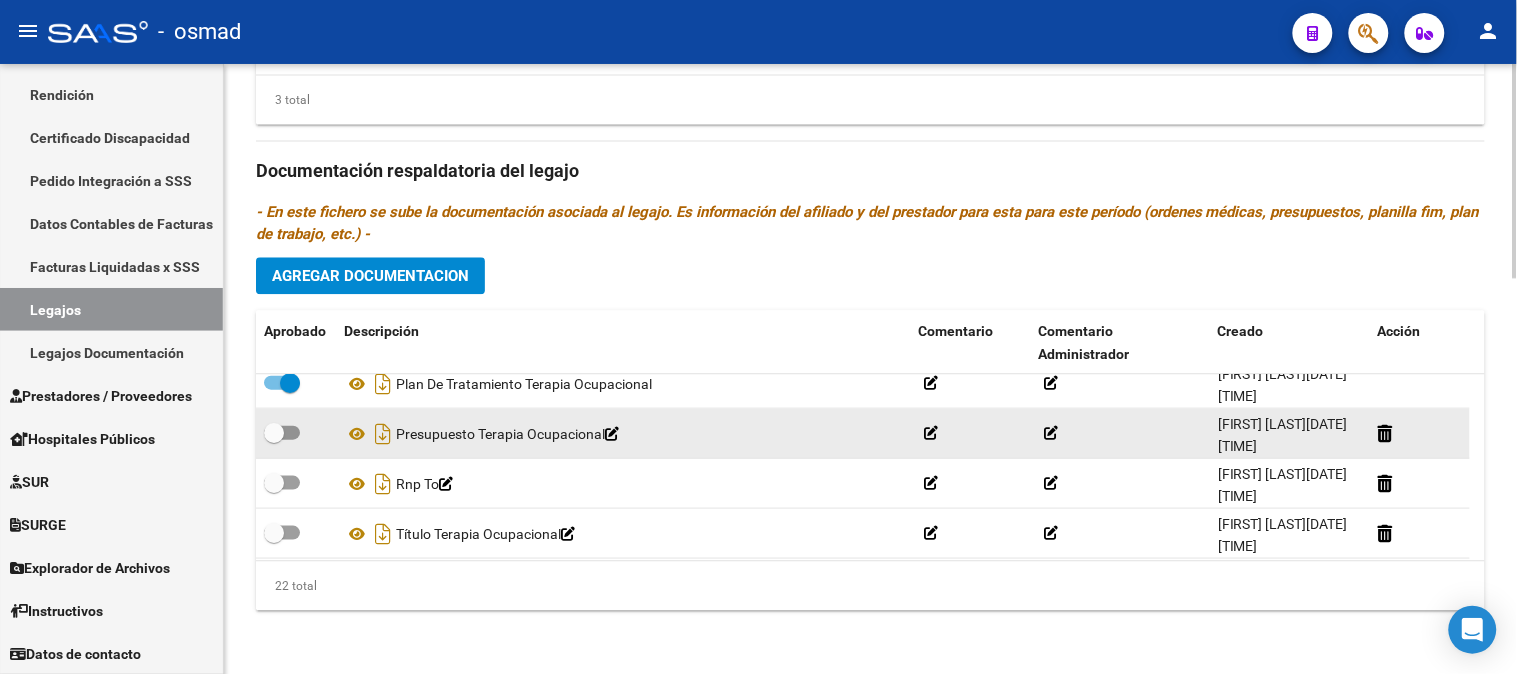 click at bounding box center [282, 432] 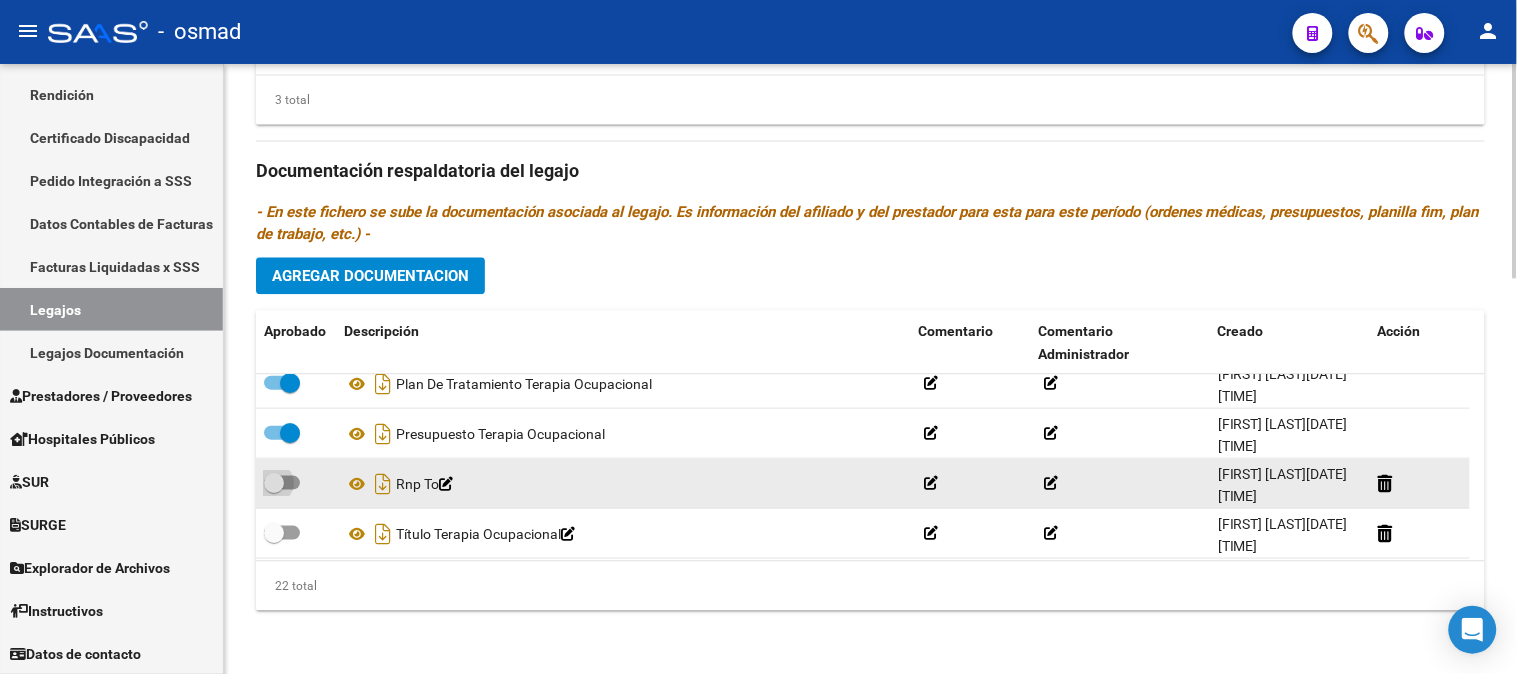 click at bounding box center (282, 482) 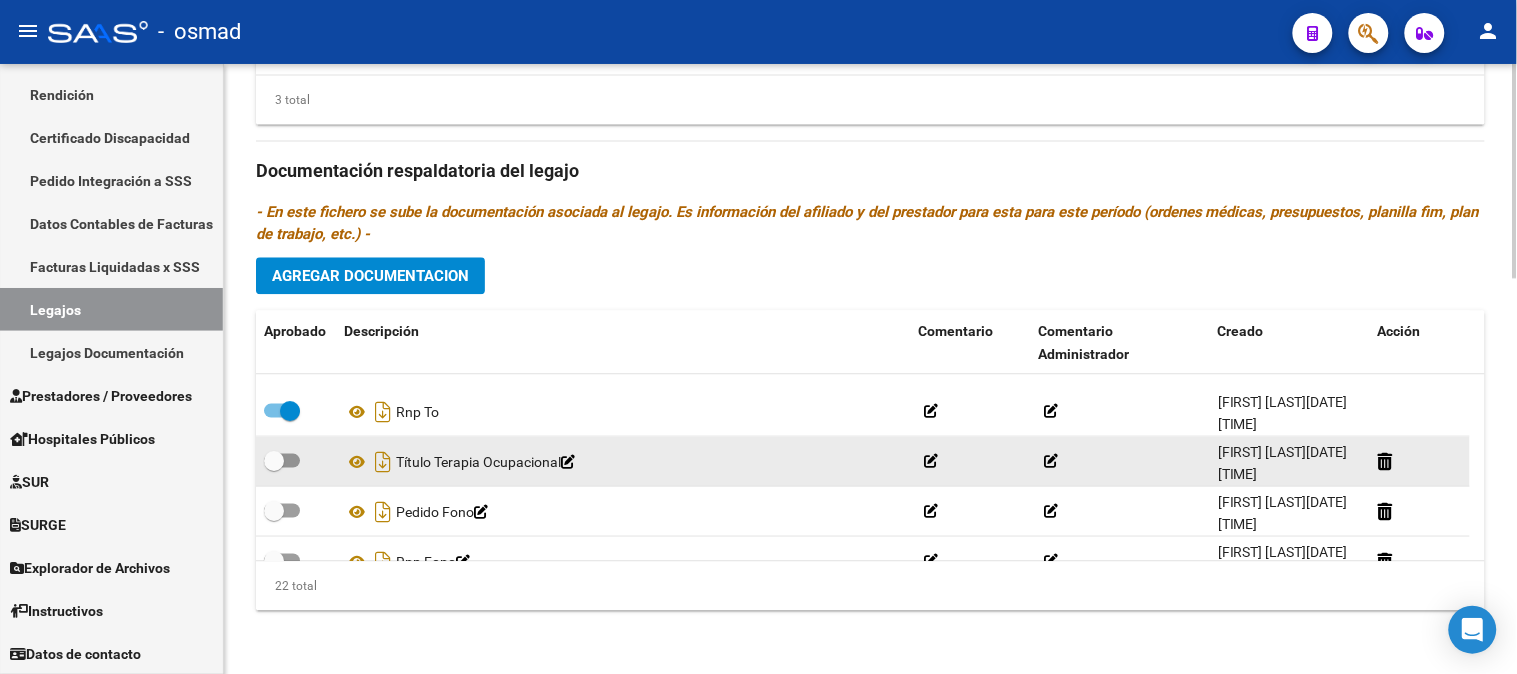 scroll, scrollTop: 777, scrollLeft: 0, axis: vertical 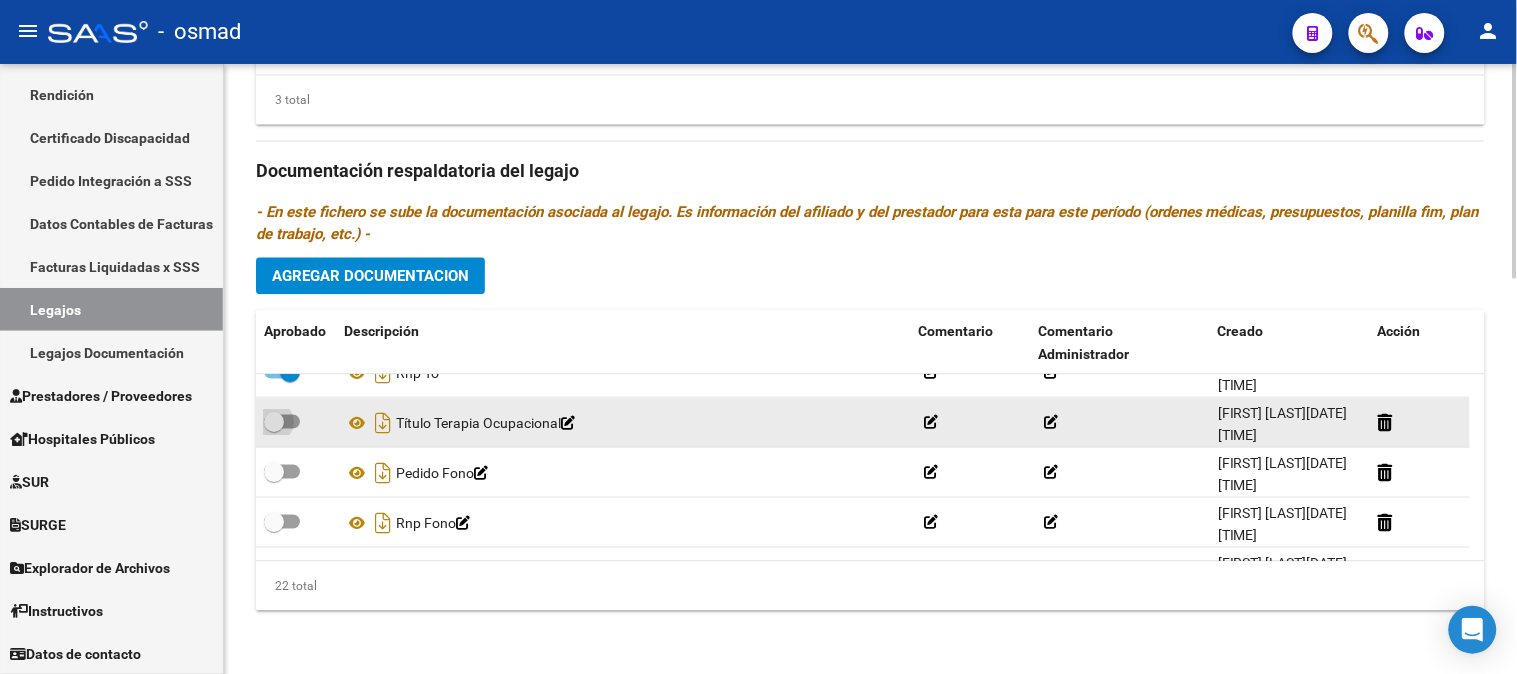 click at bounding box center (282, 421) 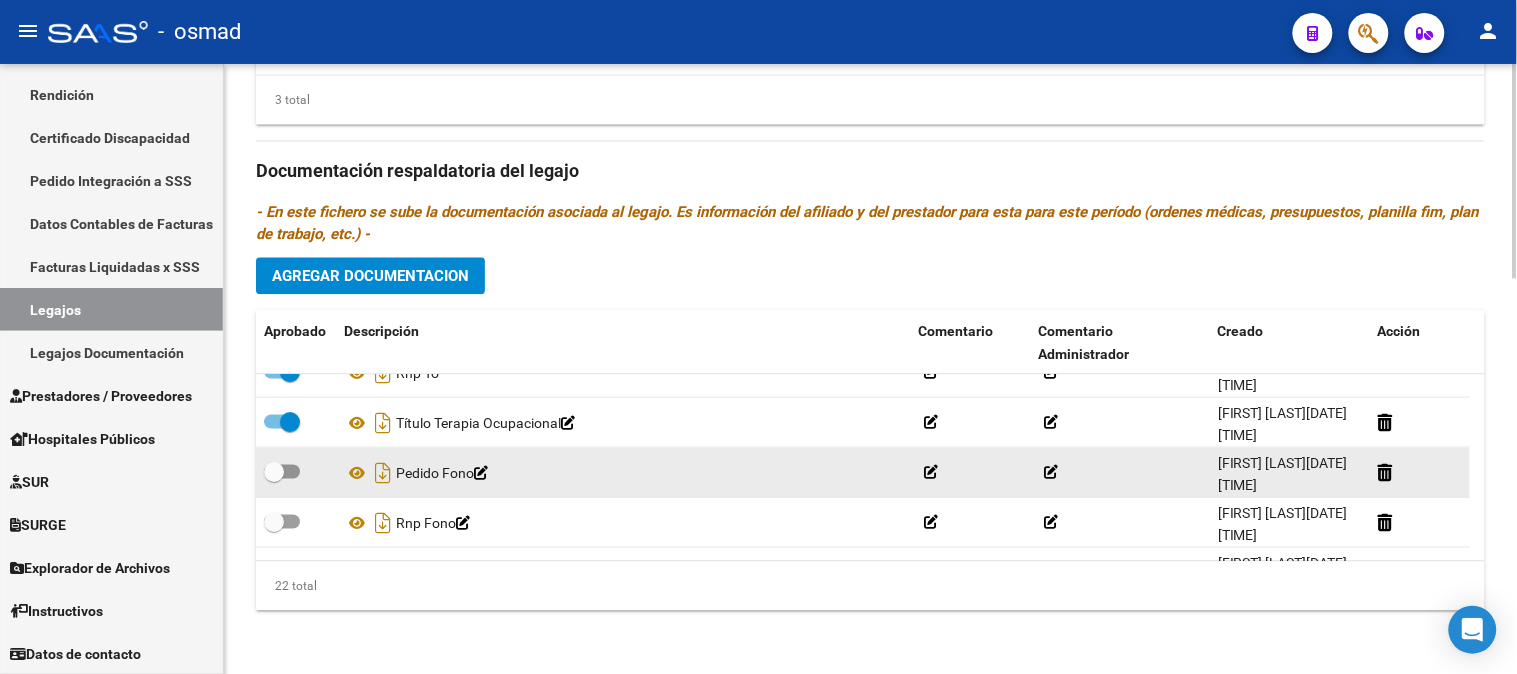 click at bounding box center [282, 471] 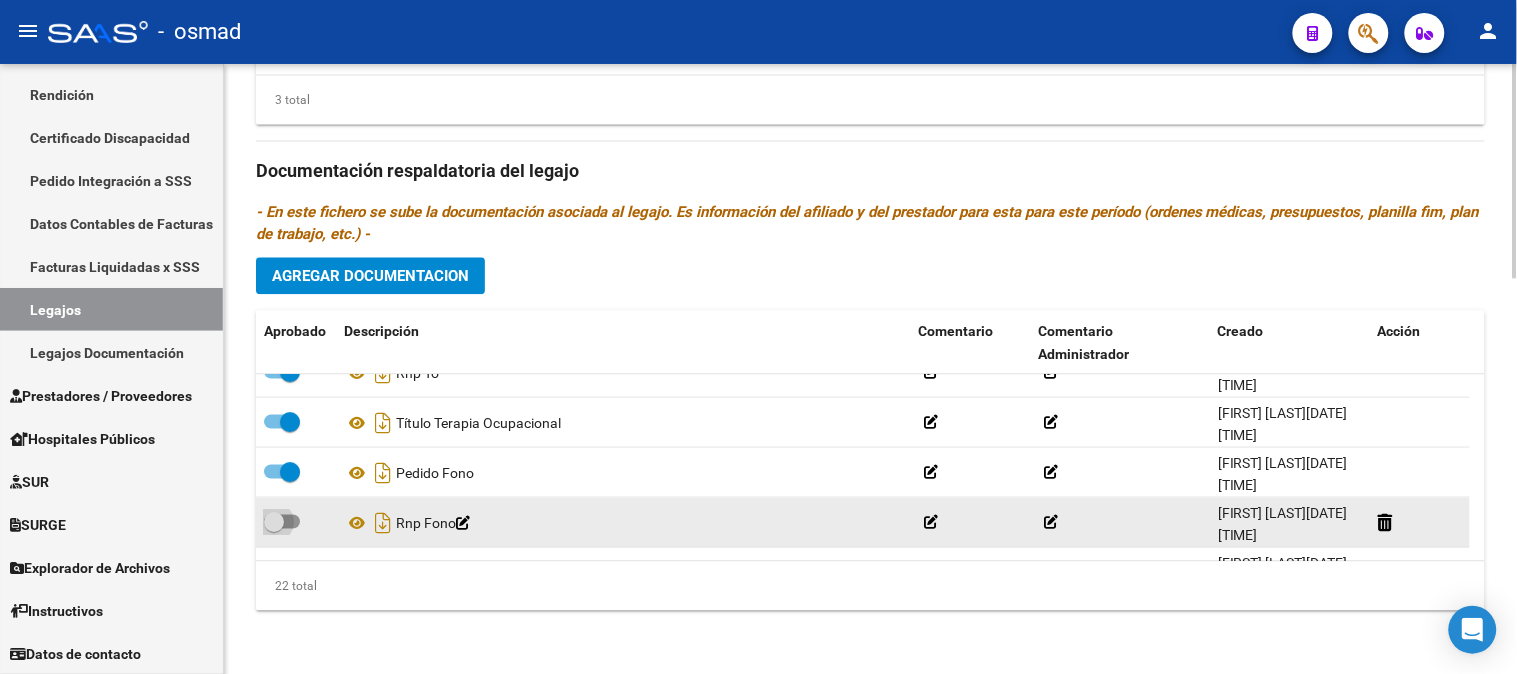 click at bounding box center [282, 521] 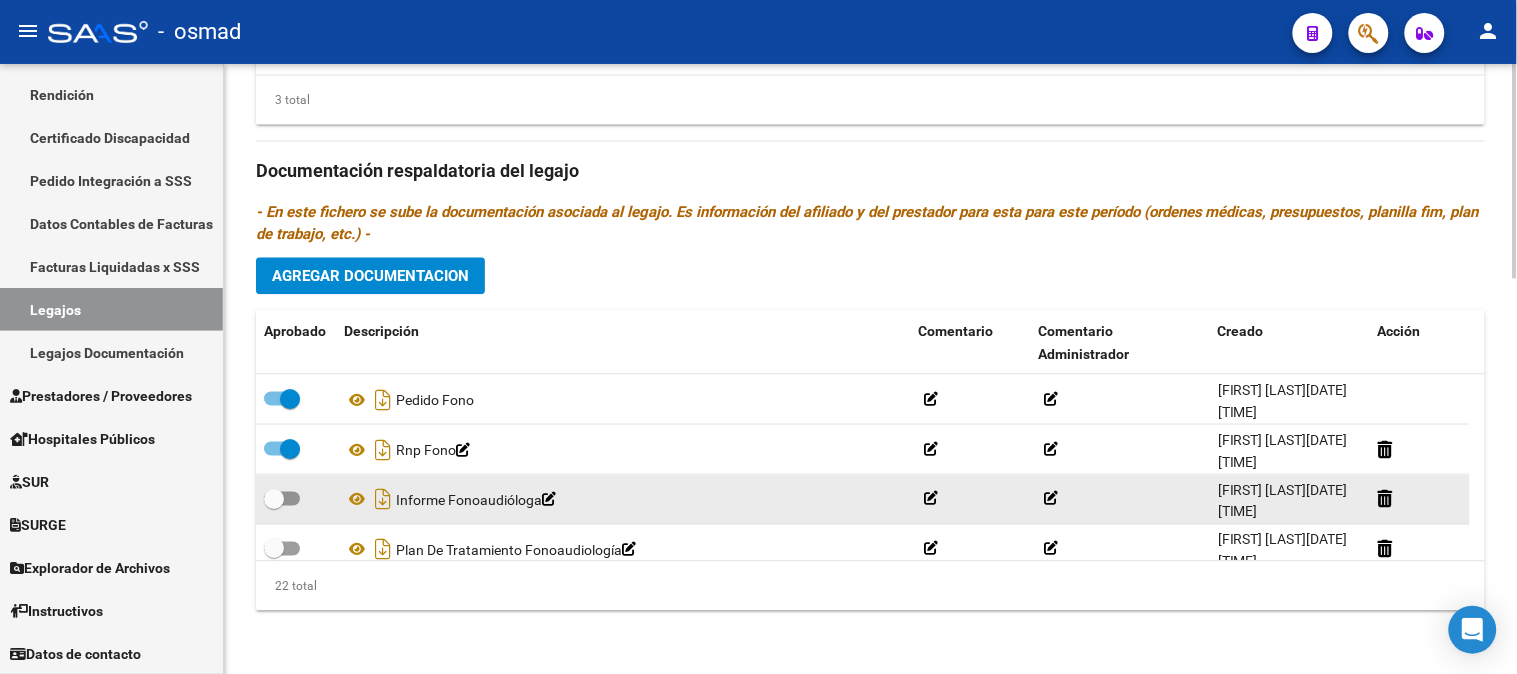 scroll, scrollTop: 888, scrollLeft: 0, axis: vertical 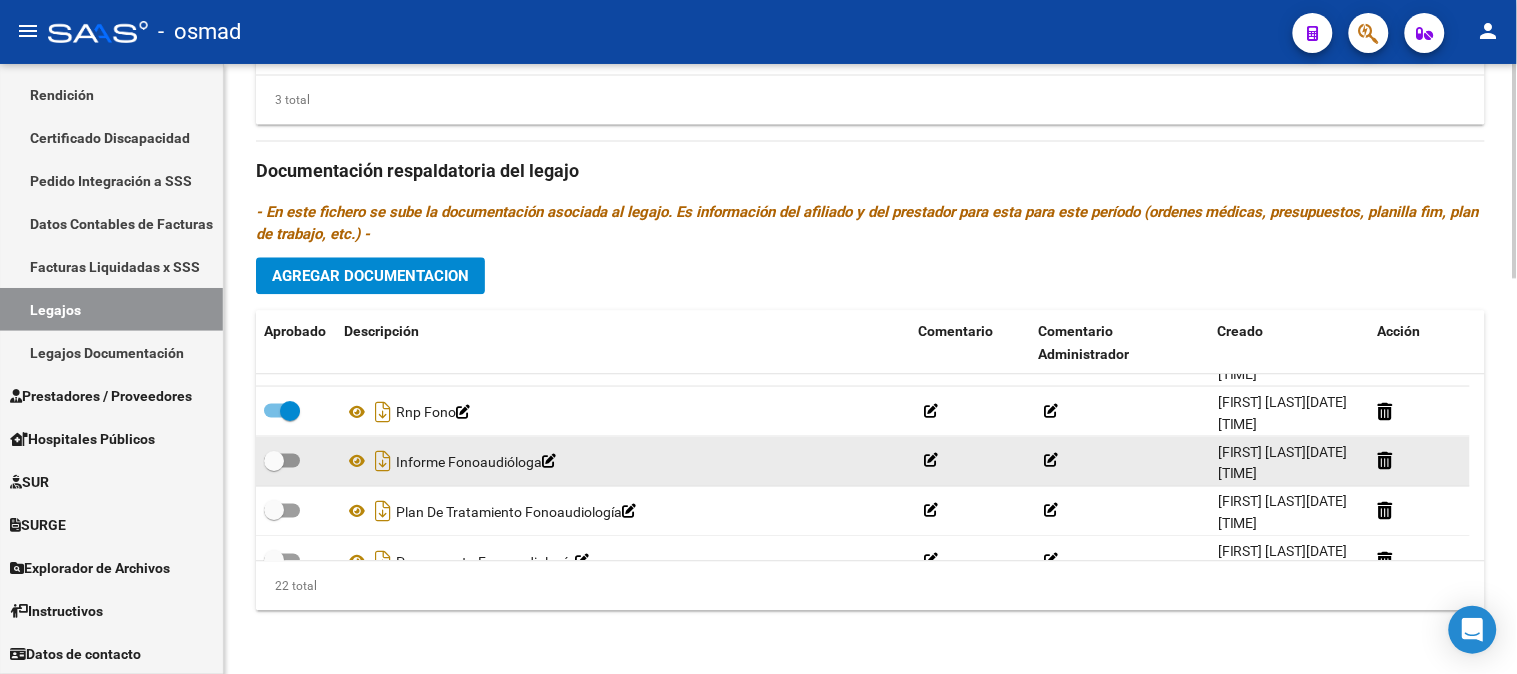 click at bounding box center (282, 460) 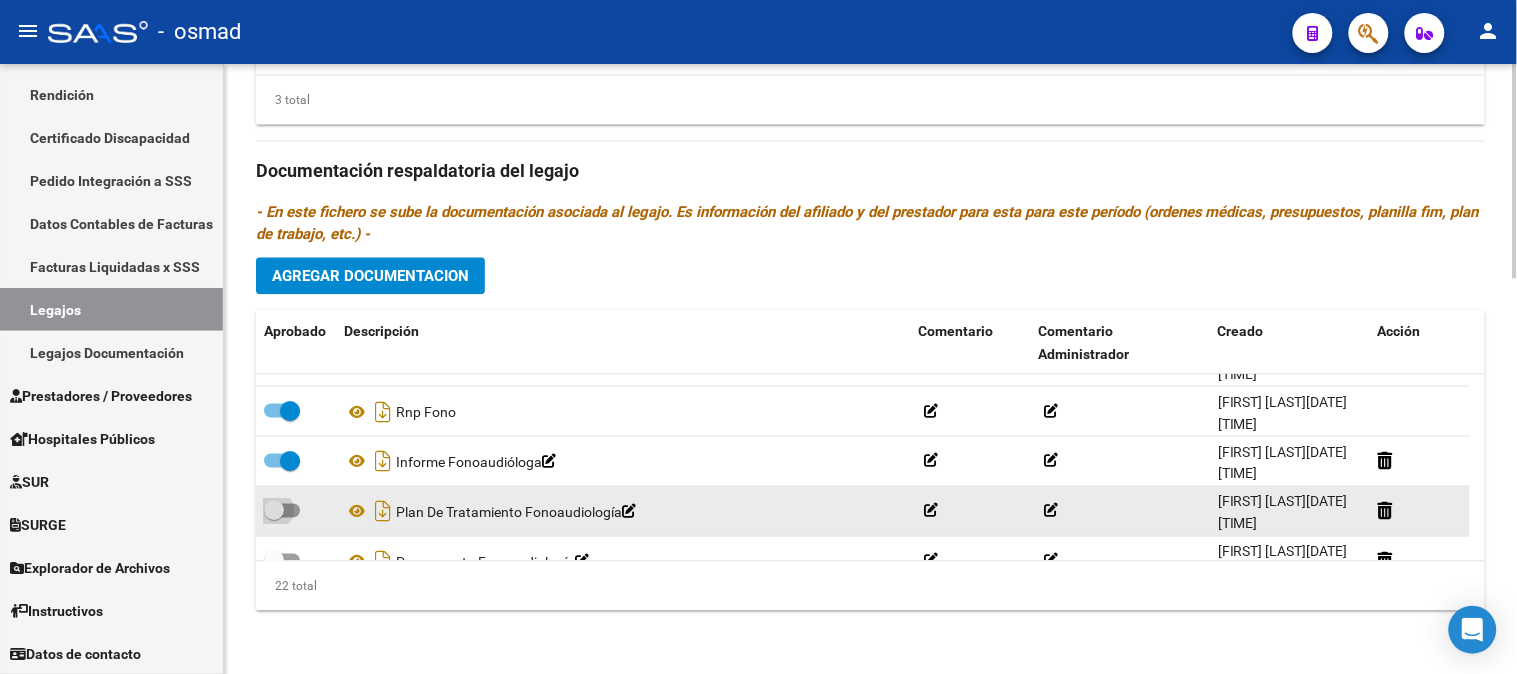 click at bounding box center [282, 510] 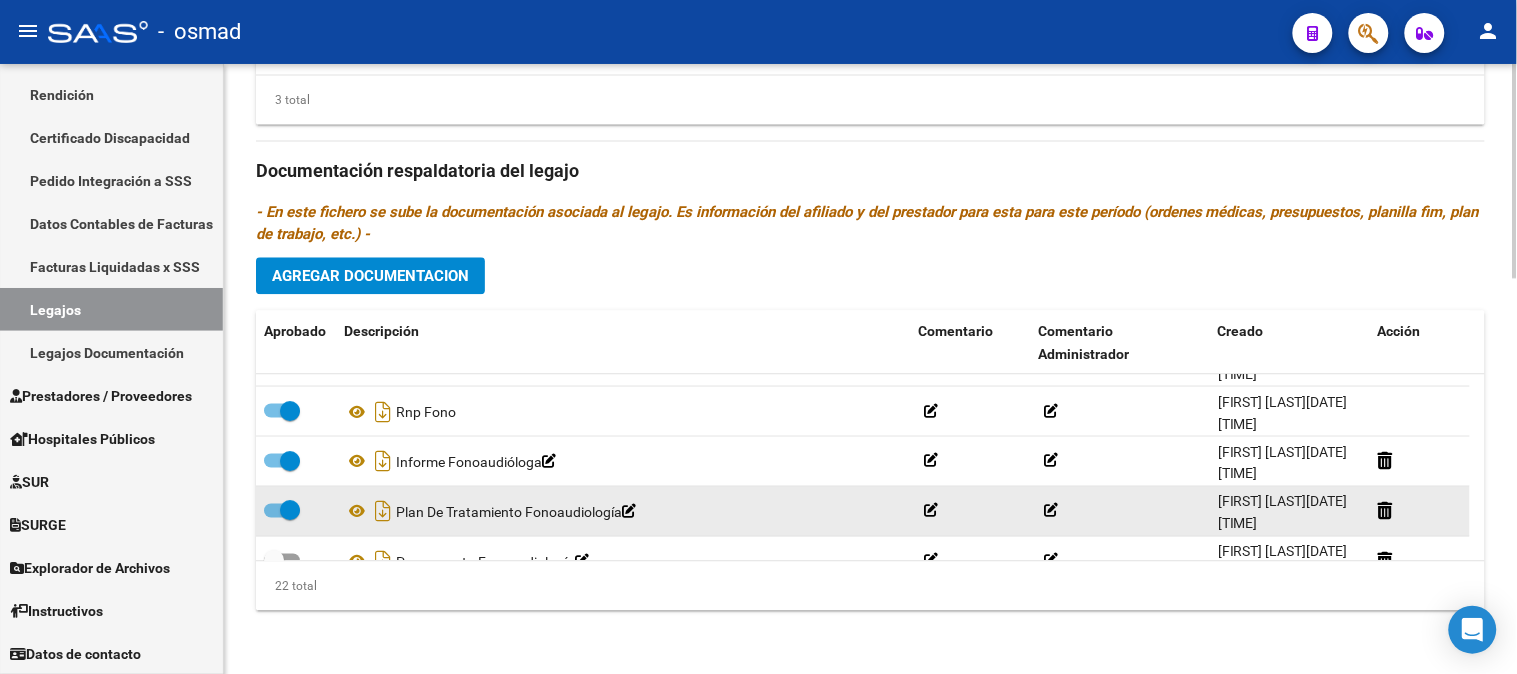 scroll, scrollTop: 5, scrollLeft: 0, axis: vertical 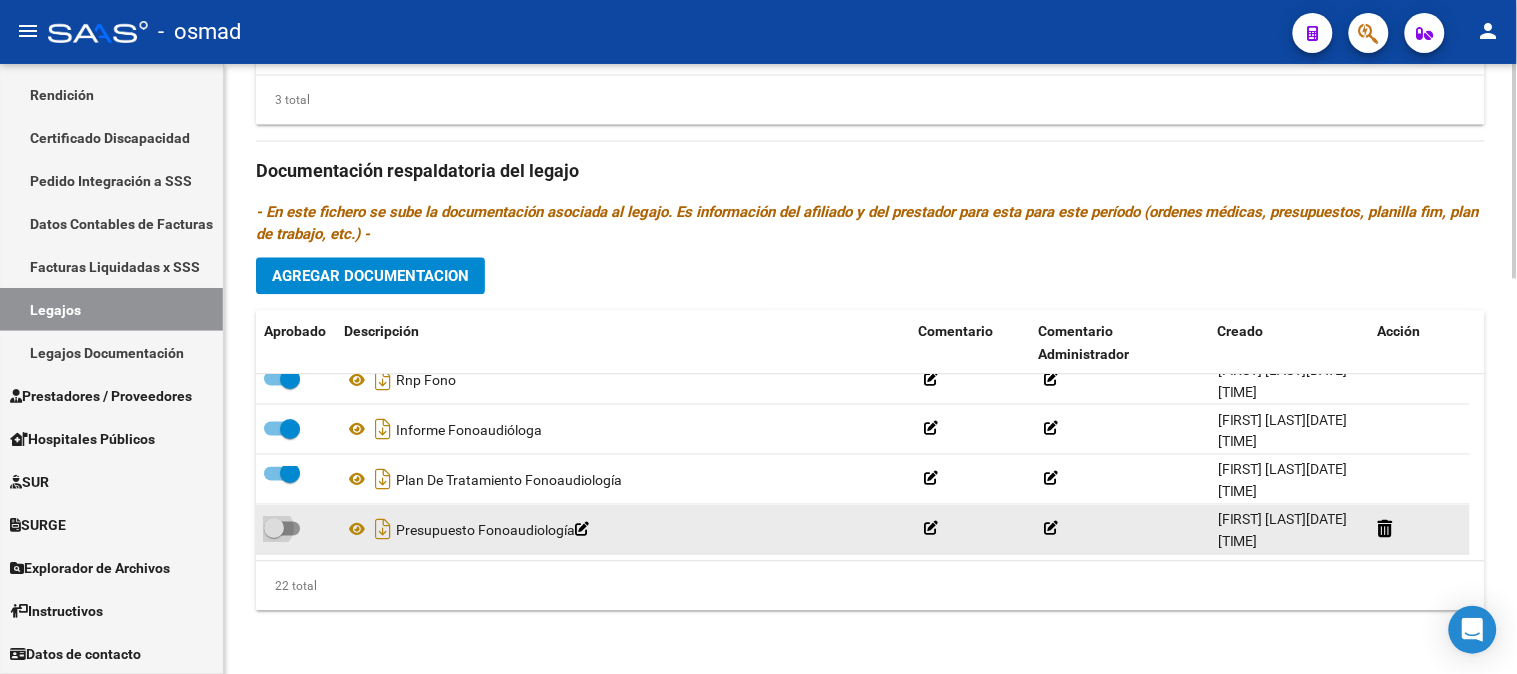 click at bounding box center (282, 528) 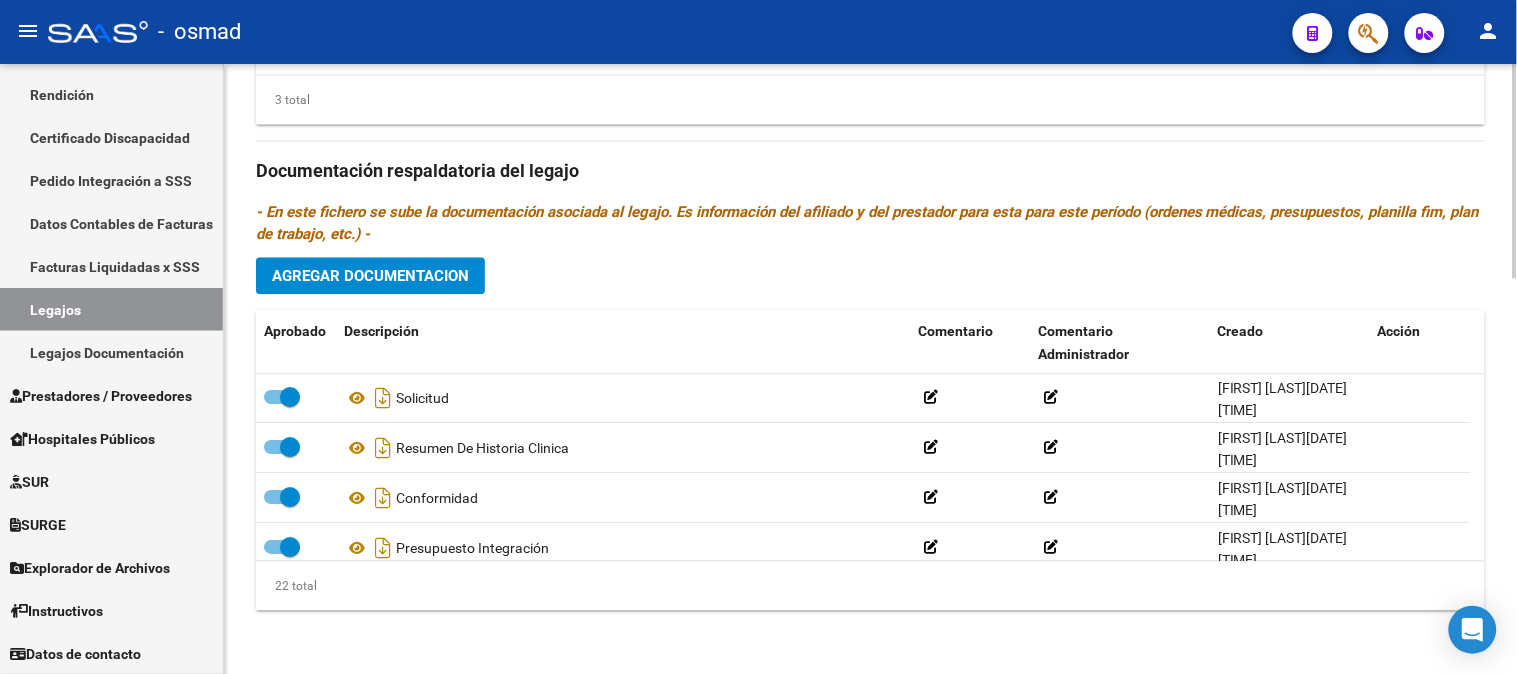 scroll, scrollTop: 0, scrollLeft: 0, axis: both 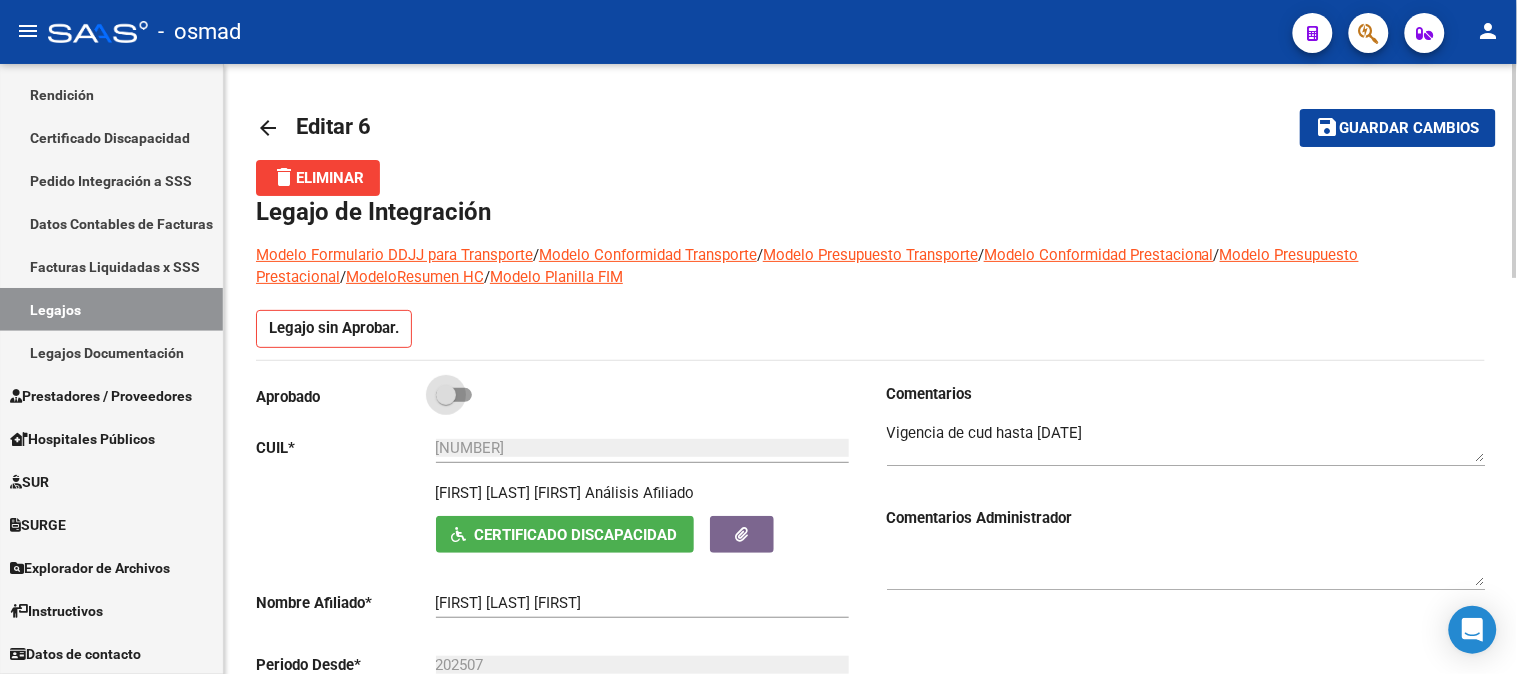 click at bounding box center [454, 395] 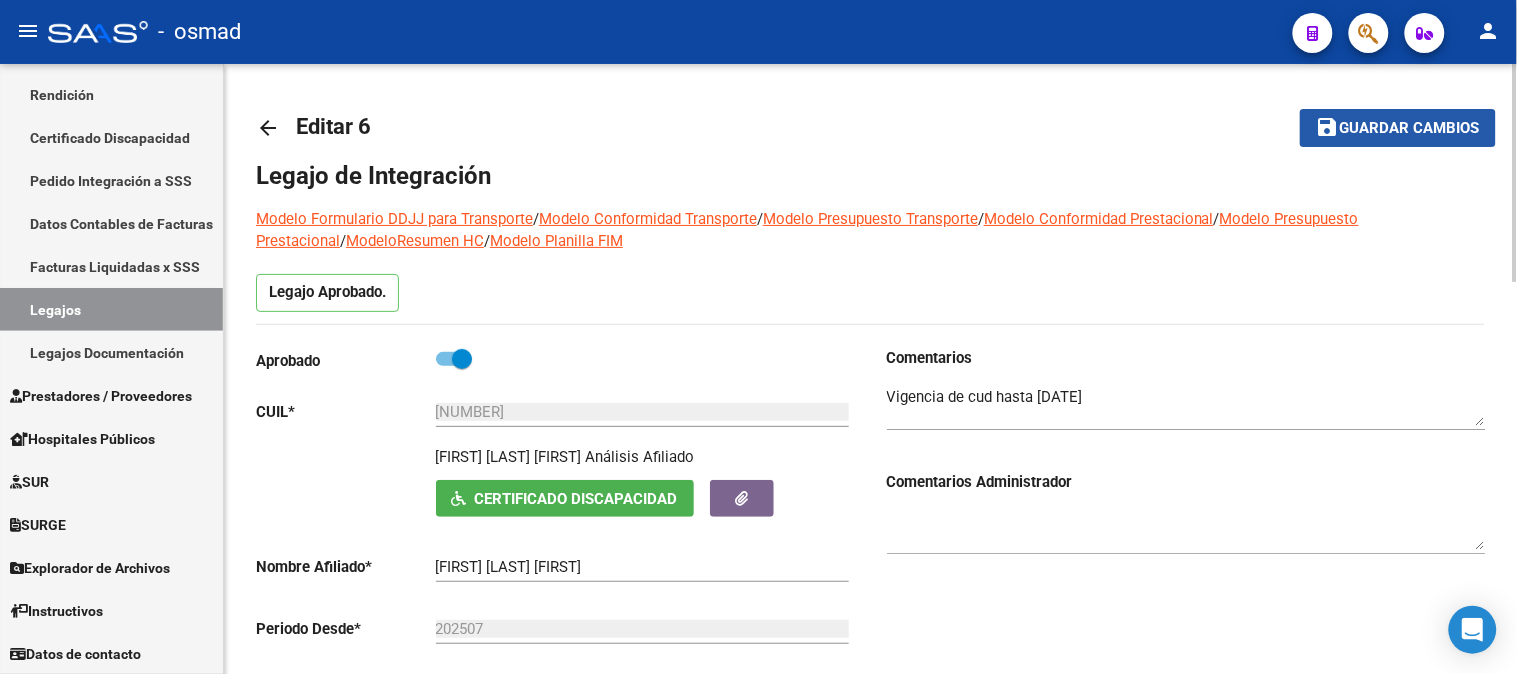 click on "Guardar cambios" 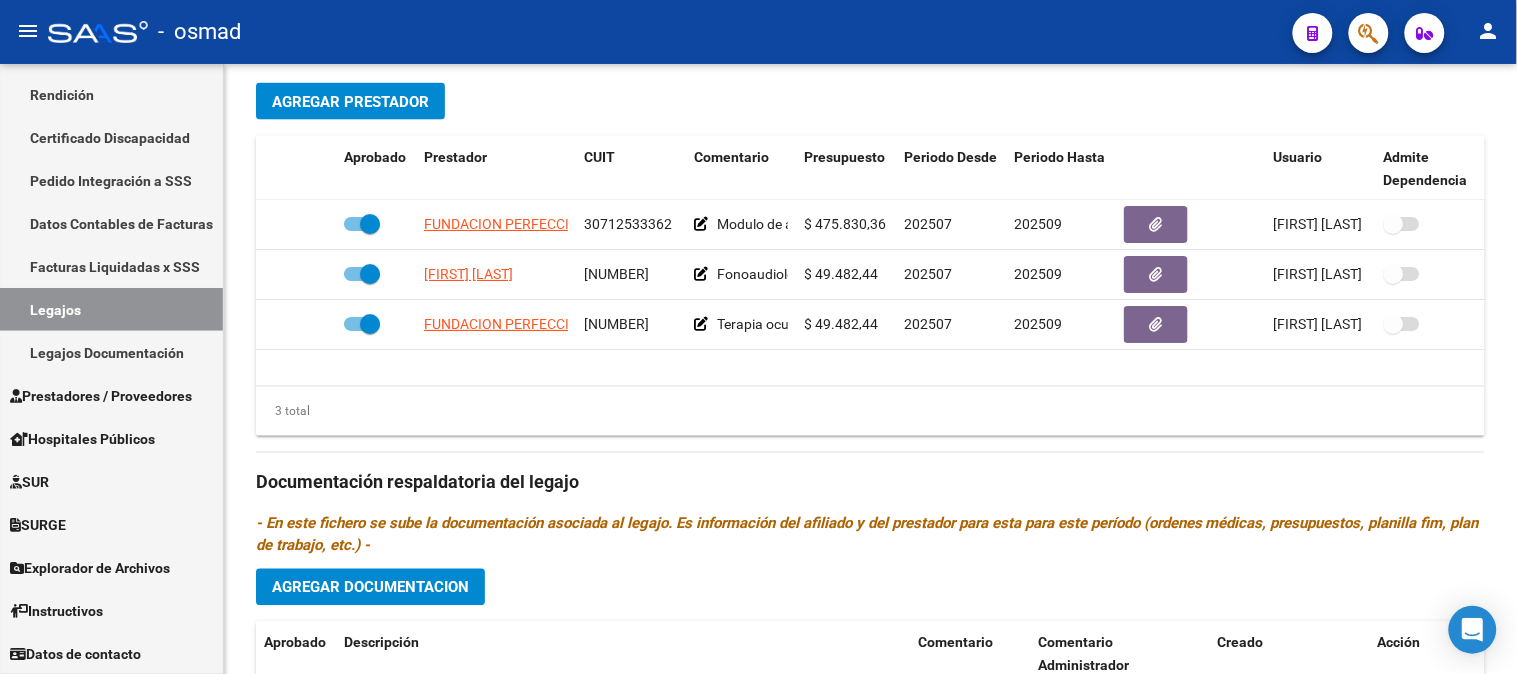 scroll, scrollTop: 0, scrollLeft: 0, axis: both 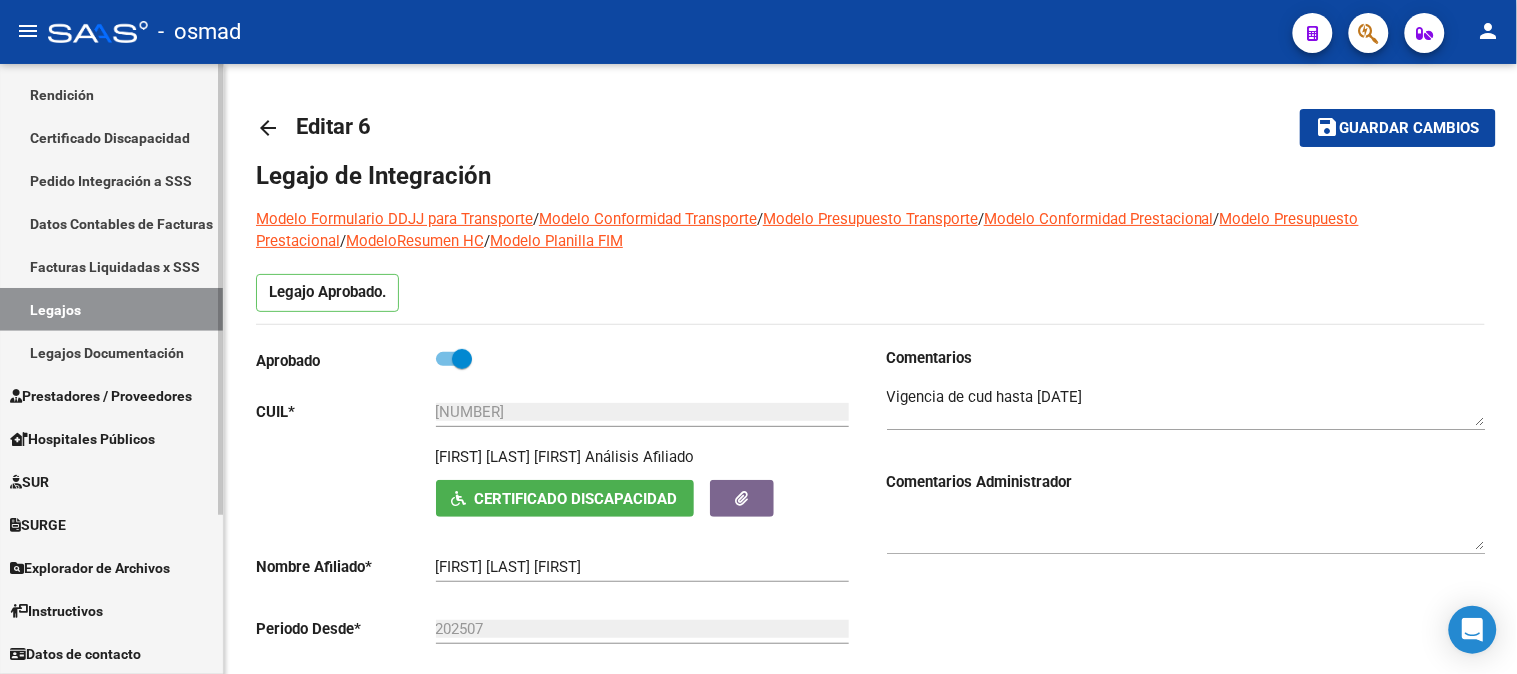 click on "Facturas Liquidadas x SSS" at bounding box center (111, 266) 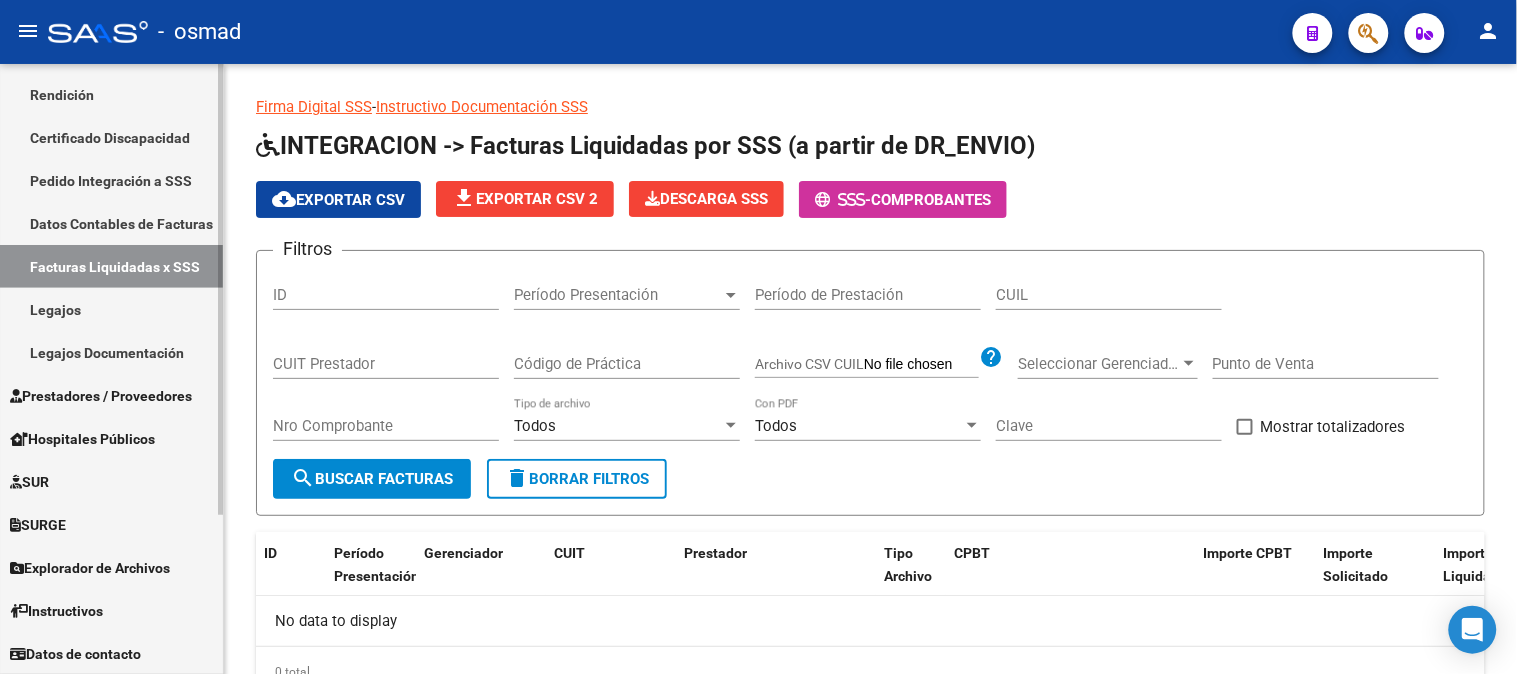 click on "Prestadores / Proveedores" at bounding box center (101, 396) 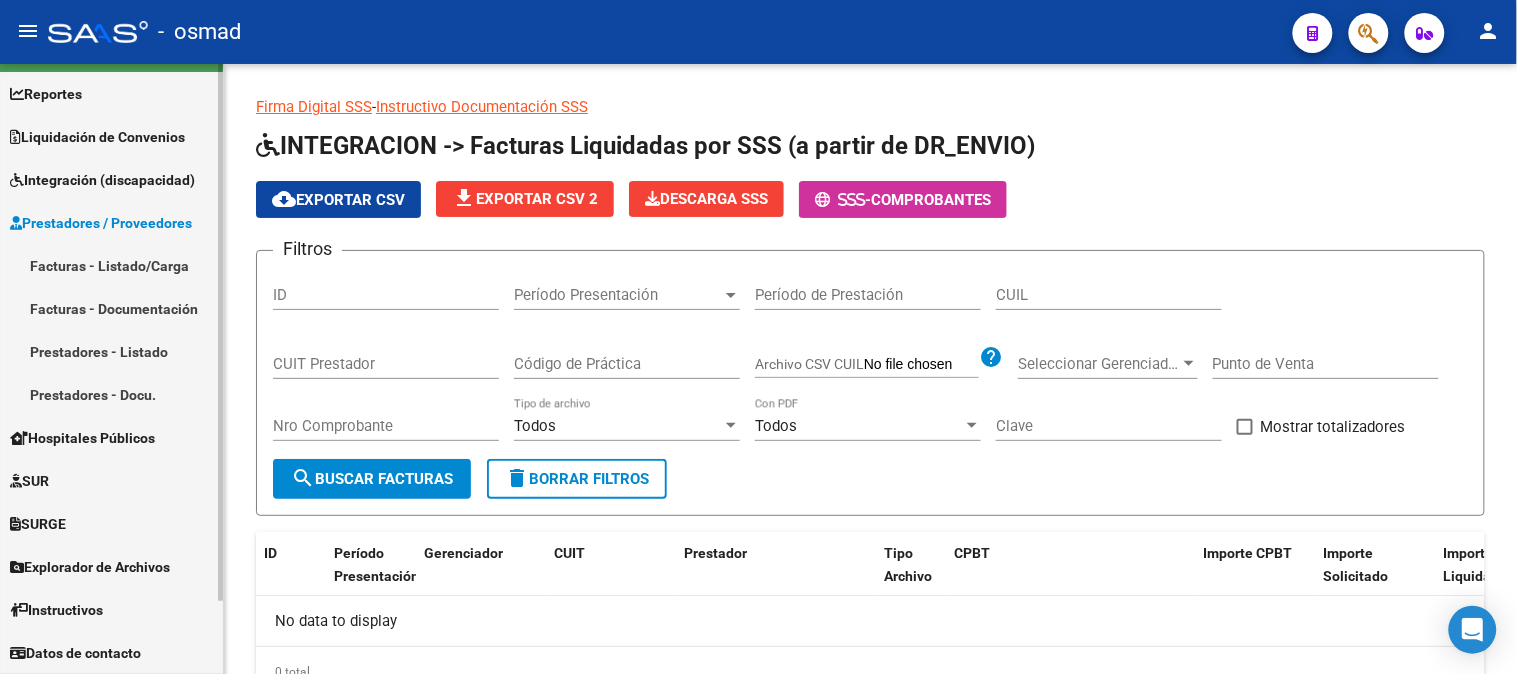 scroll, scrollTop: 43, scrollLeft: 0, axis: vertical 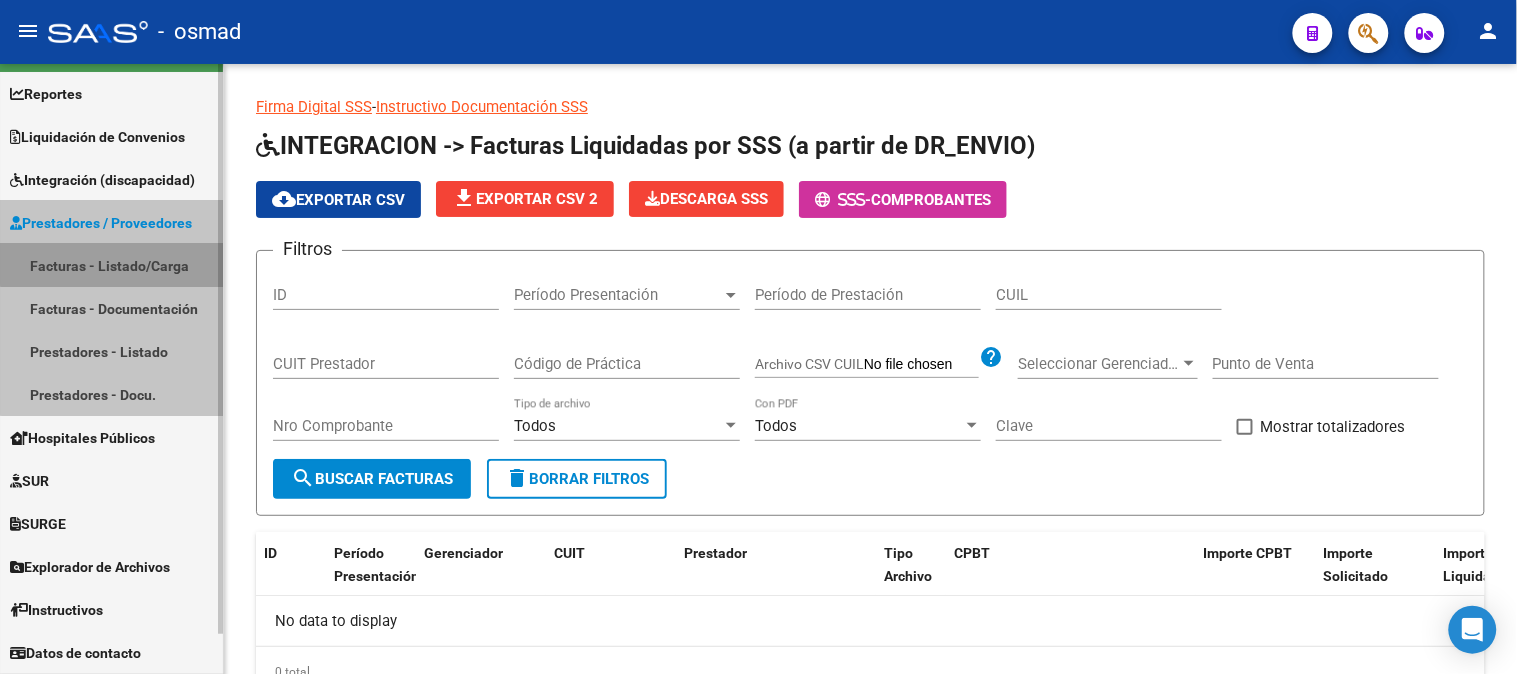 click on "Facturas - Listado/Carga" at bounding box center (111, 265) 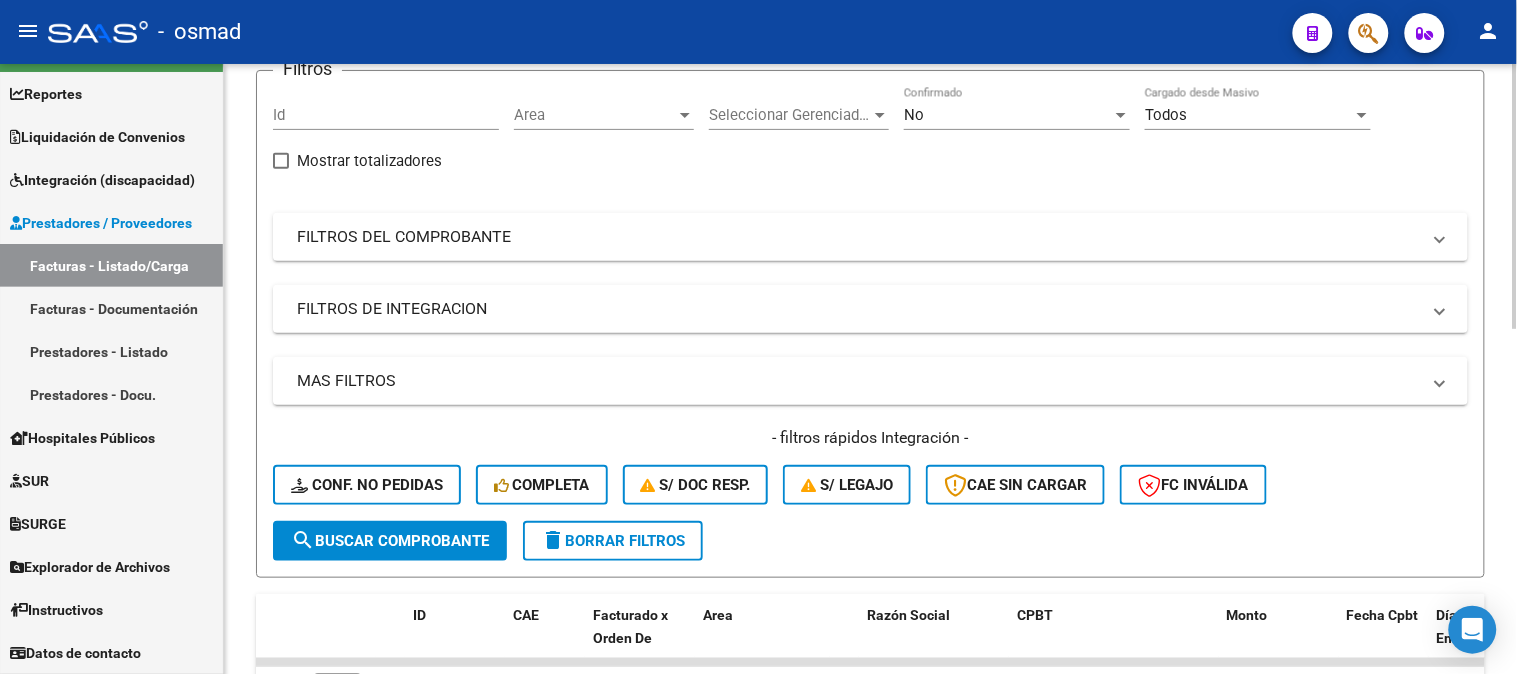scroll, scrollTop: 333, scrollLeft: 0, axis: vertical 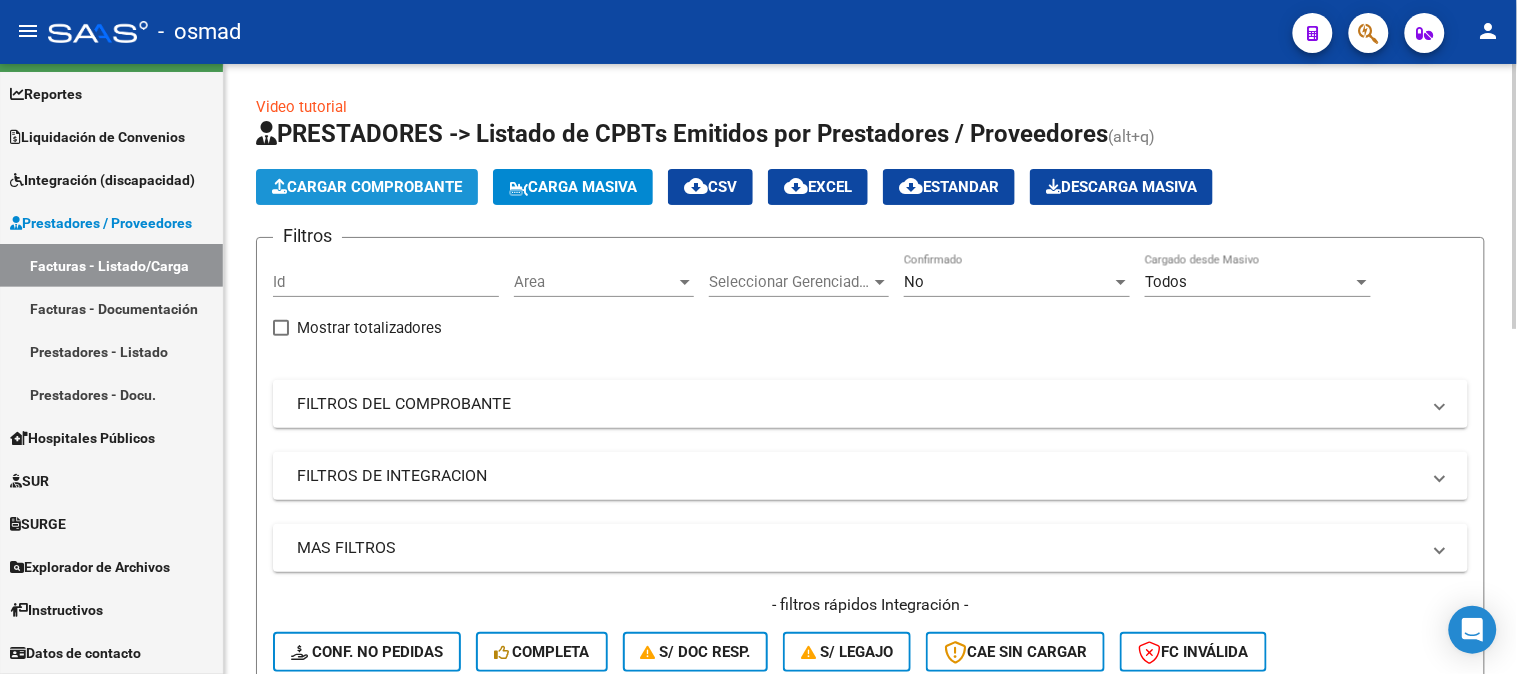click on "Cargar Comprobante" 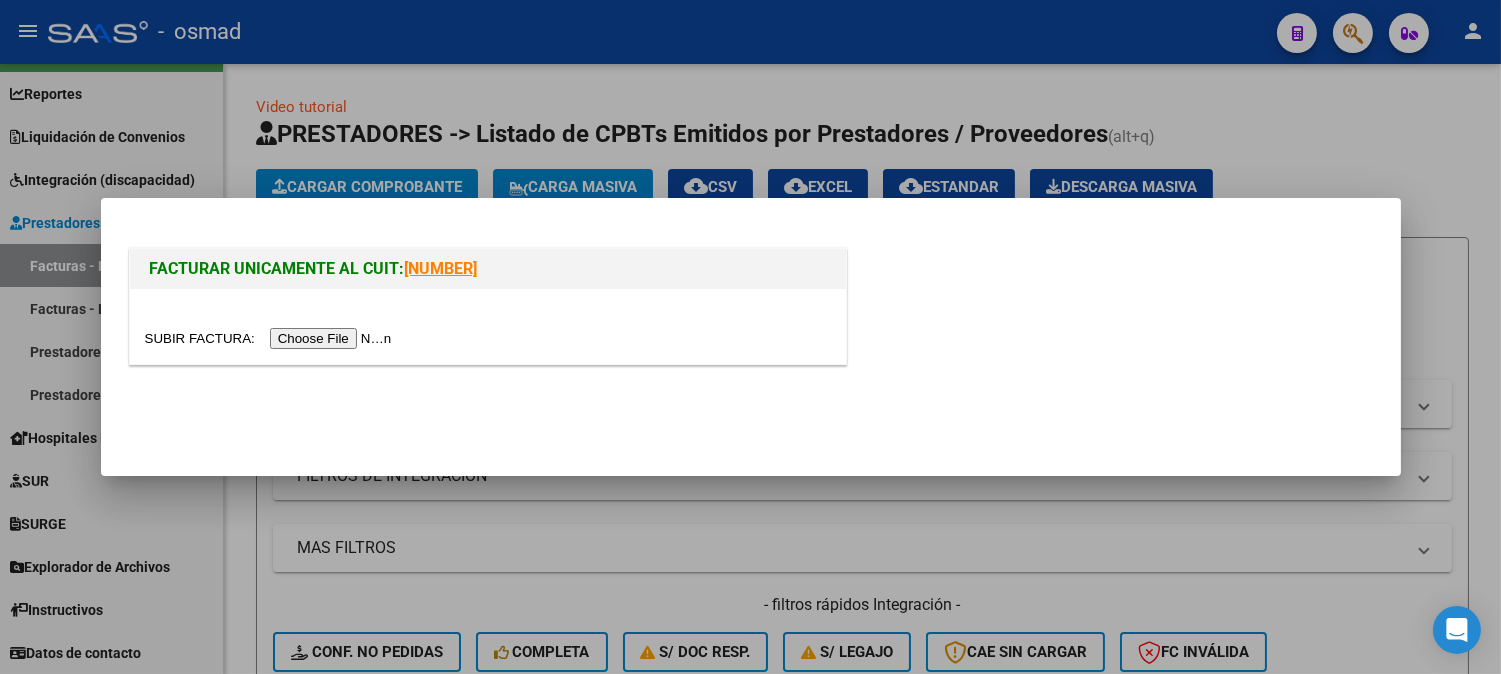 click at bounding box center [271, 338] 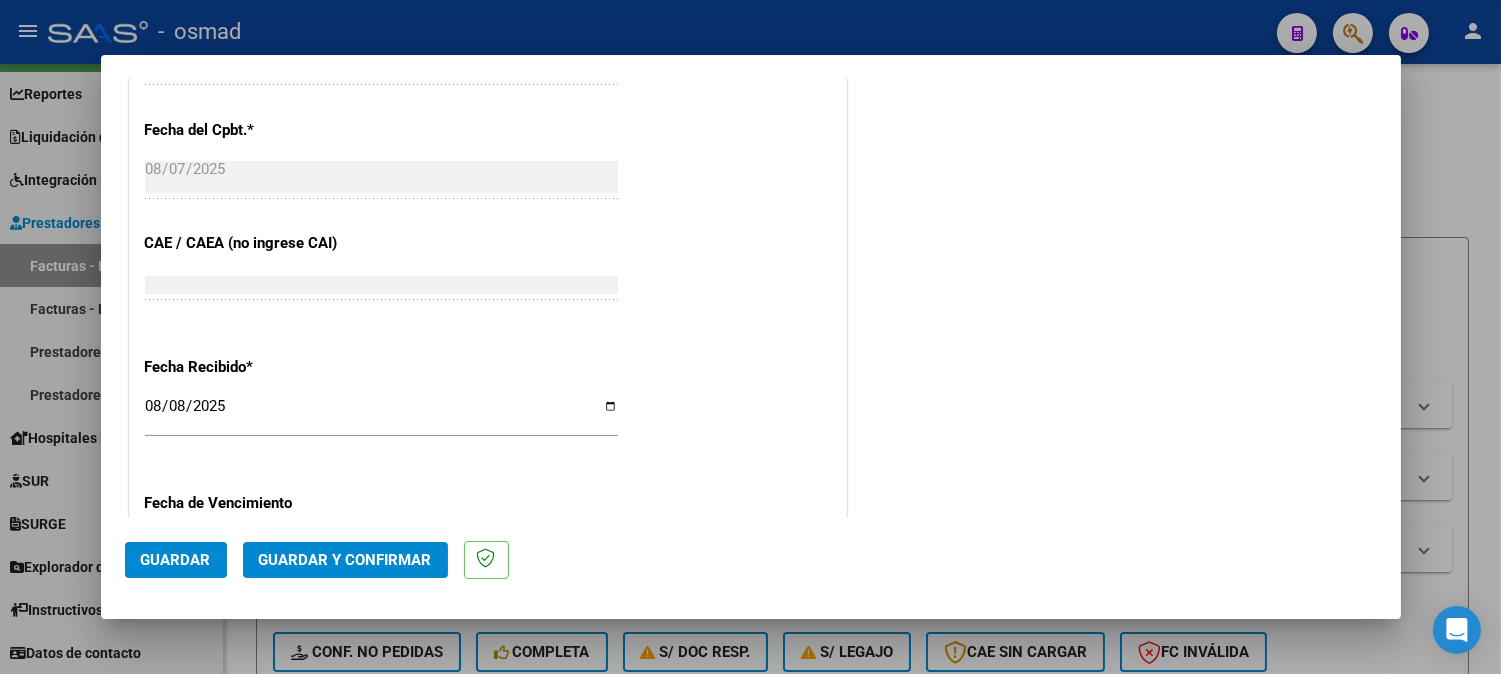 scroll, scrollTop: 1233, scrollLeft: 0, axis: vertical 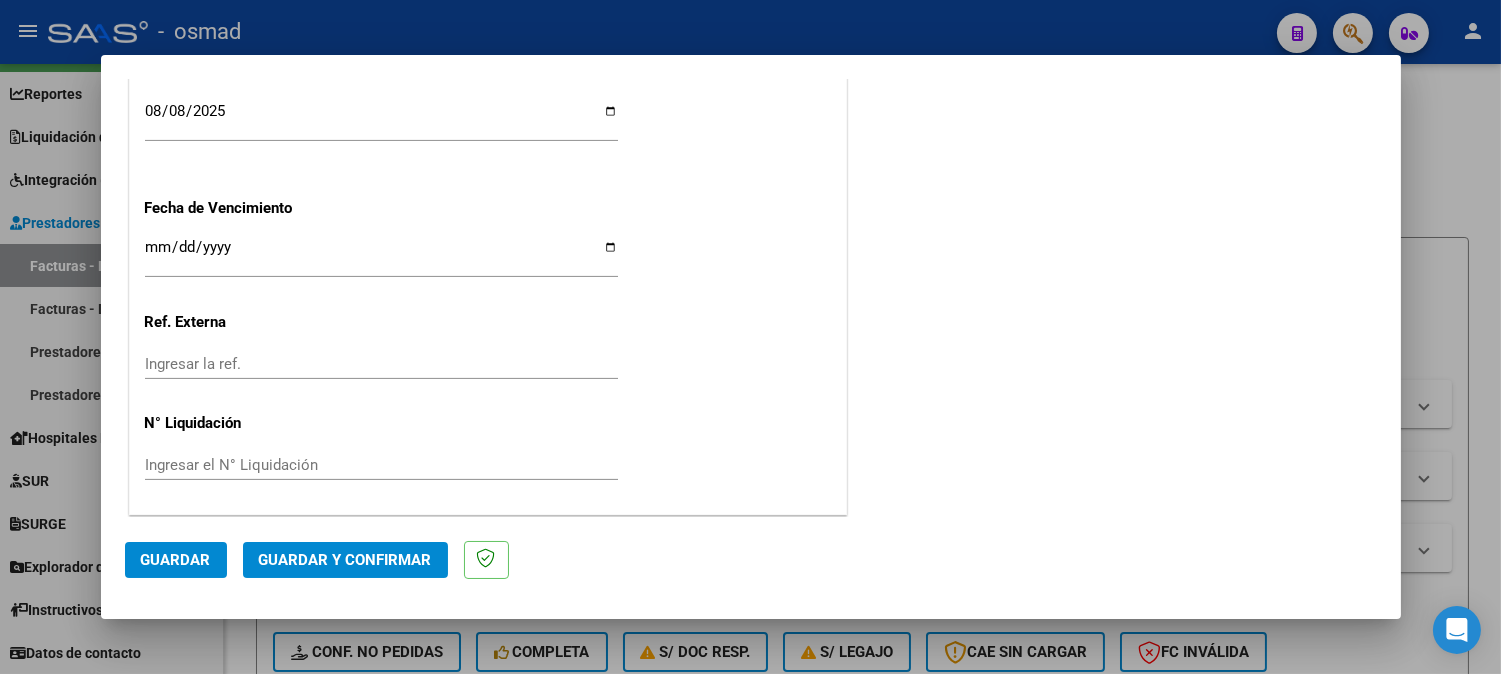 click on "Guardar" 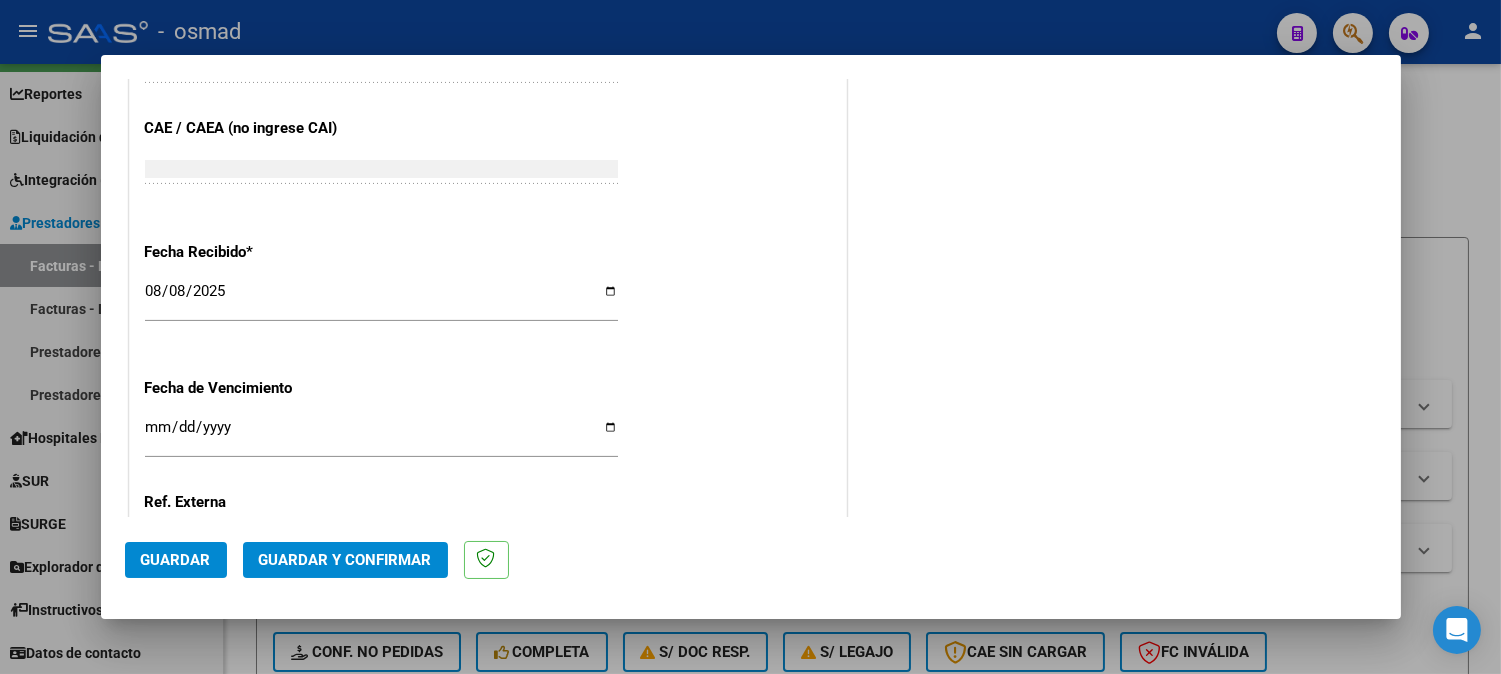 scroll, scrollTop: 1291, scrollLeft: 0, axis: vertical 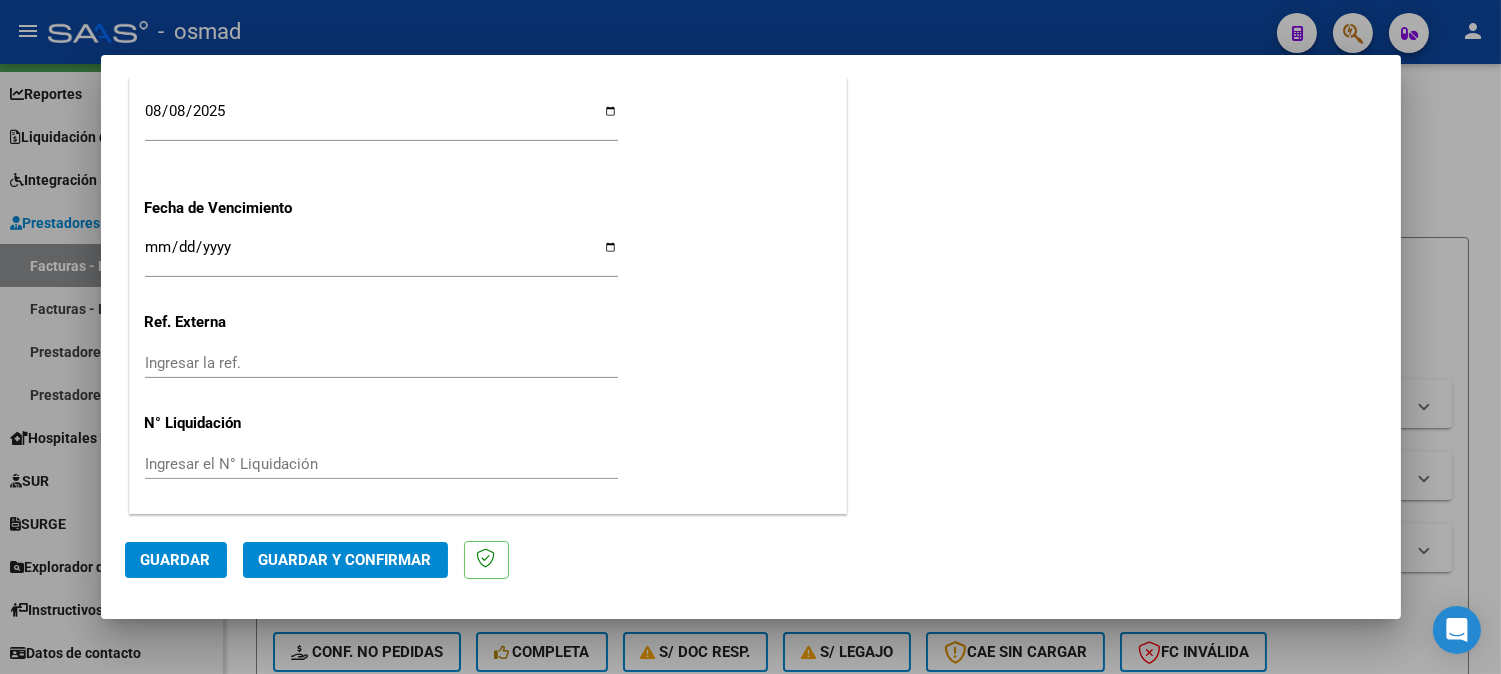 click on "Guardar" 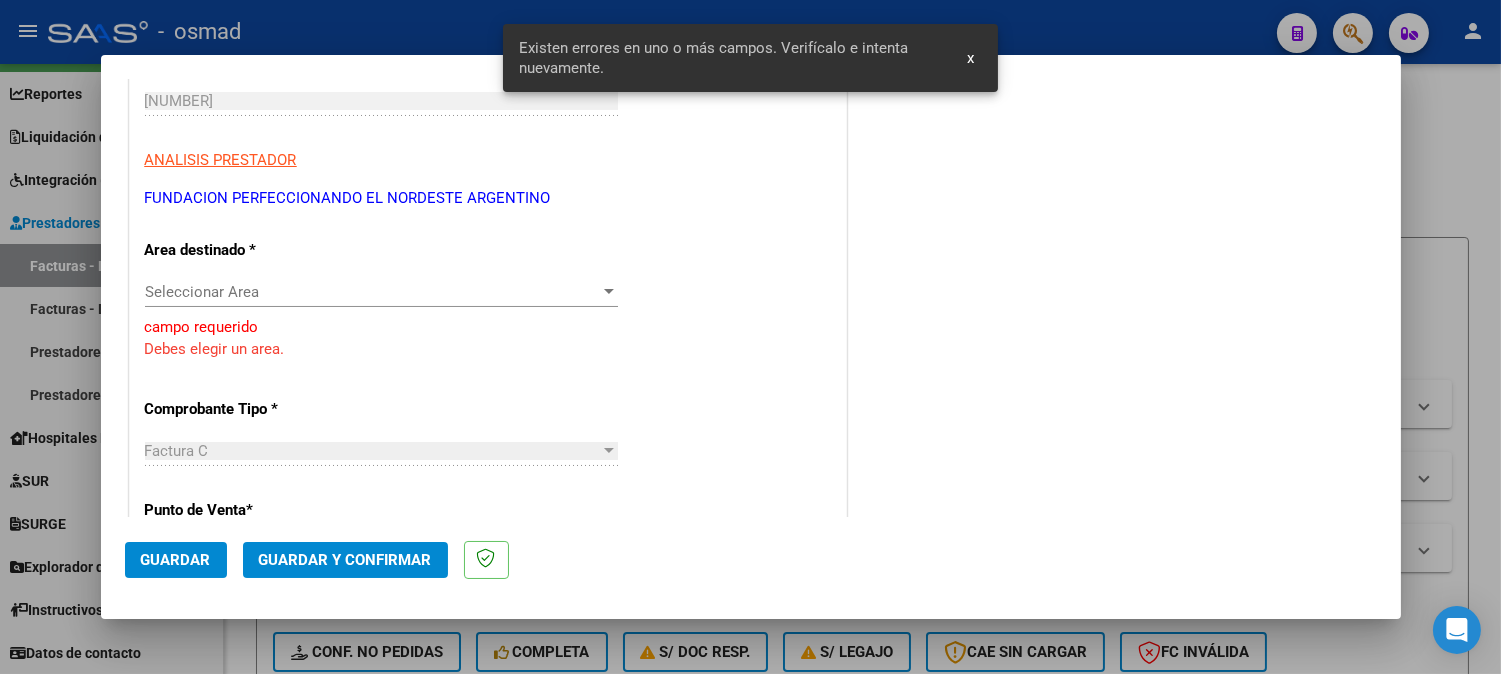 scroll, scrollTop: 301, scrollLeft: 0, axis: vertical 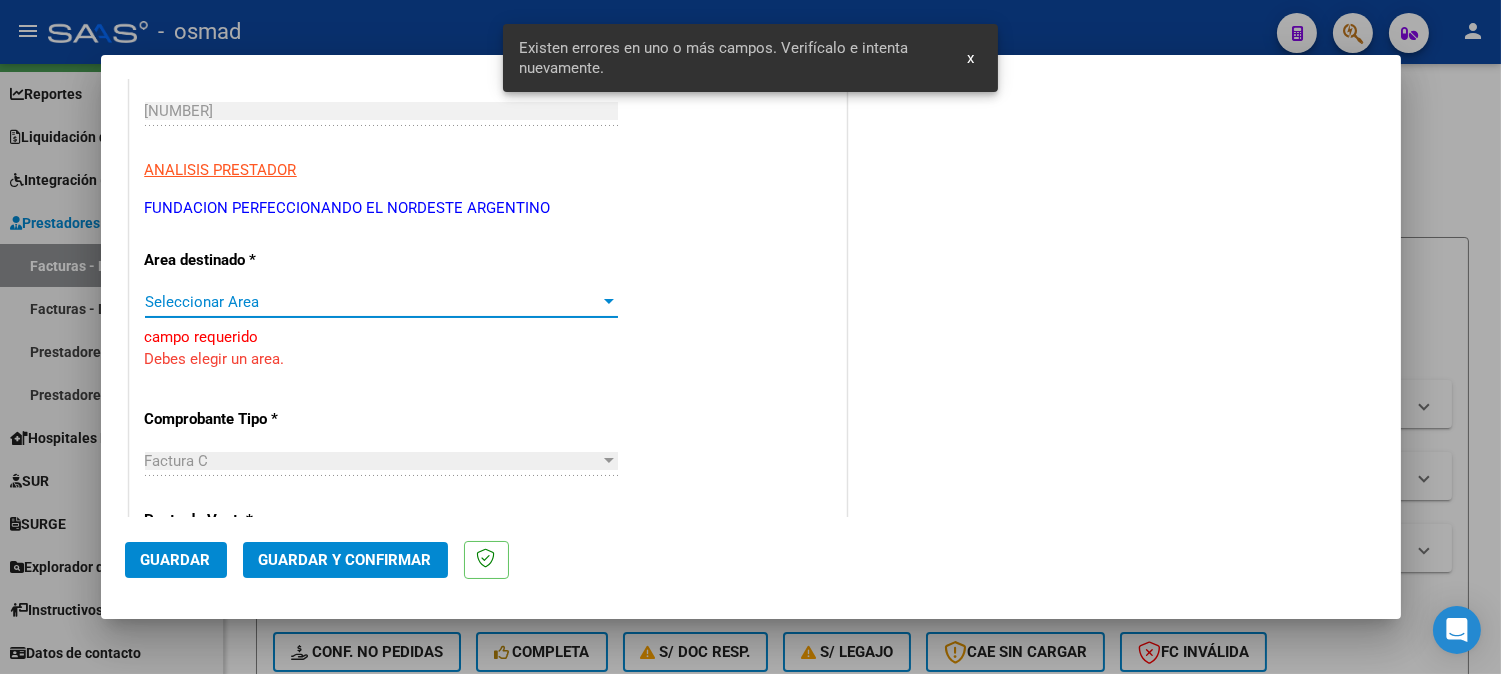 click at bounding box center [609, 302] 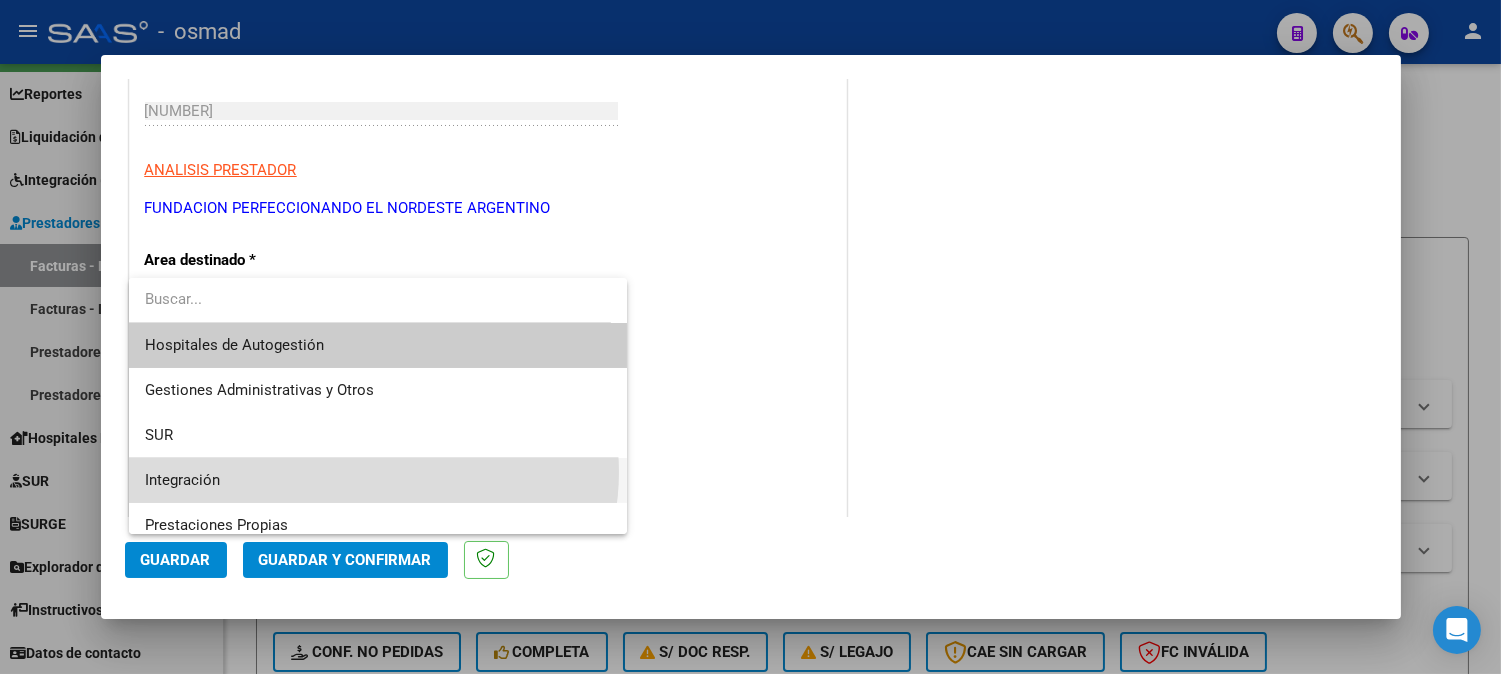 click on "Integración" at bounding box center [378, 480] 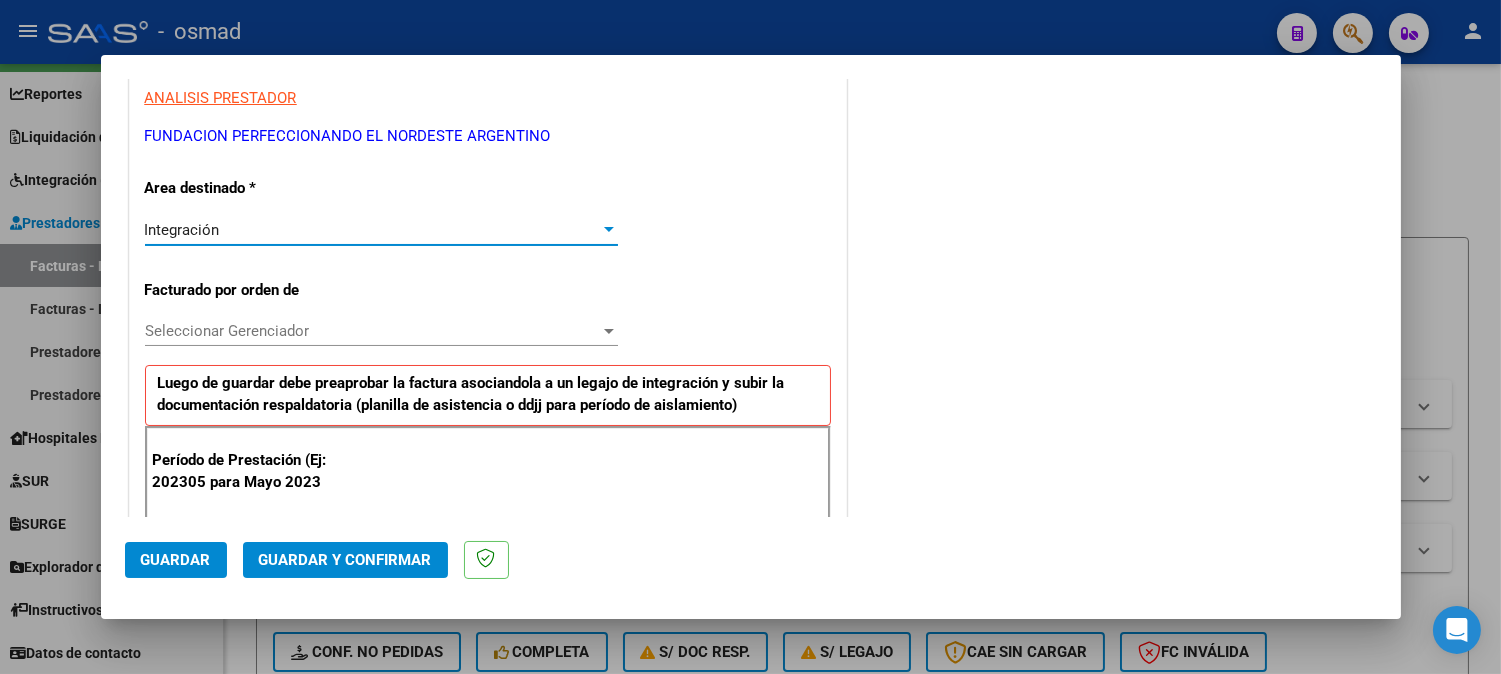 scroll, scrollTop: 412, scrollLeft: 0, axis: vertical 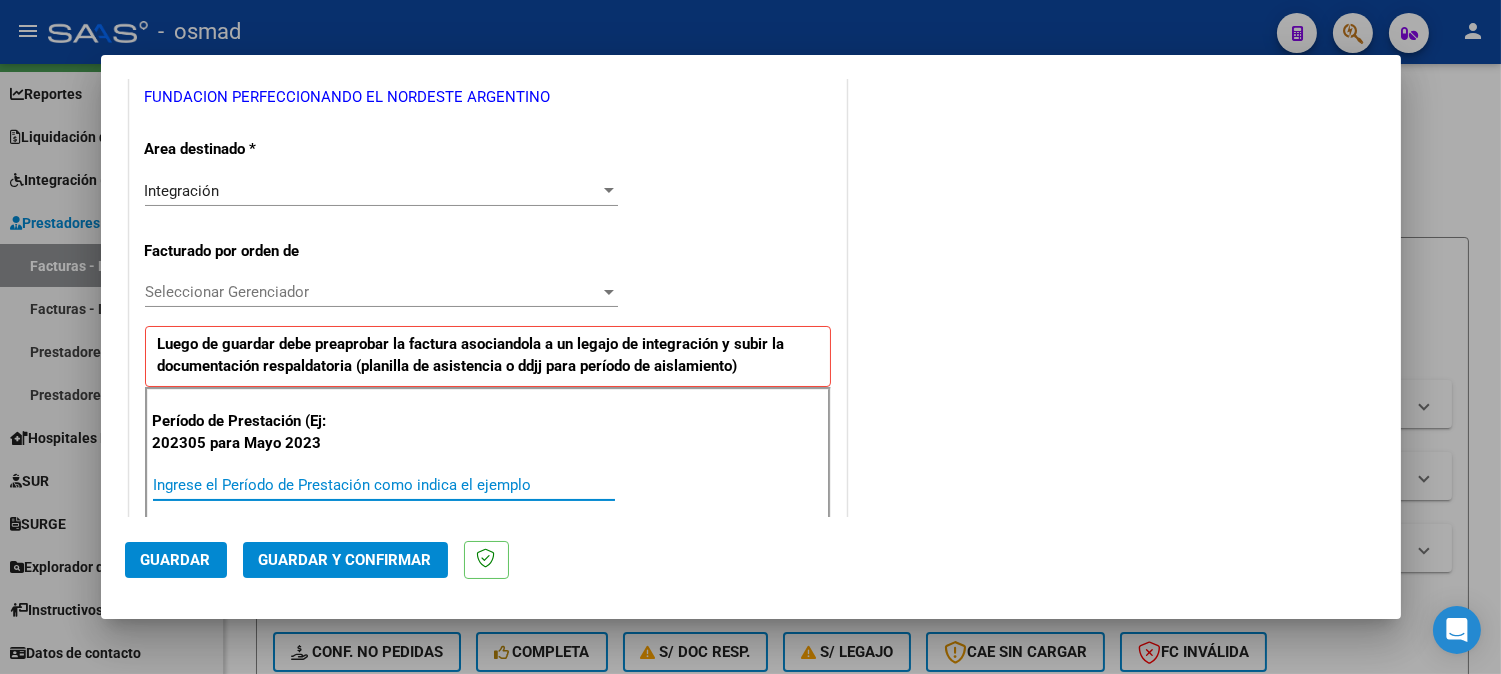 click on "Ingrese el Período de Prestación como indica el ejemplo" at bounding box center (384, 485) 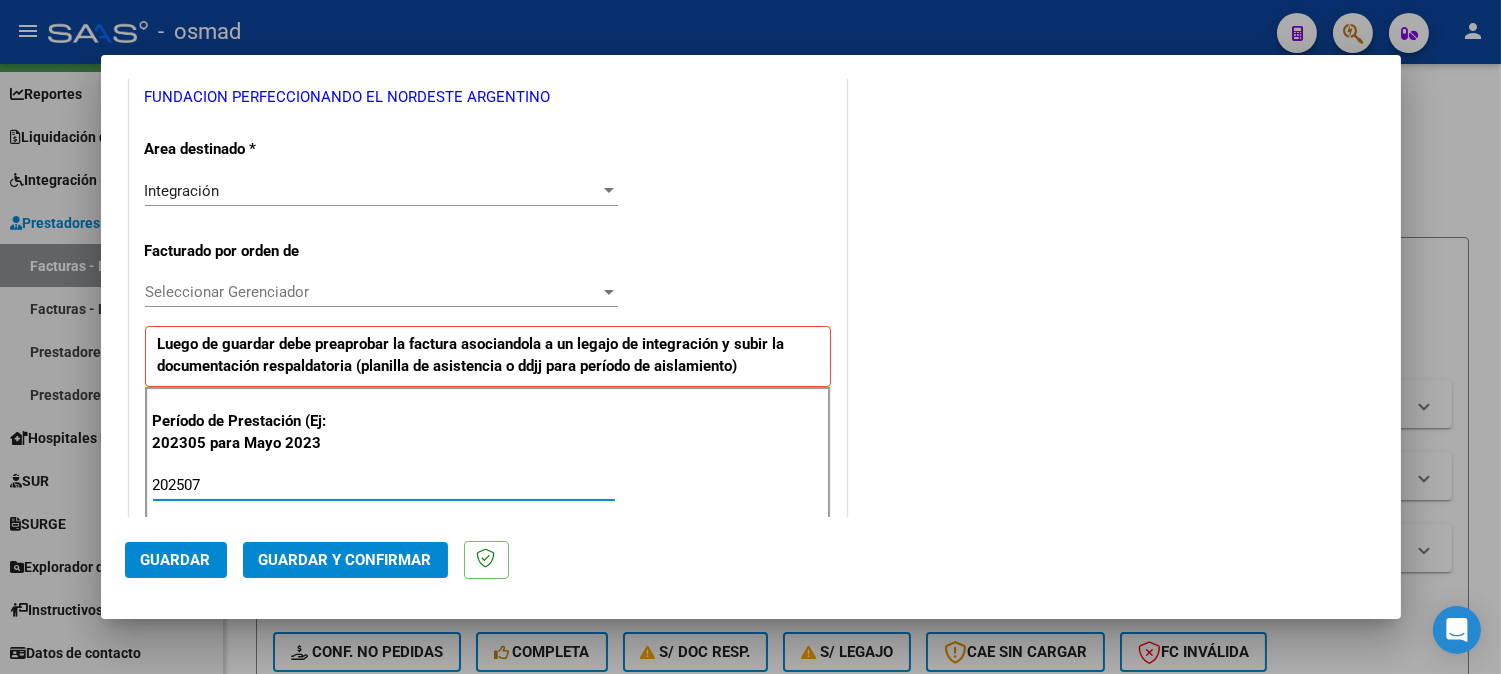 type on "202507" 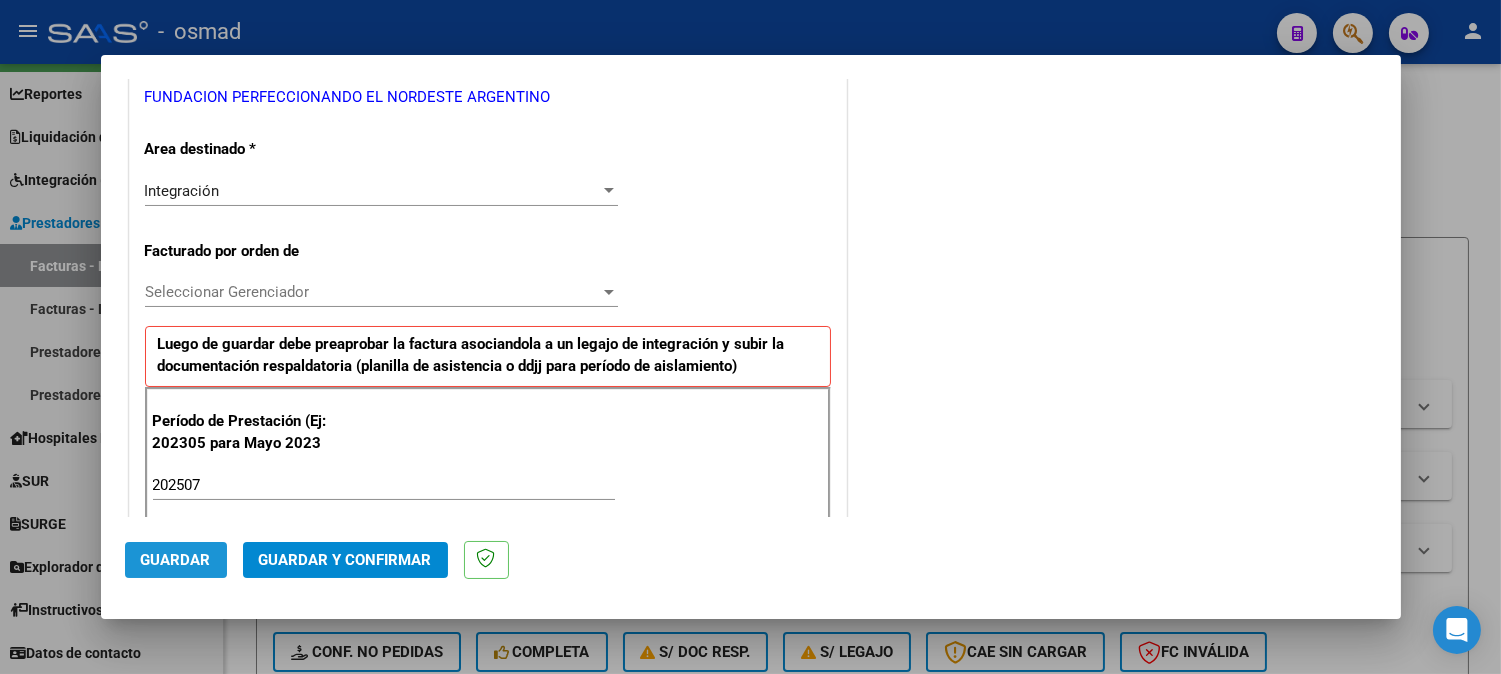 click on "Guardar" 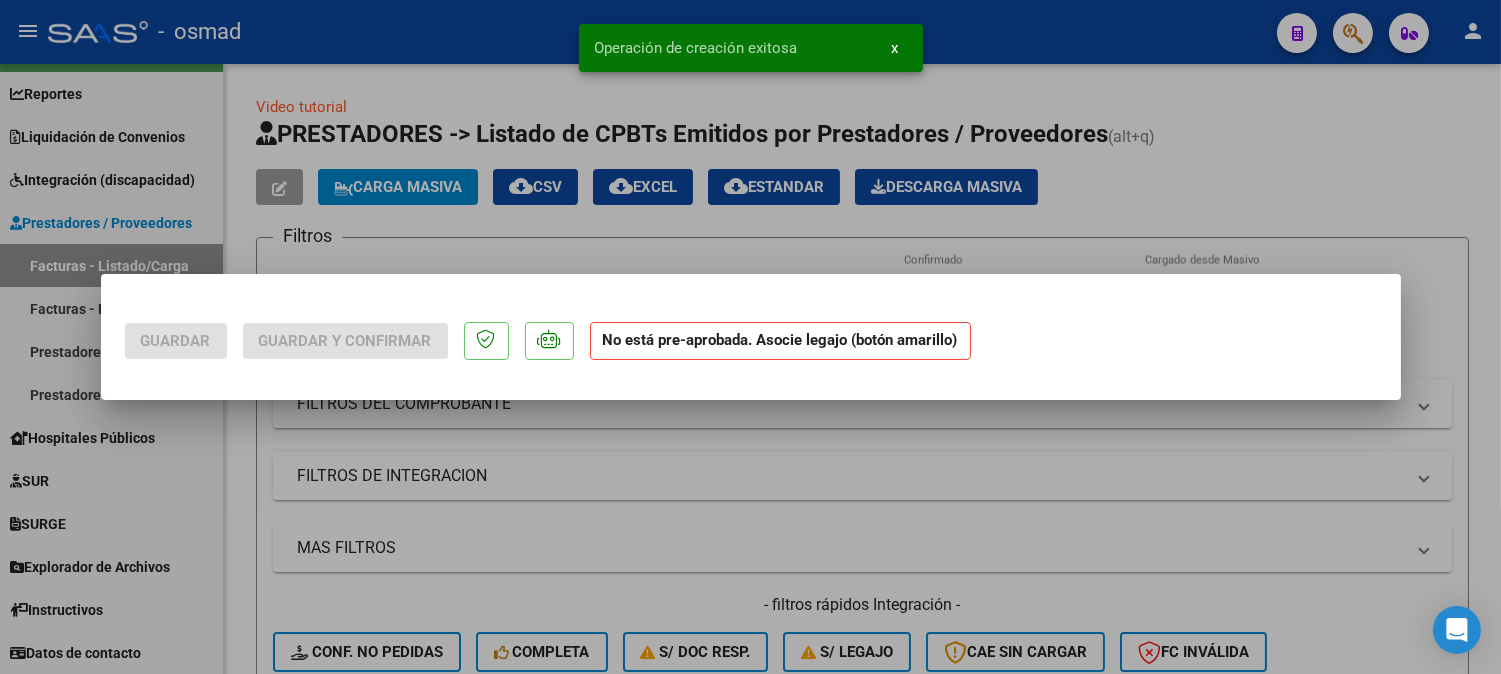 scroll, scrollTop: 0, scrollLeft: 0, axis: both 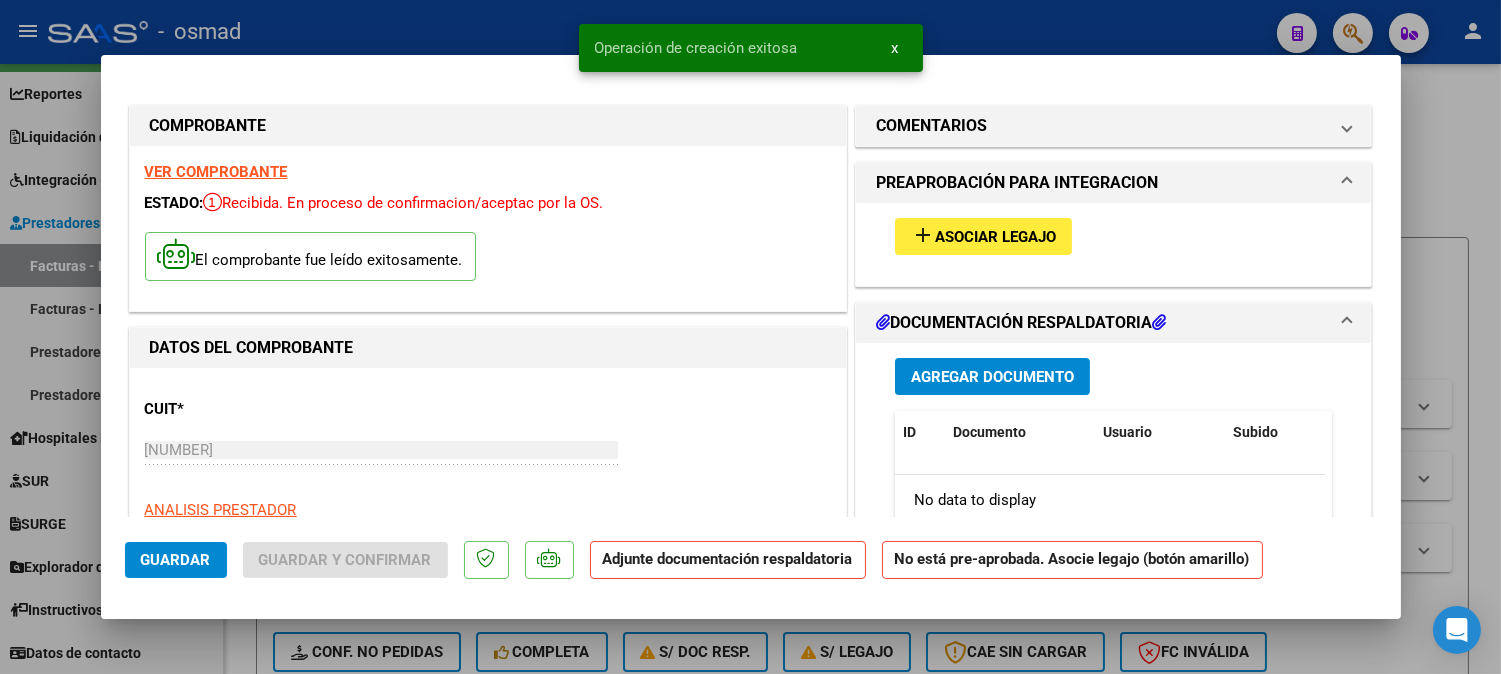 click on "Asociar Legajo" at bounding box center [995, 237] 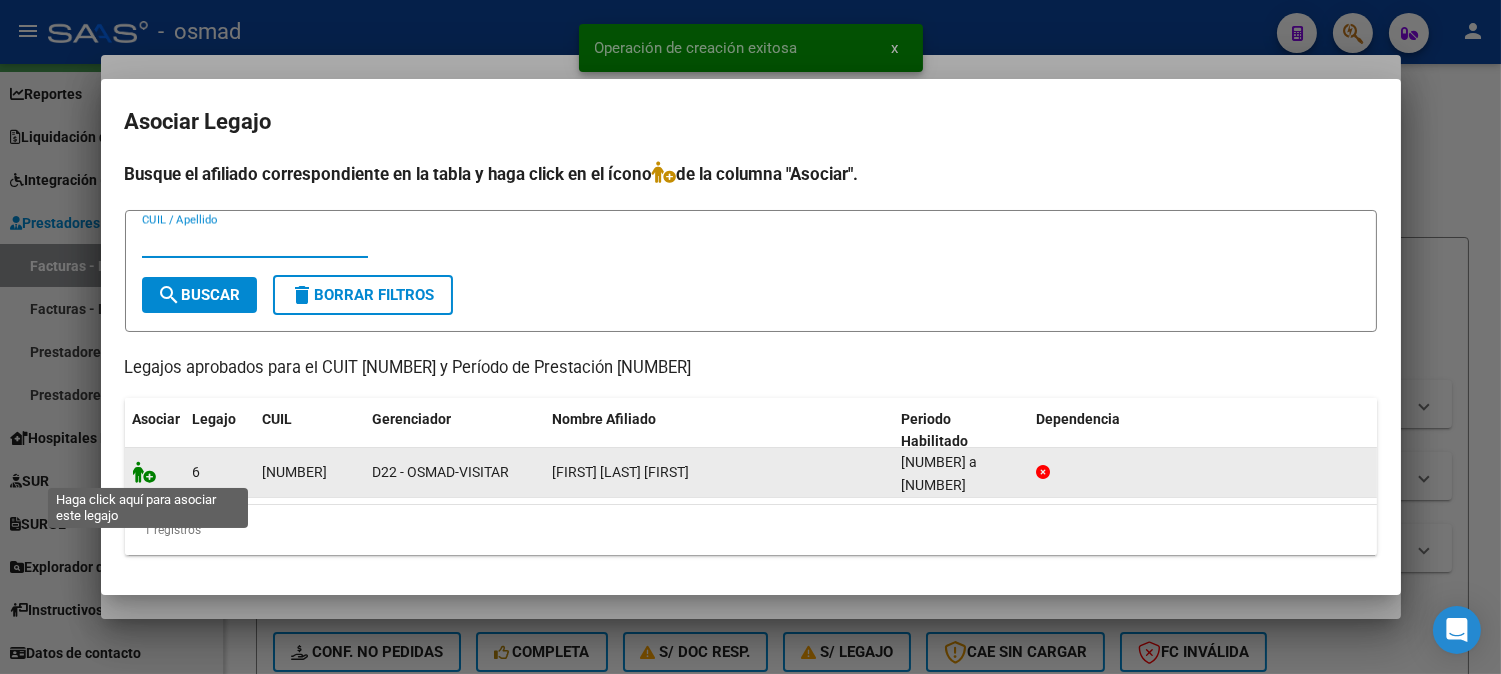 click 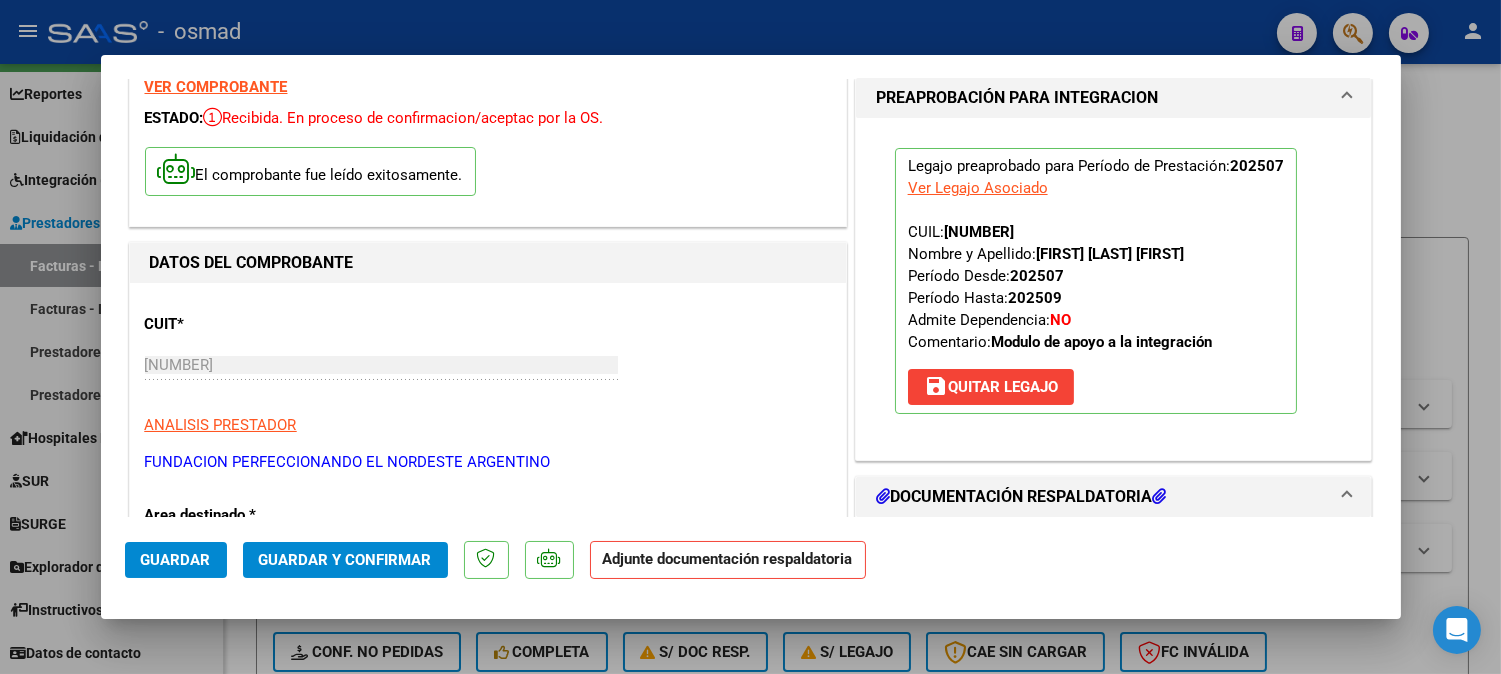 scroll, scrollTop: 222, scrollLeft: 0, axis: vertical 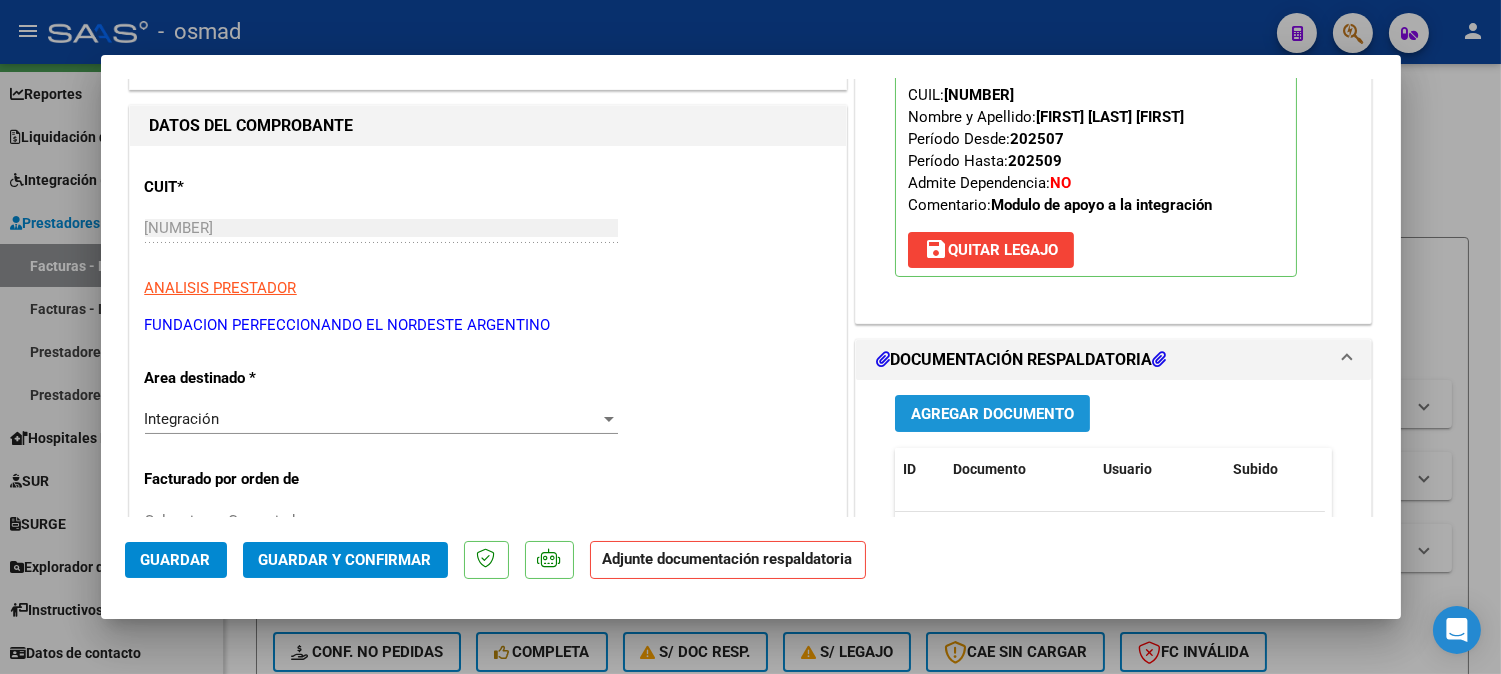 click on "Agregar Documento" at bounding box center (992, 414) 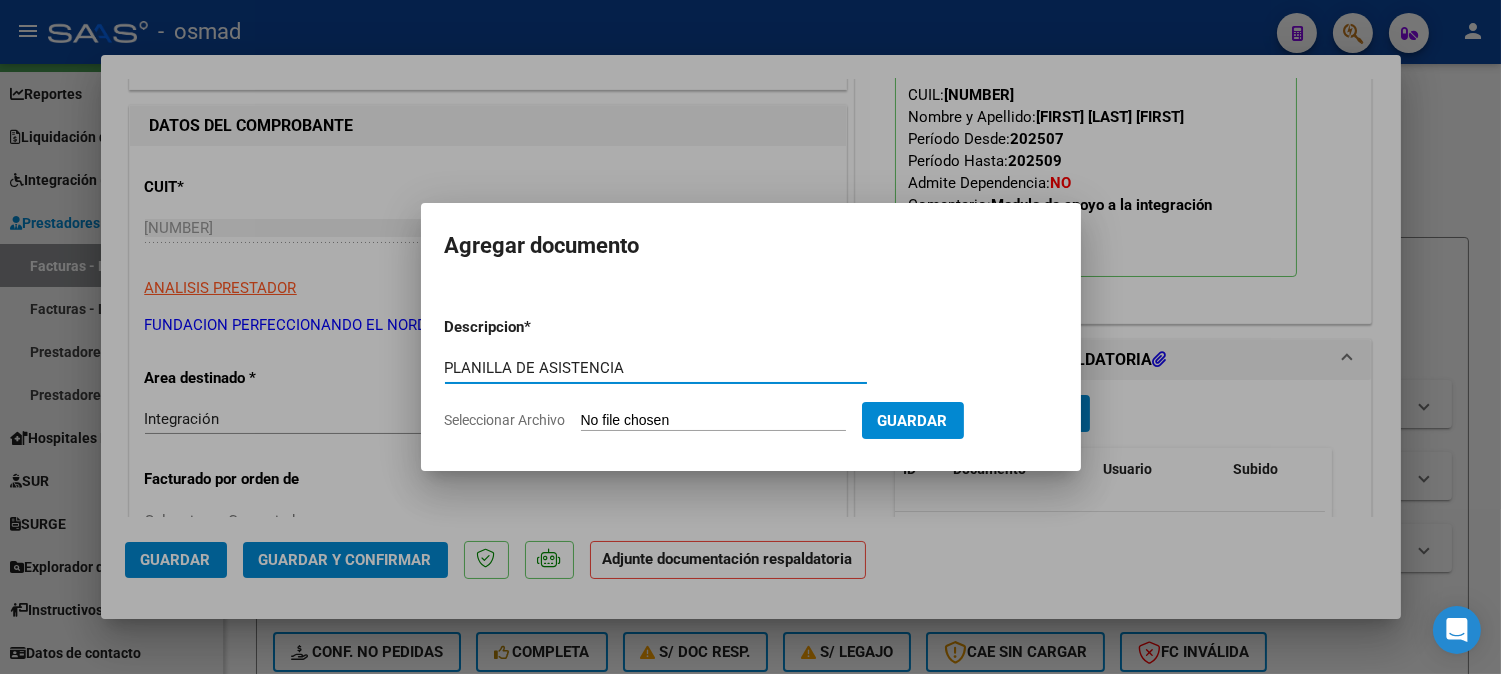 type on "PLANILLA DE ASISTENCIA" 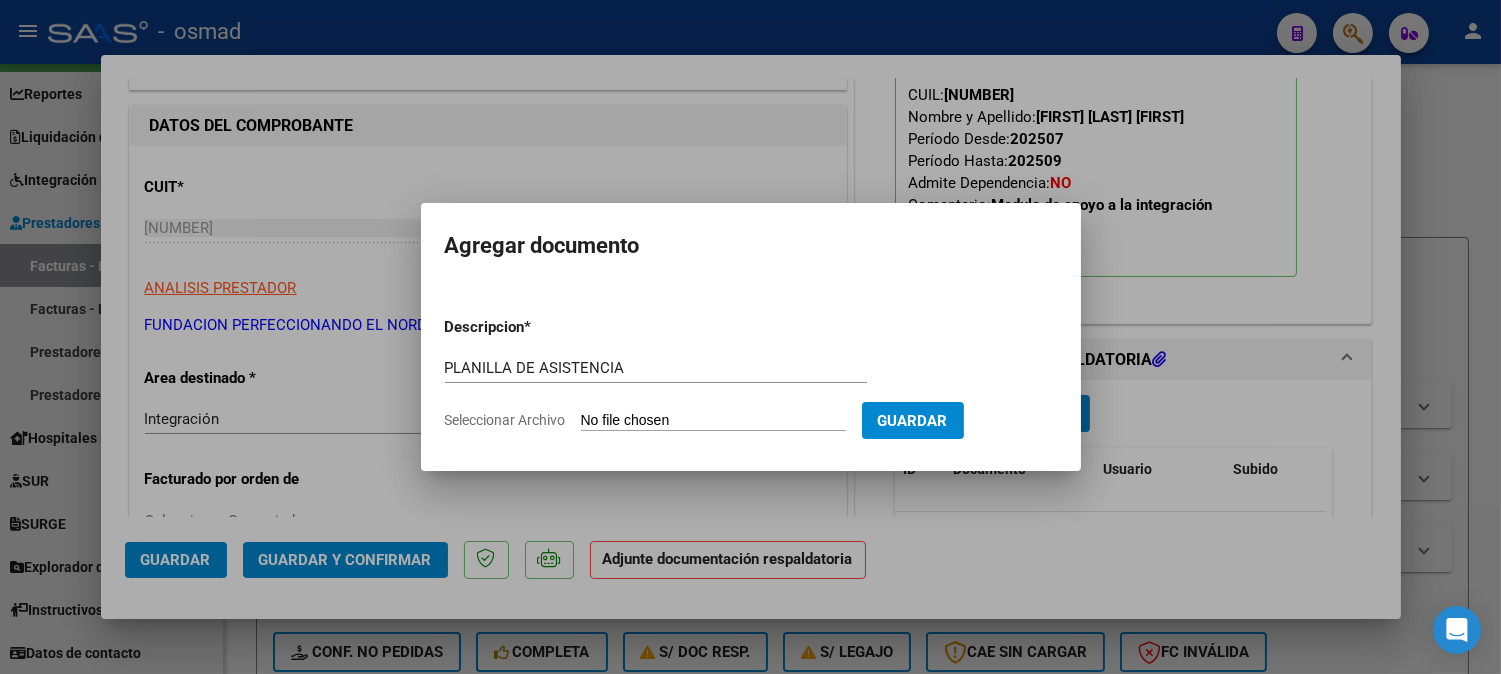 type on "C:\fakepath\[ALPHANUMERIC].pdf" 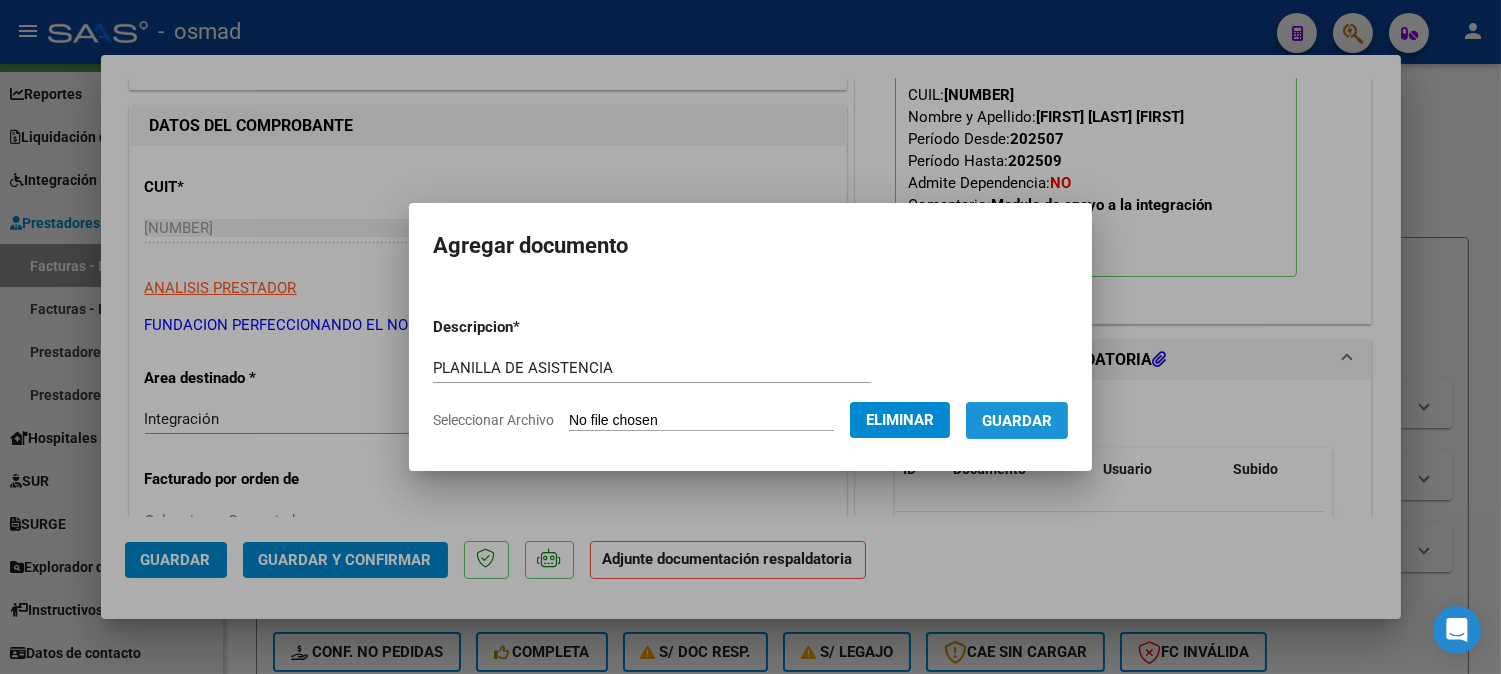 drag, startPoint x: 1028, startPoint y: 416, endPoint x: 1016, endPoint y: 397, distance: 22.472204 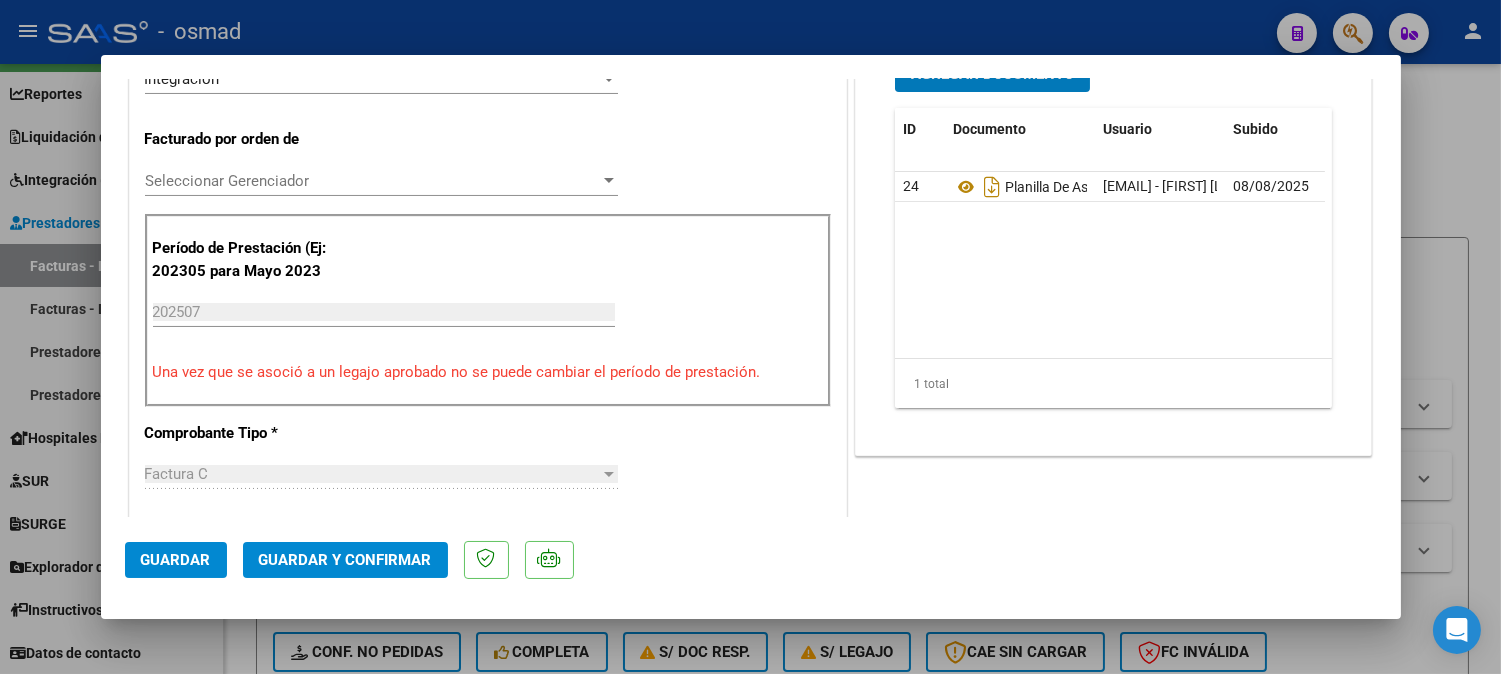 scroll, scrollTop: 777, scrollLeft: 0, axis: vertical 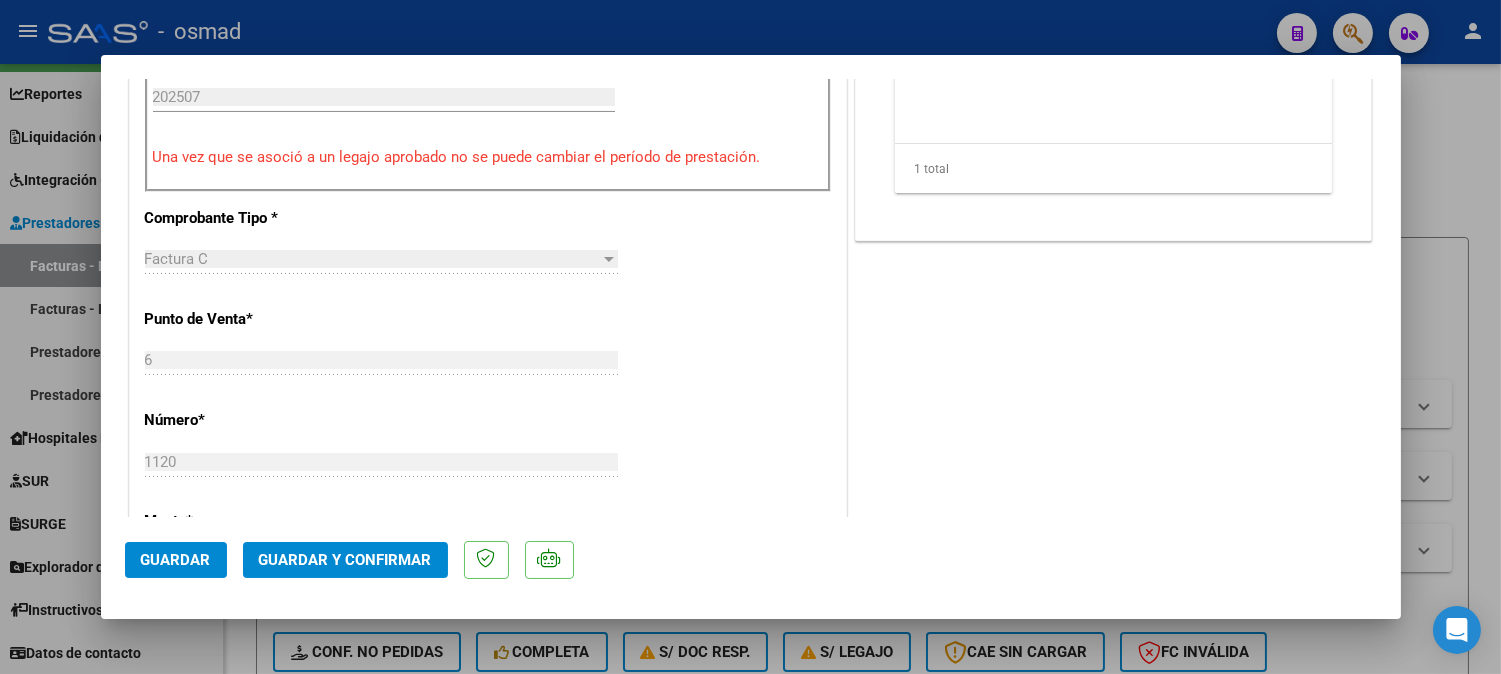 click on "Guardar" 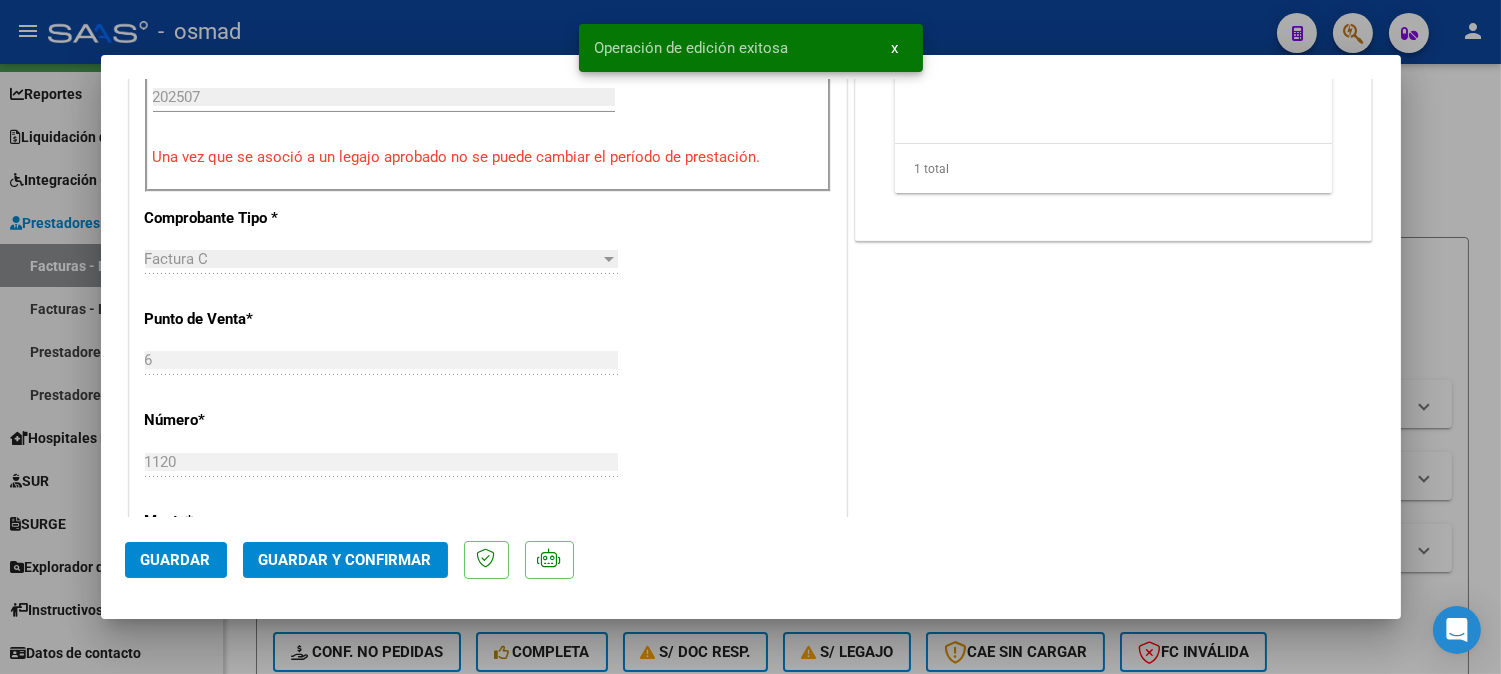click at bounding box center [750, 337] 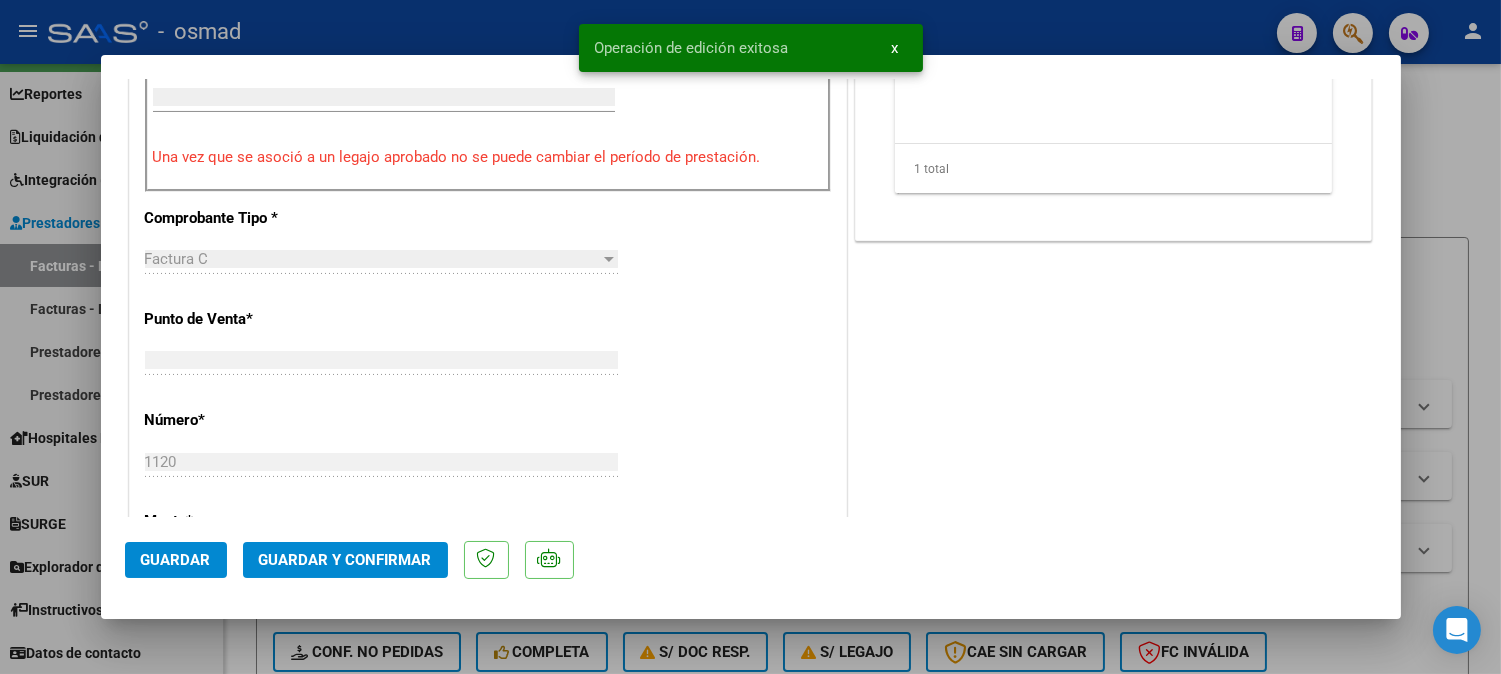 type 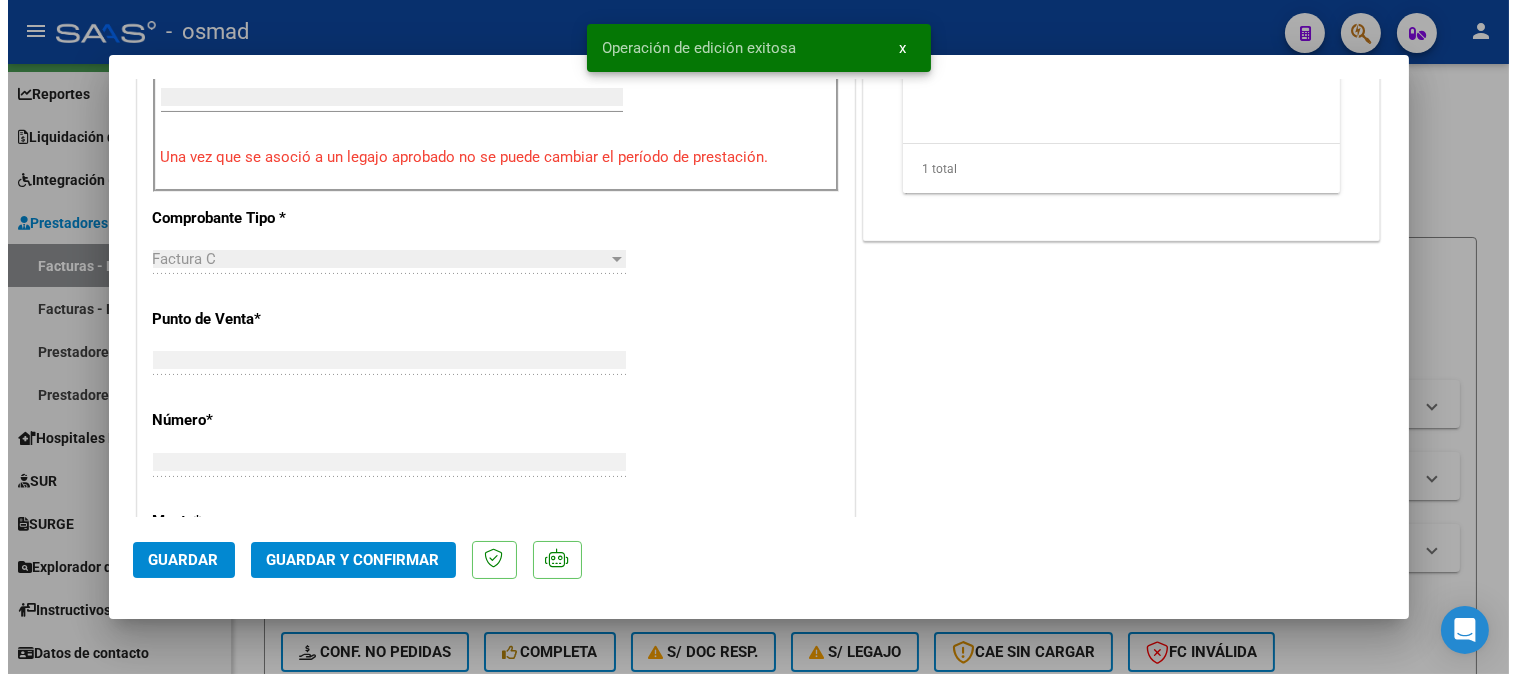 scroll, scrollTop: 737, scrollLeft: 0, axis: vertical 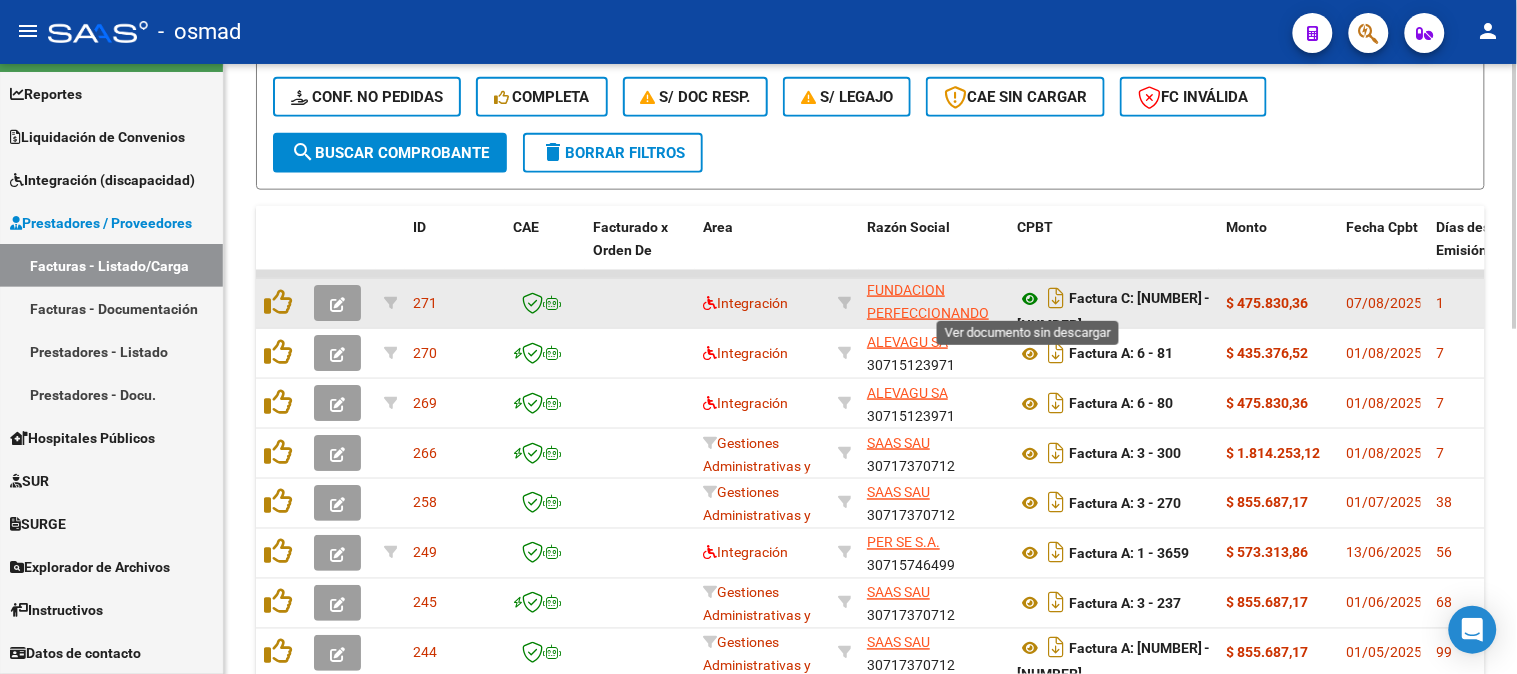 click 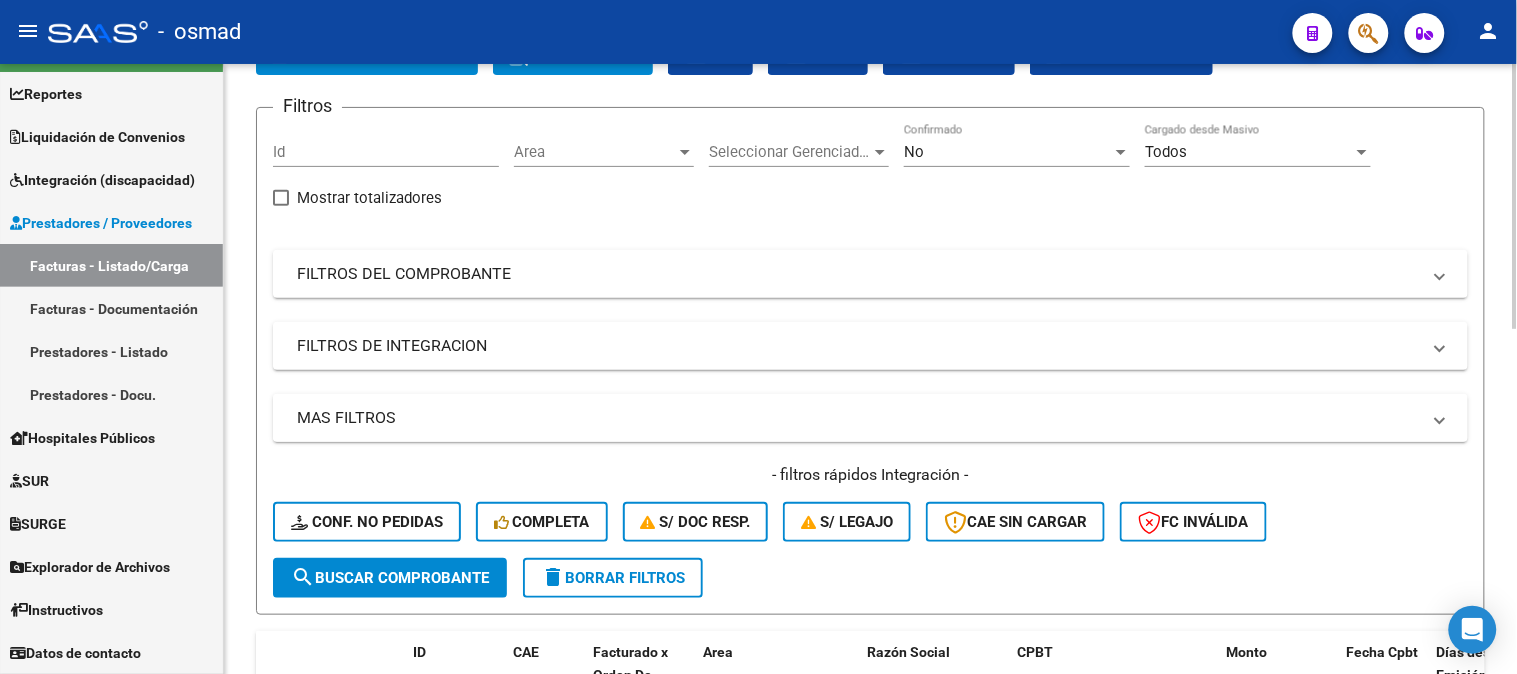 scroll, scrollTop: 111, scrollLeft: 0, axis: vertical 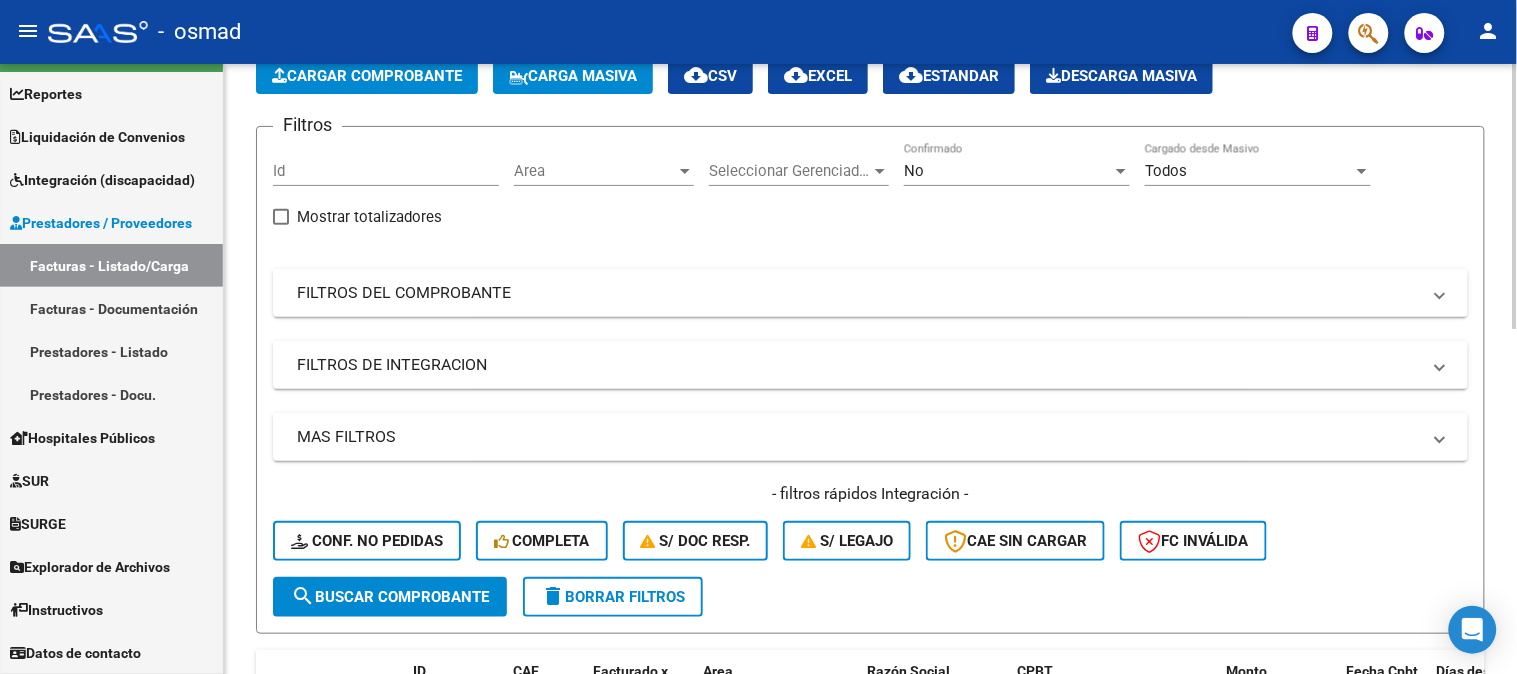 click on "delete  Borrar Filtros" 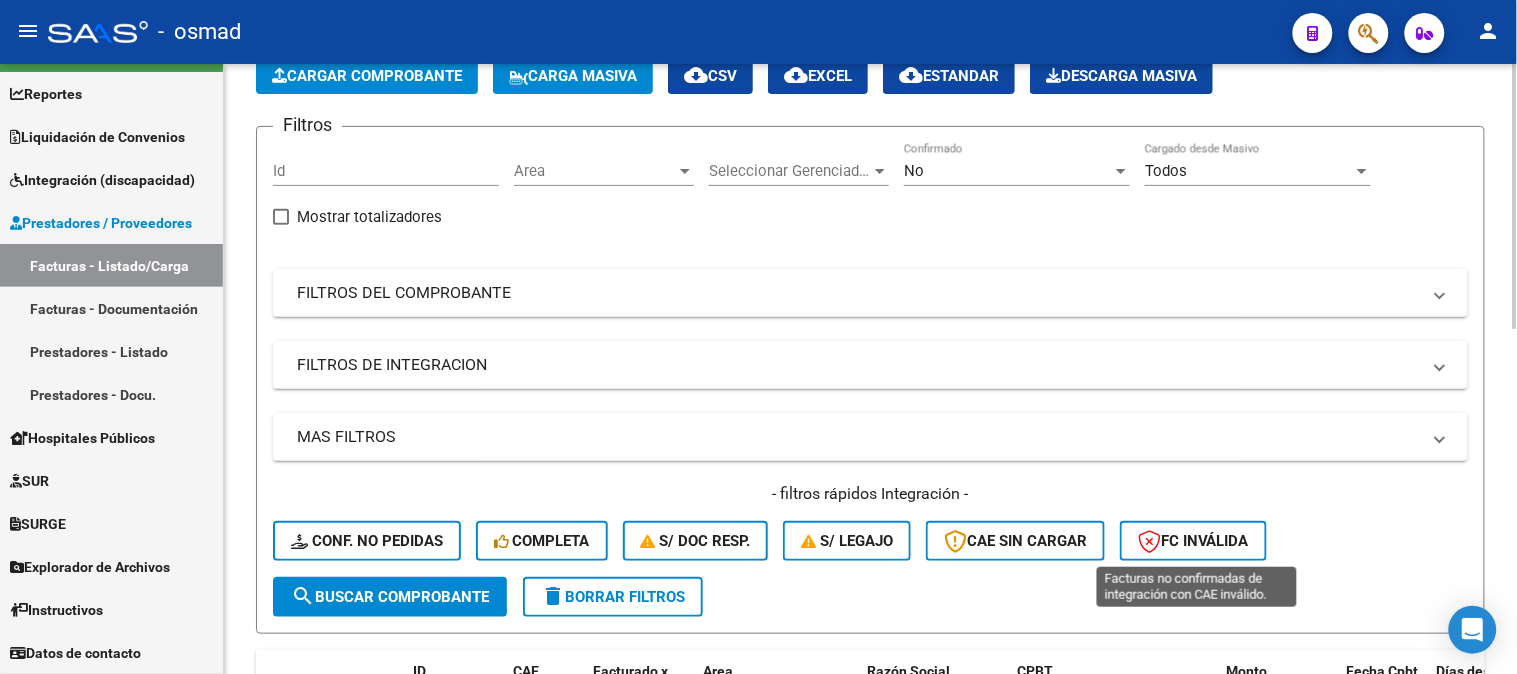 click on "FC Inválida" 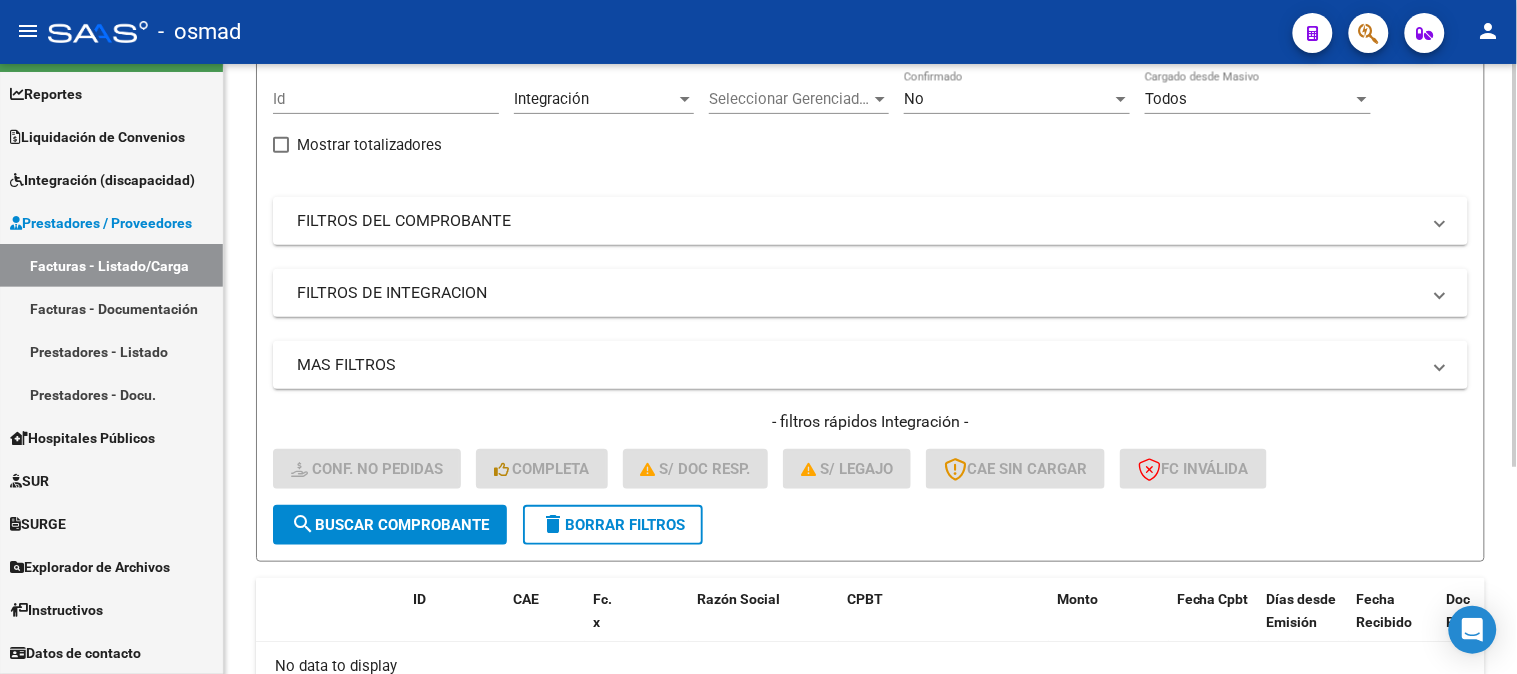 scroll, scrollTop: 312, scrollLeft: 0, axis: vertical 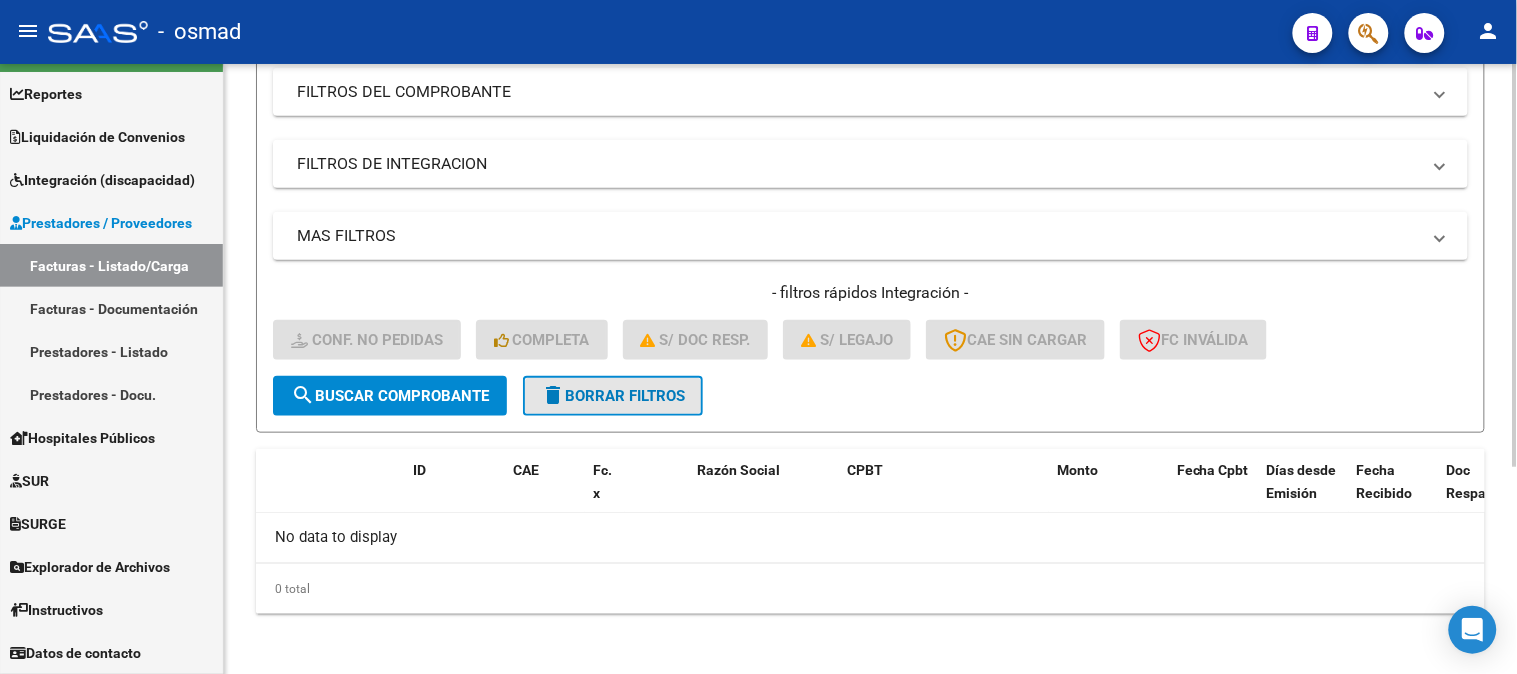click on "delete  Borrar Filtros" 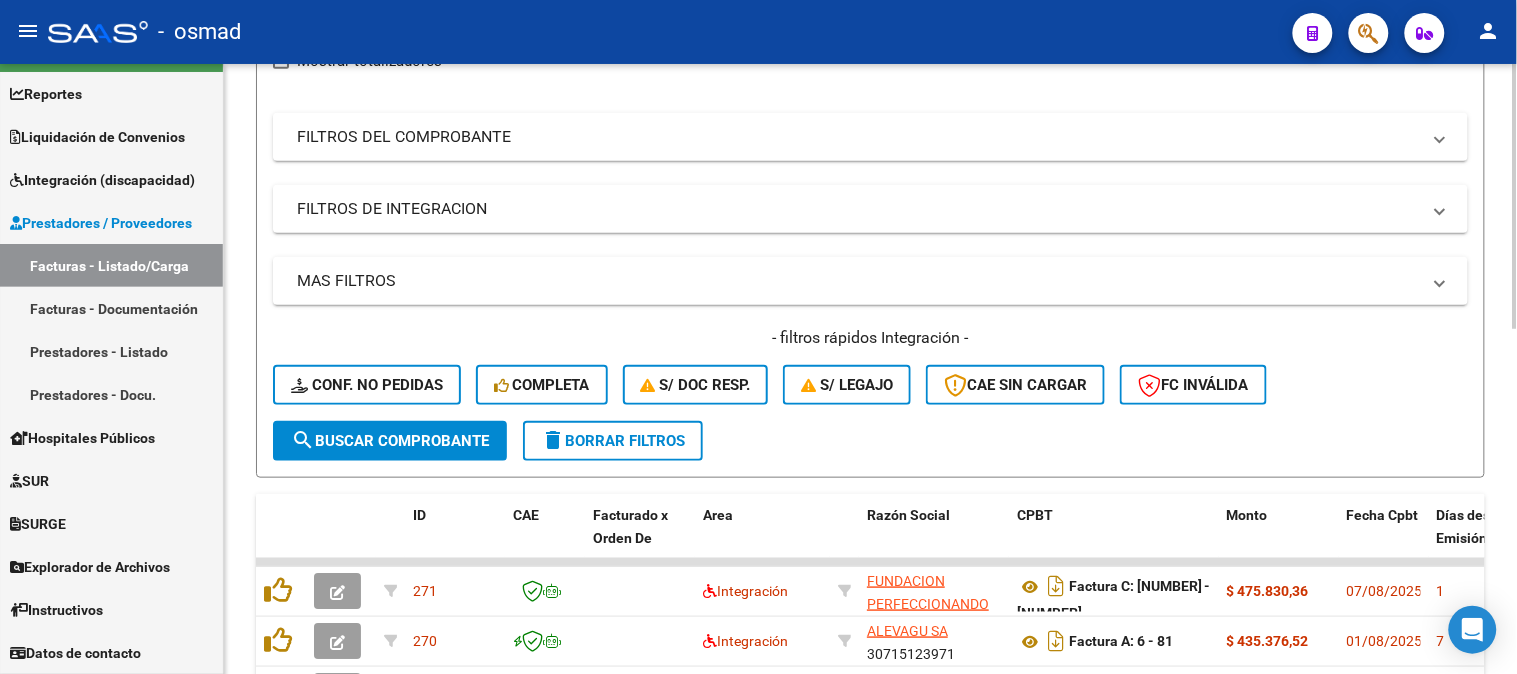 scroll, scrollTop: 312, scrollLeft: 0, axis: vertical 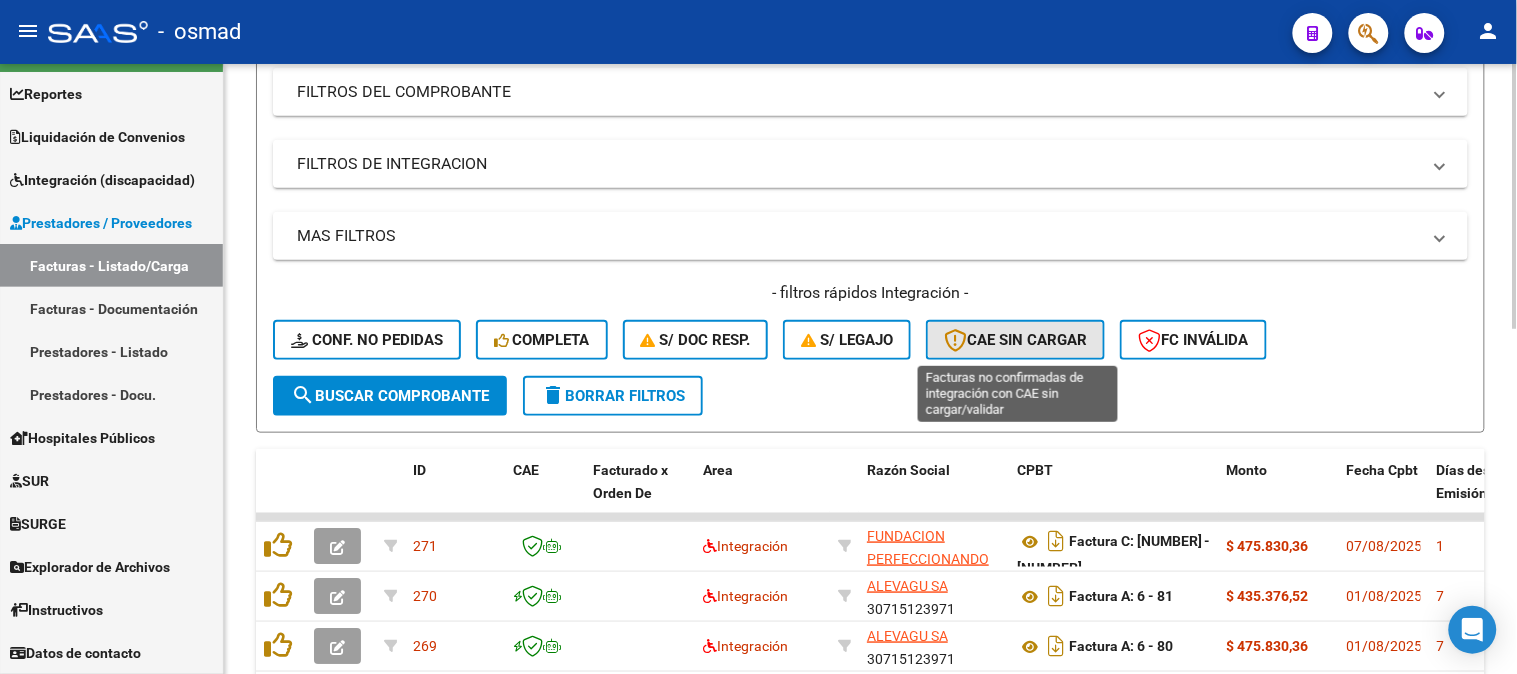 click on "CAE SIN CARGAR" 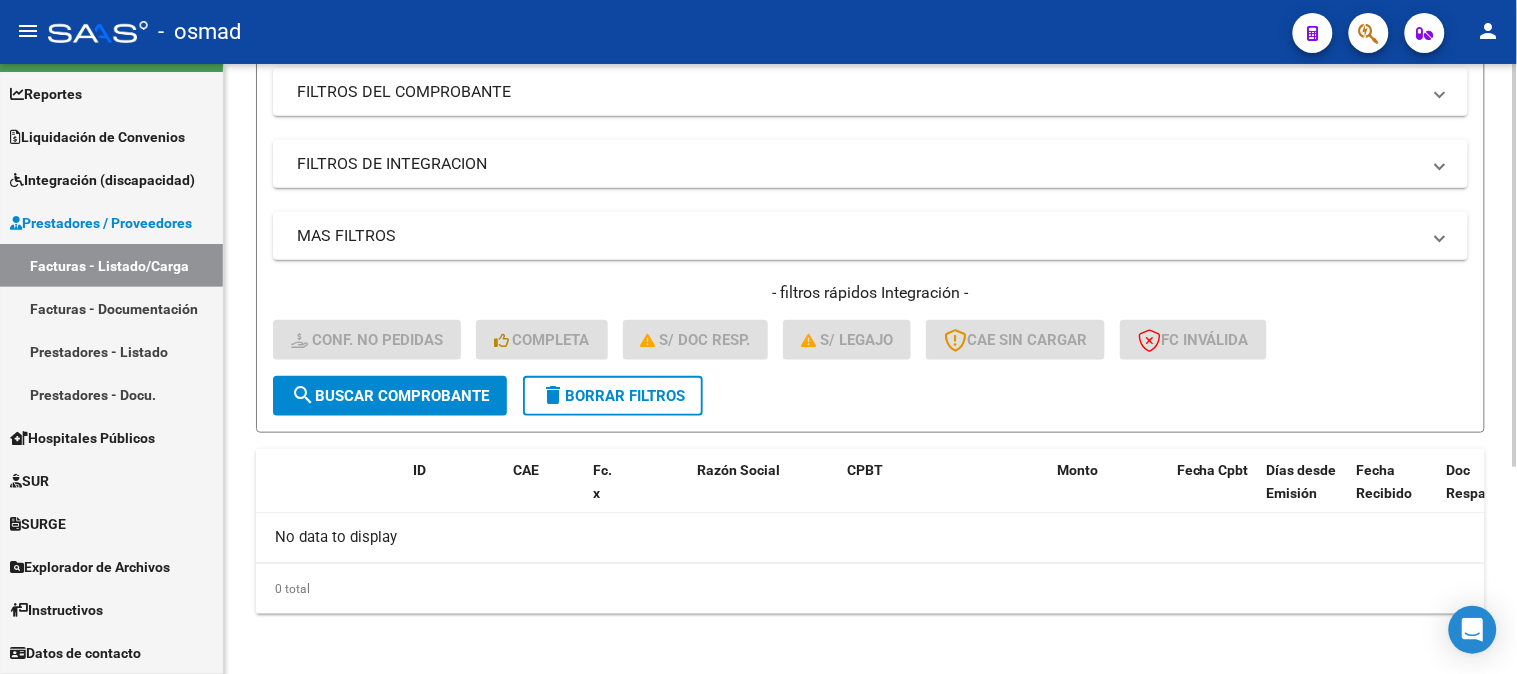 click on "delete  Borrar Filtros" 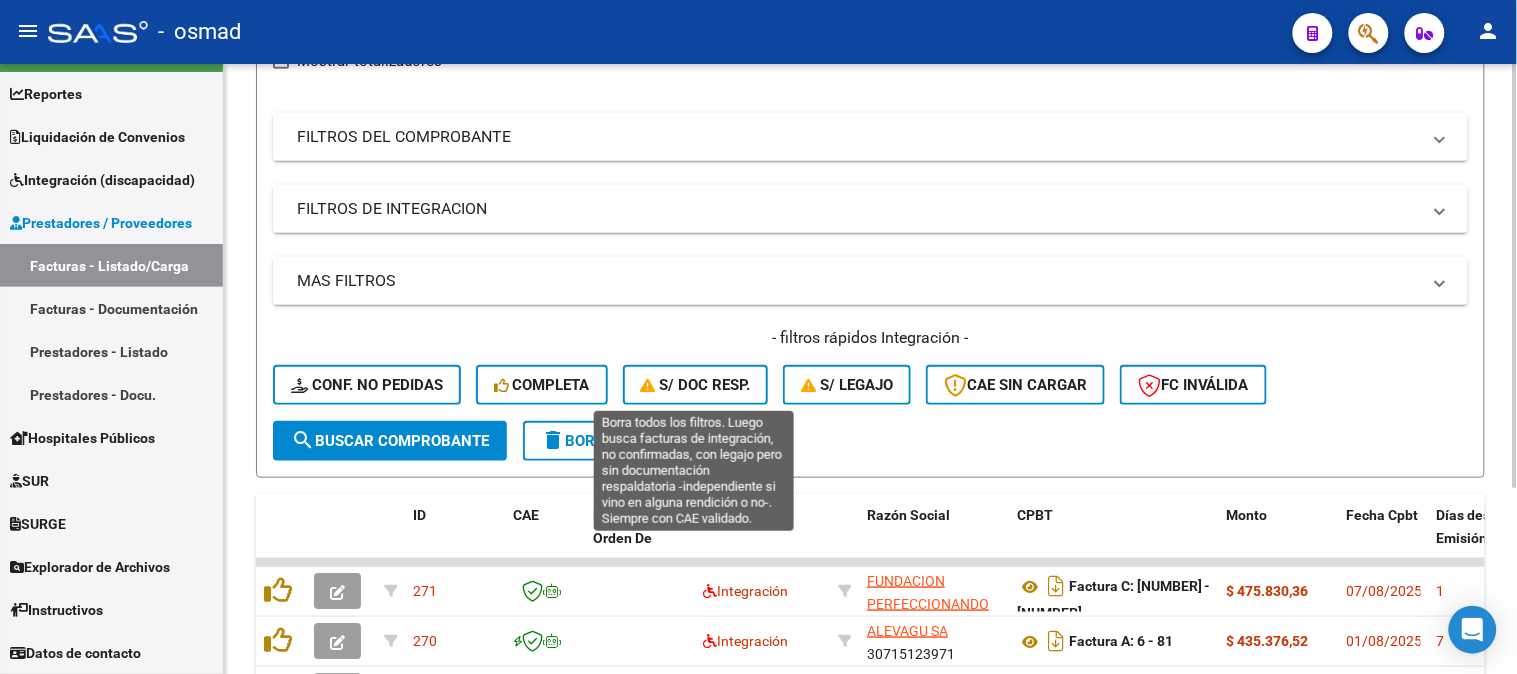 scroll, scrollTop: 312, scrollLeft: 0, axis: vertical 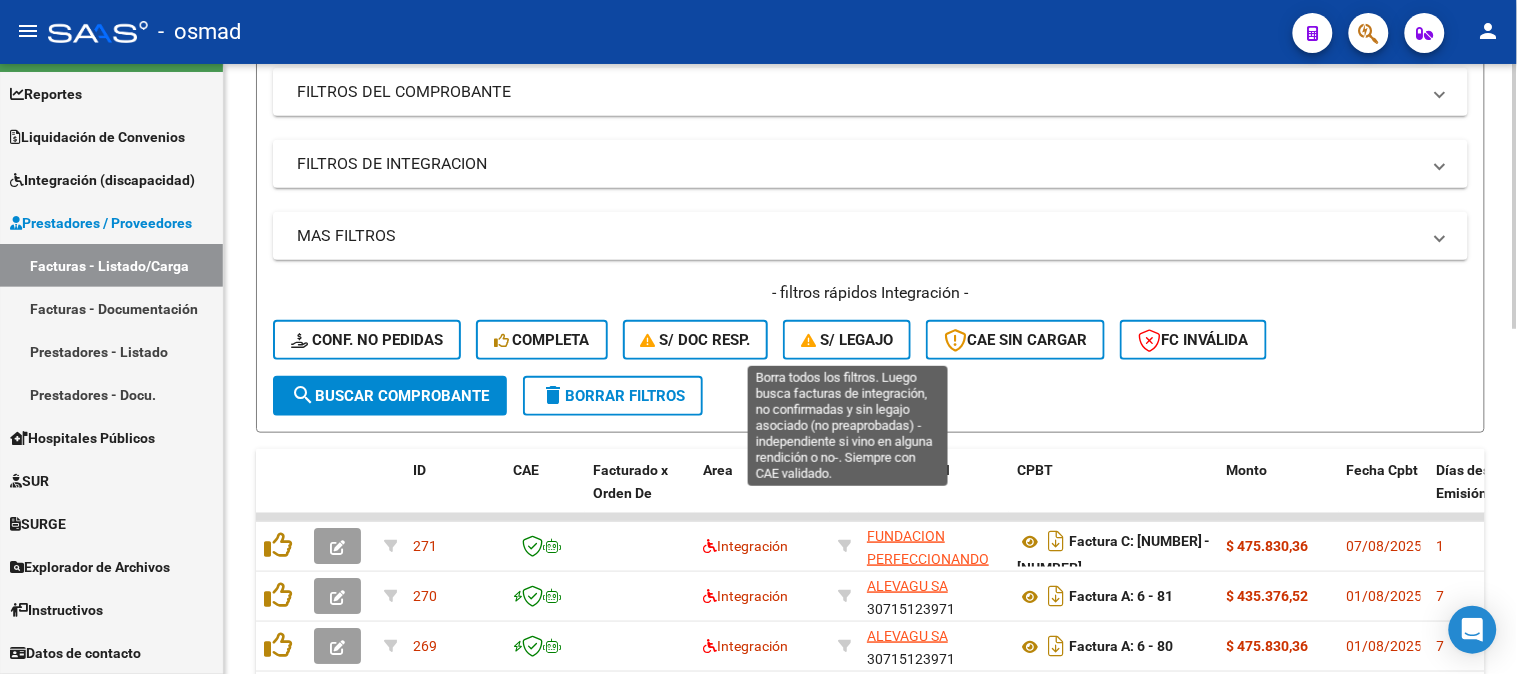 click on "S/ legajo" 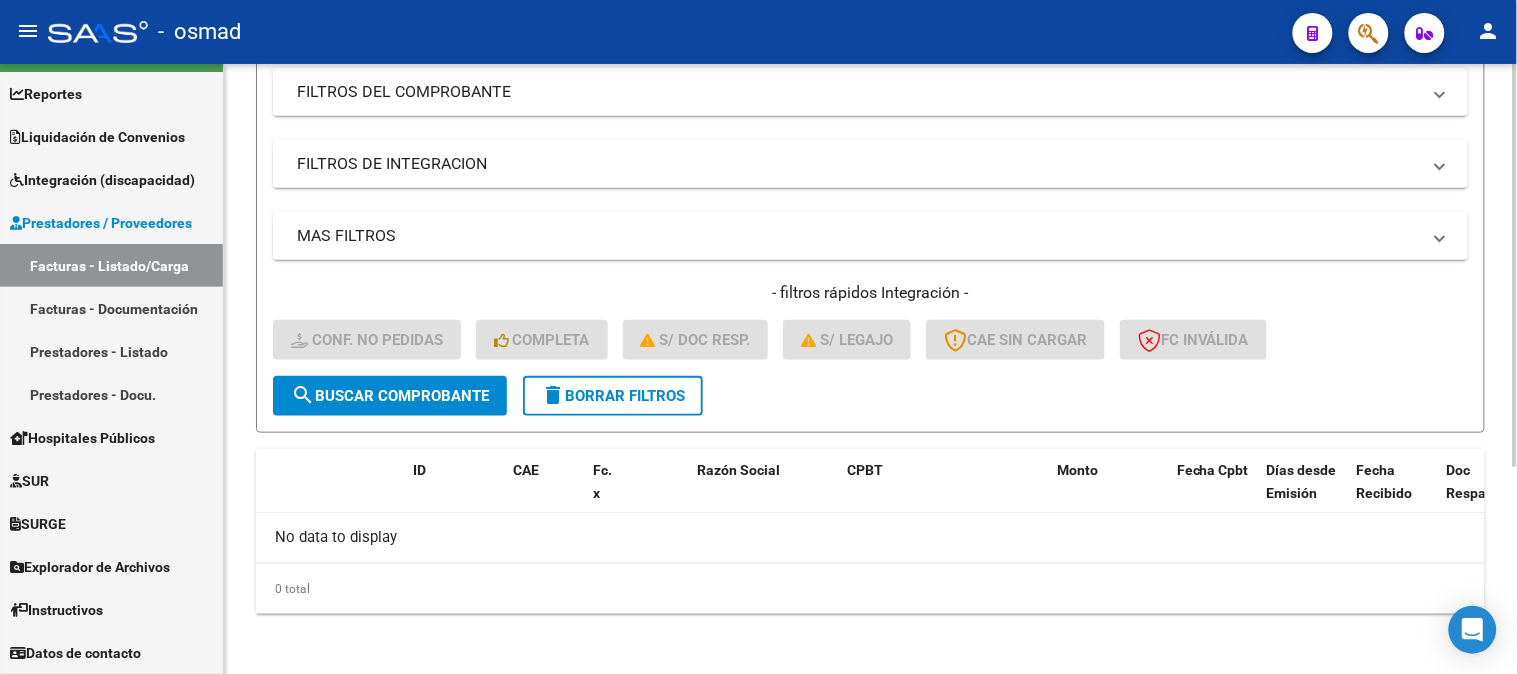click on "delete  Borrar Filtros" 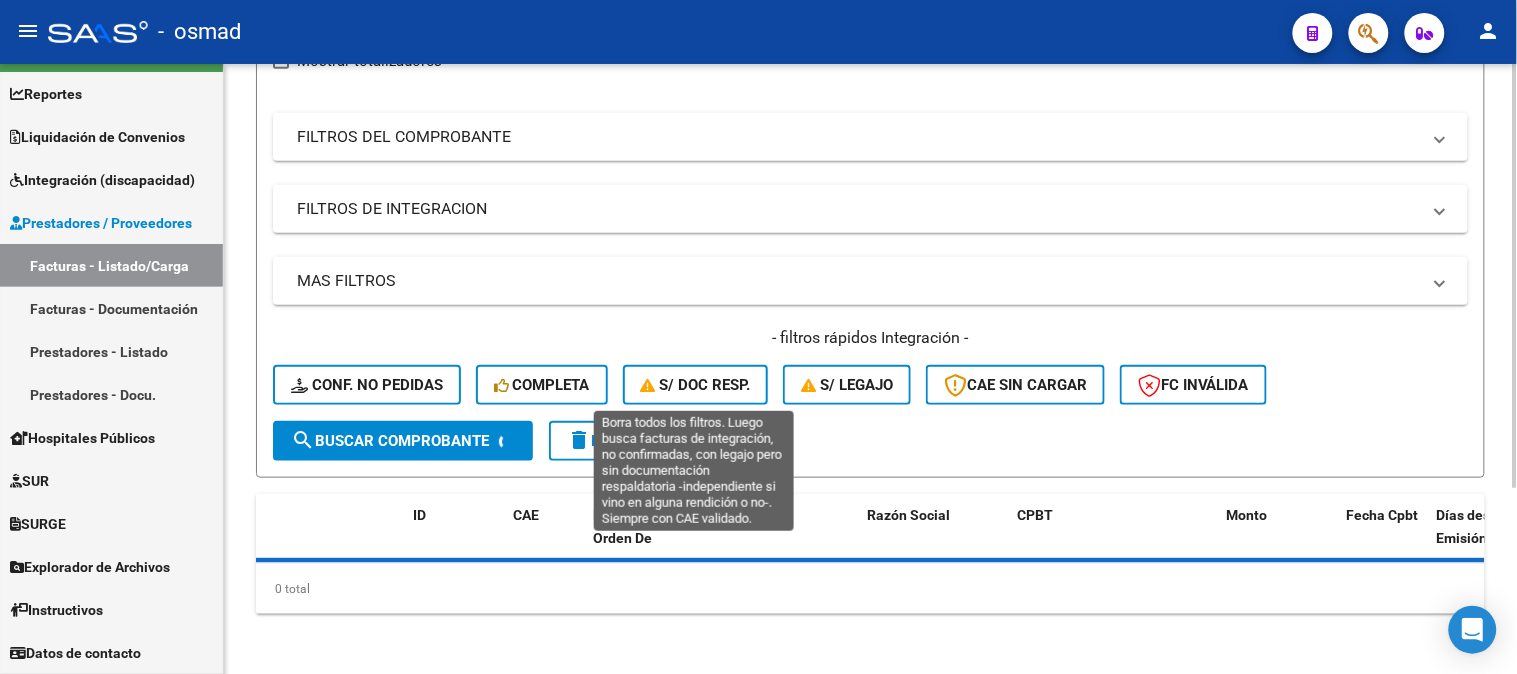 scroll, scrollTop: 312, scrollLeft: 0, axis: vertical 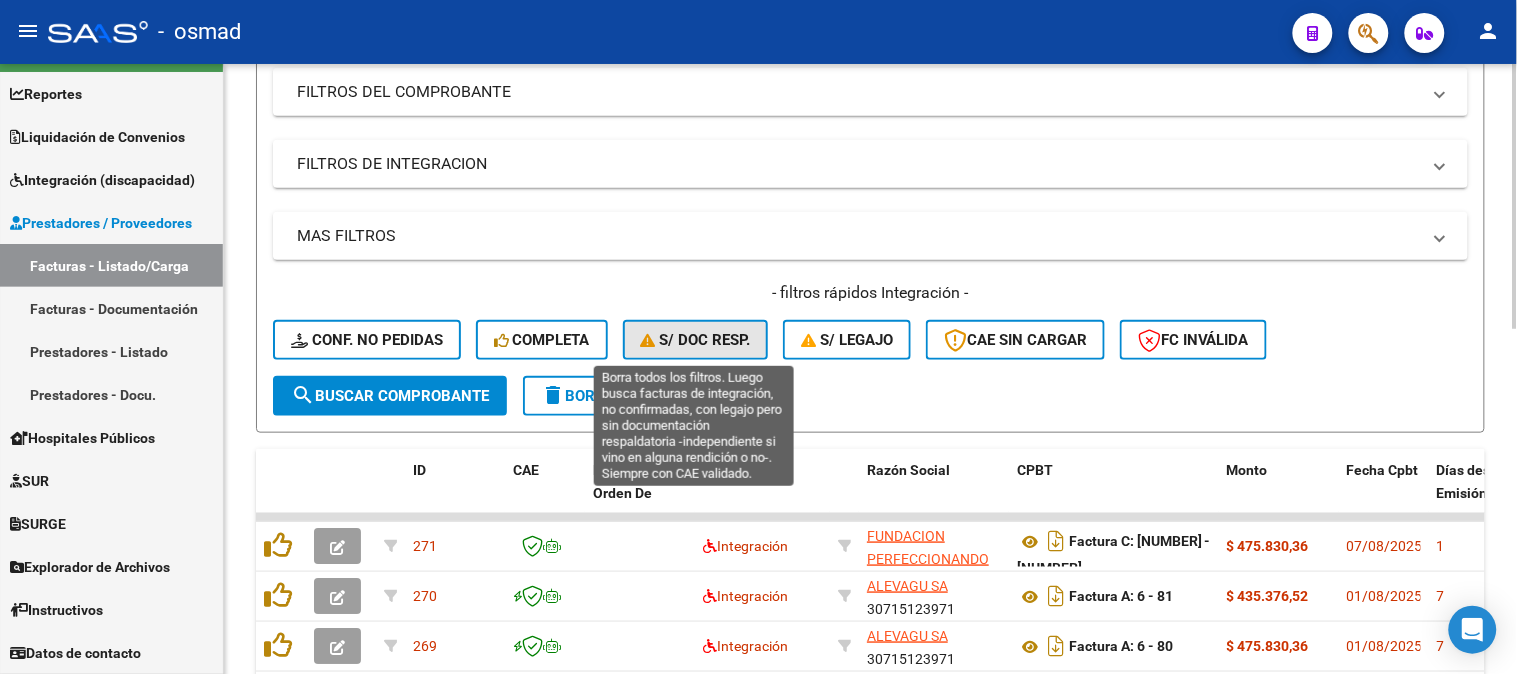 click on "S/ Doc Resp." 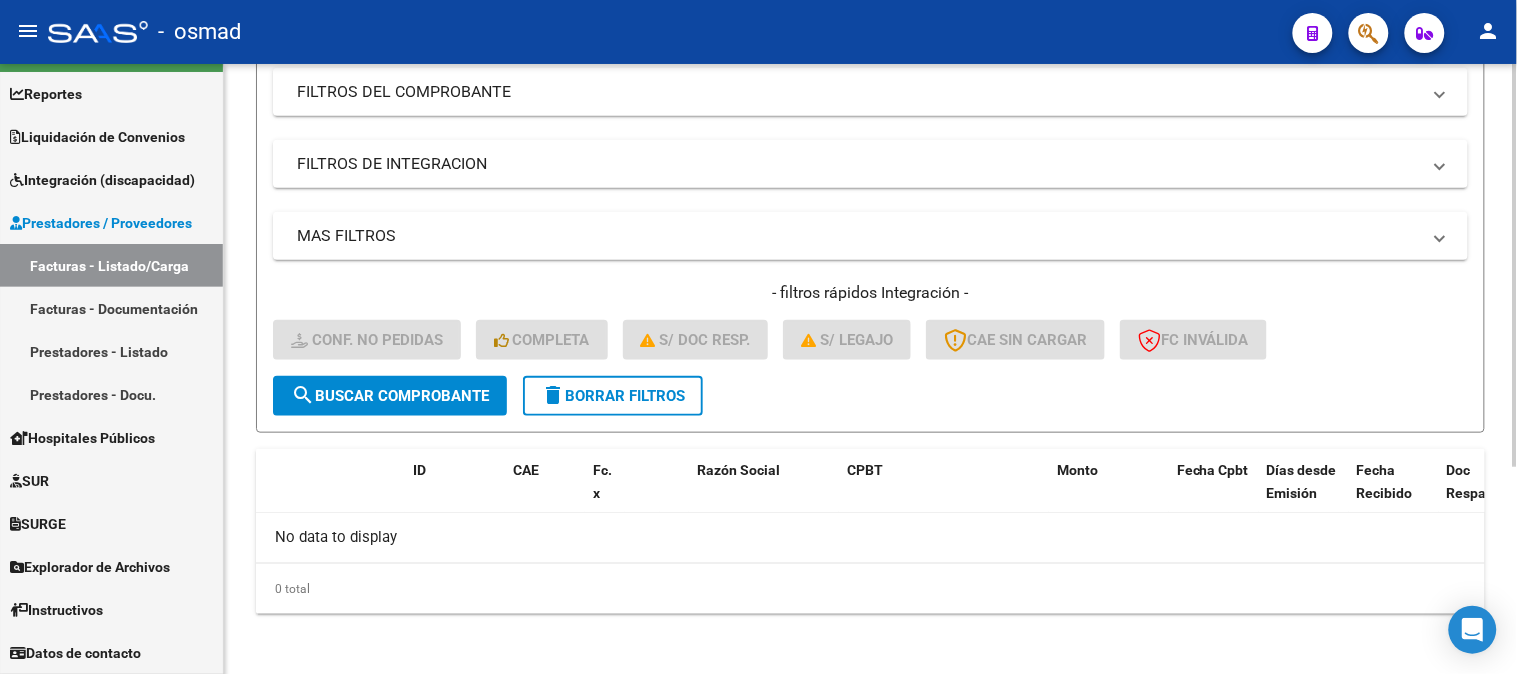 click on "delete  Borrar Filtros" 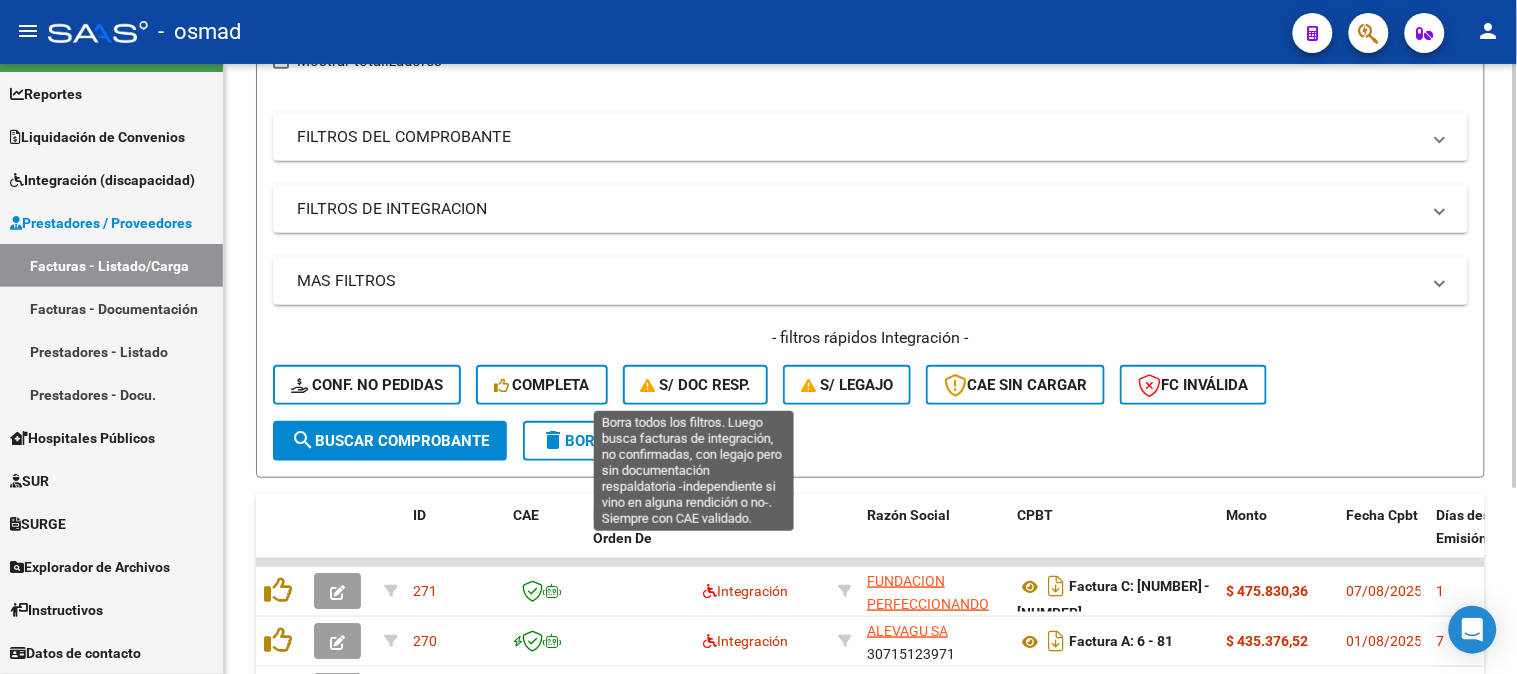 scroll, scrollTop: 312, scrollLeft: 0, axis: vertical 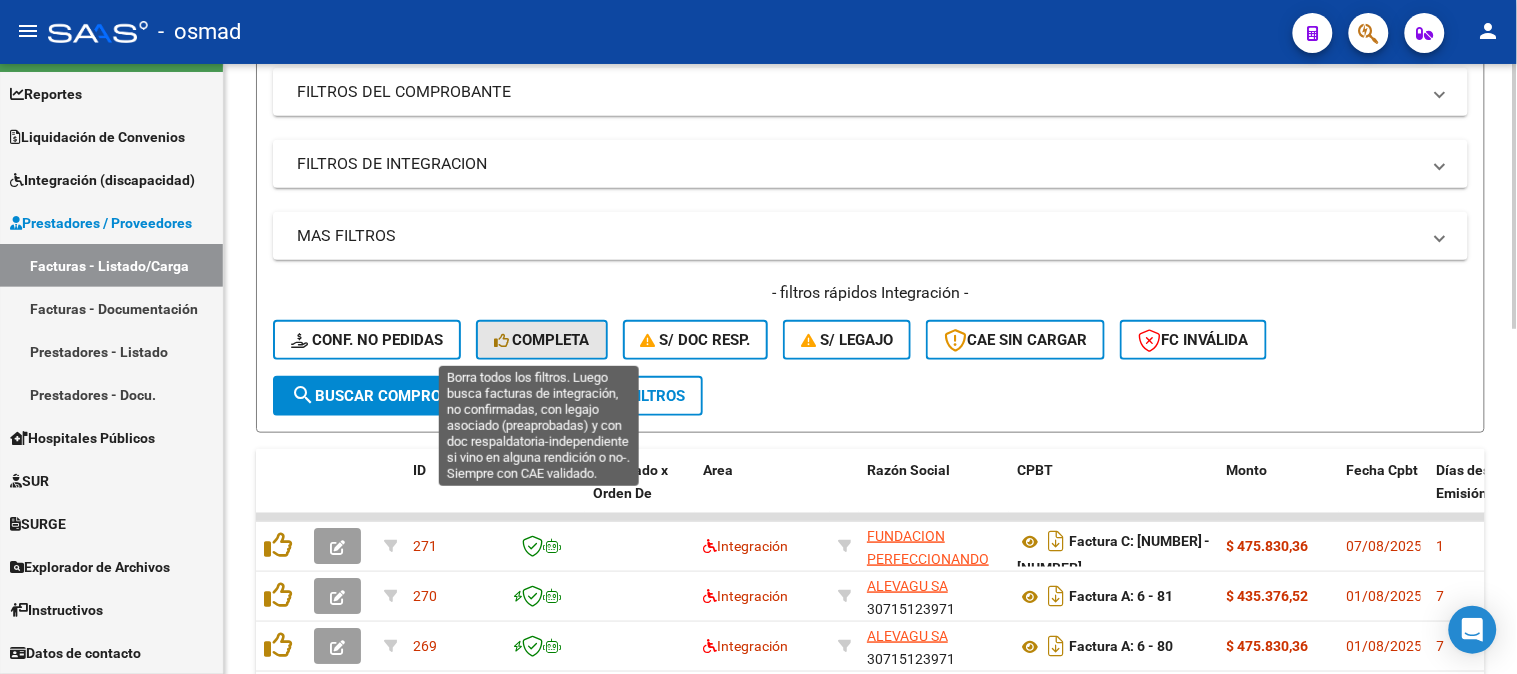 click on "Completa" 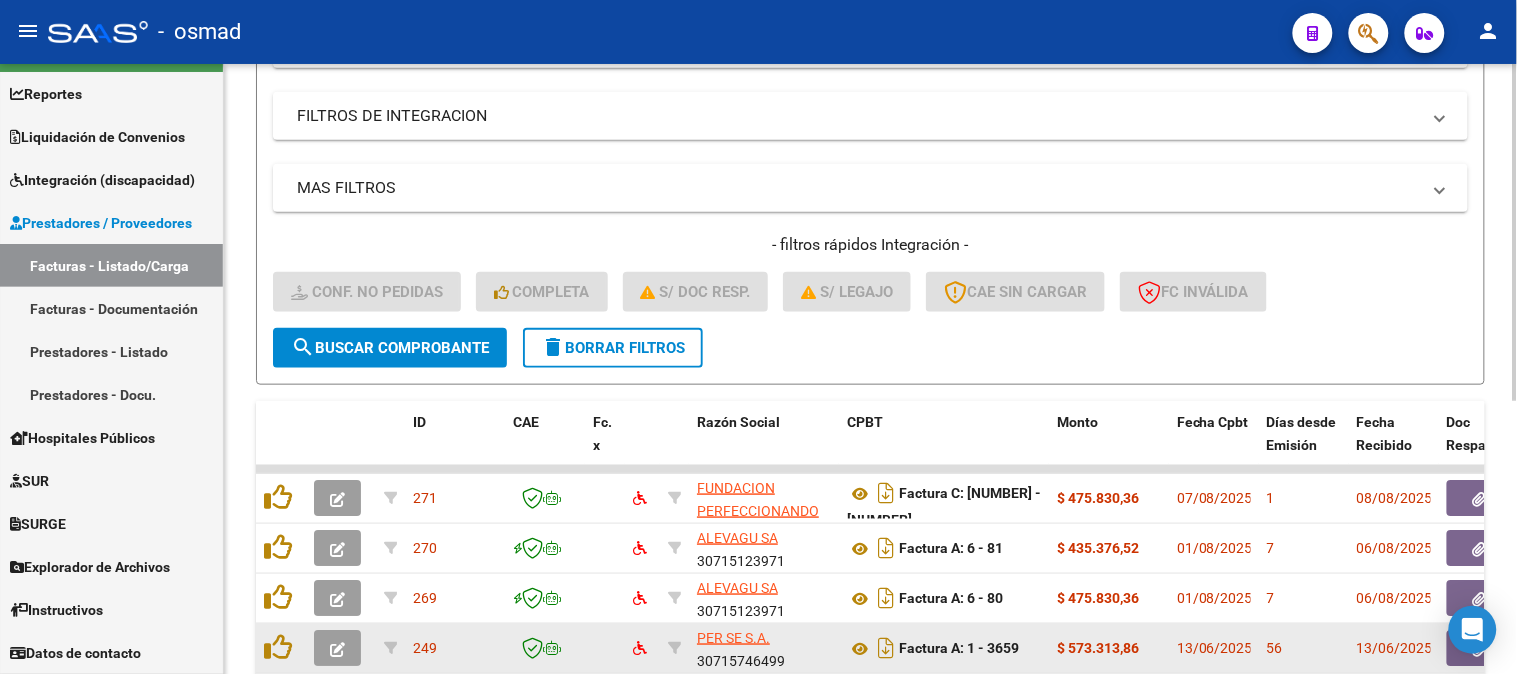 scroll, scrollTop: 423, scrollLeft: 0, axis: vertical 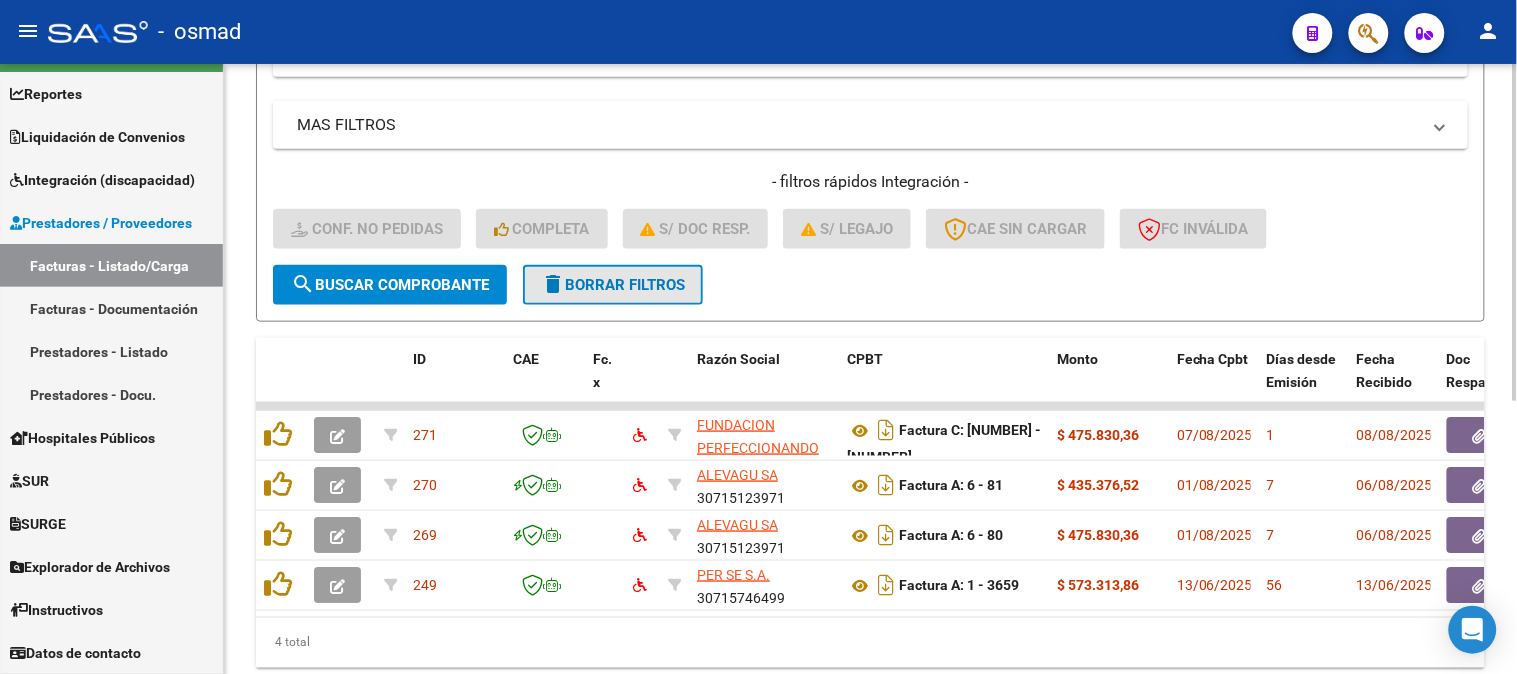 click on "delete  Borrar Filtros" 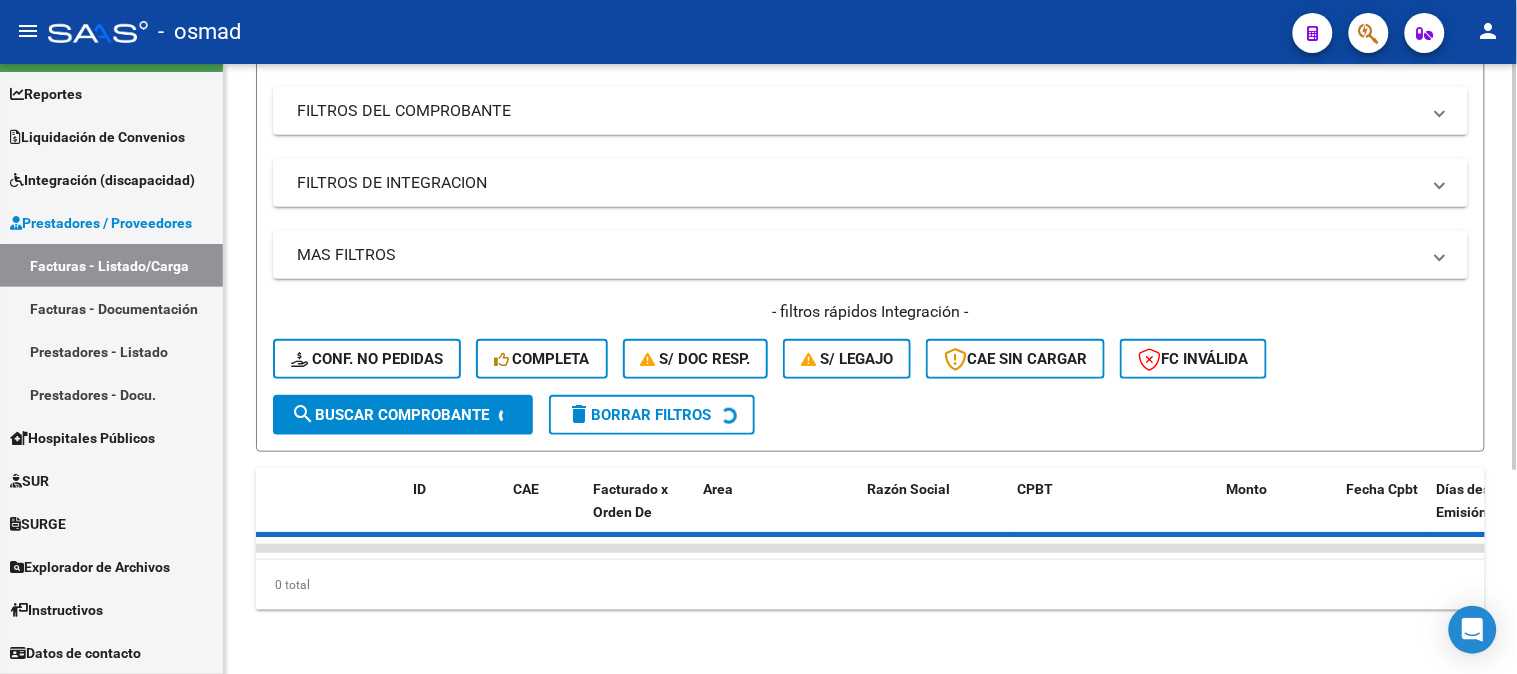 scroll, scrollTop: 423, scrollLeft: 0, axis: vertical 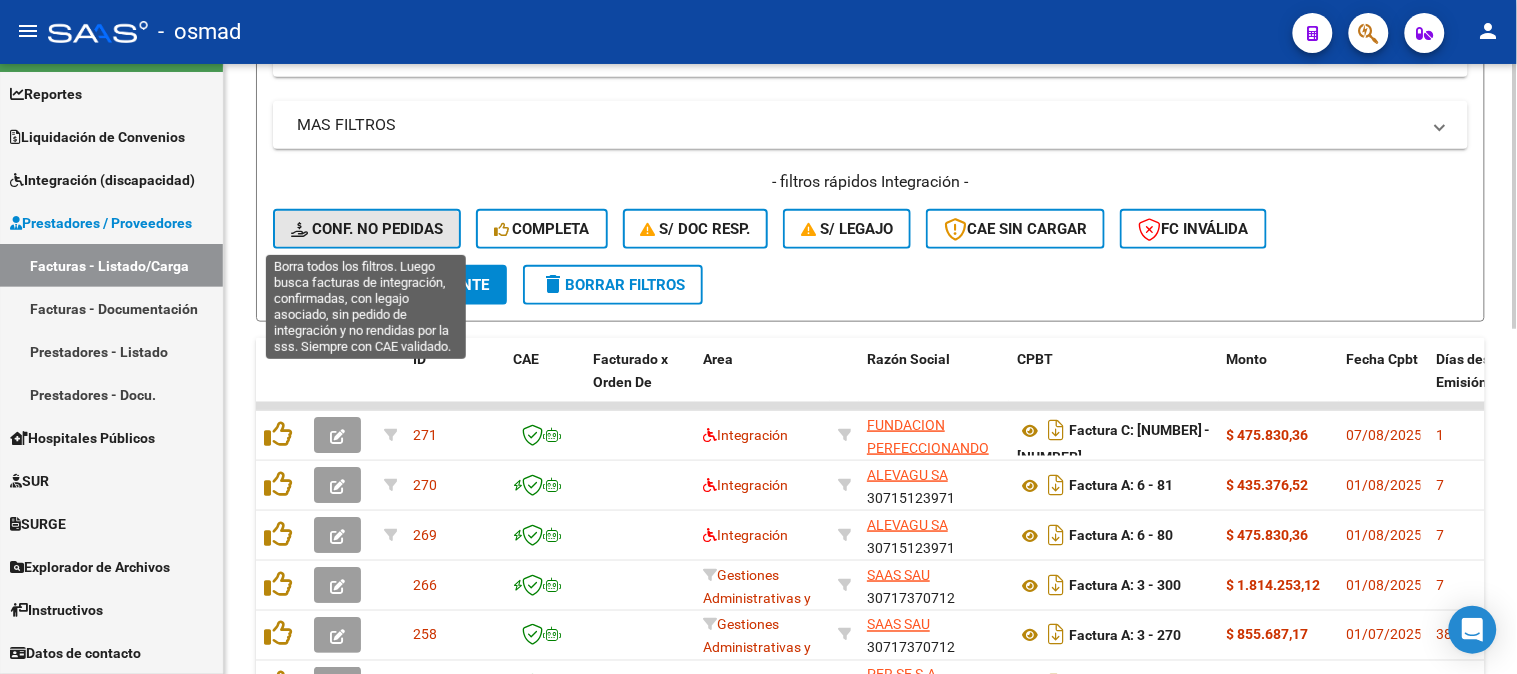 click on "Conf. no pedidas" 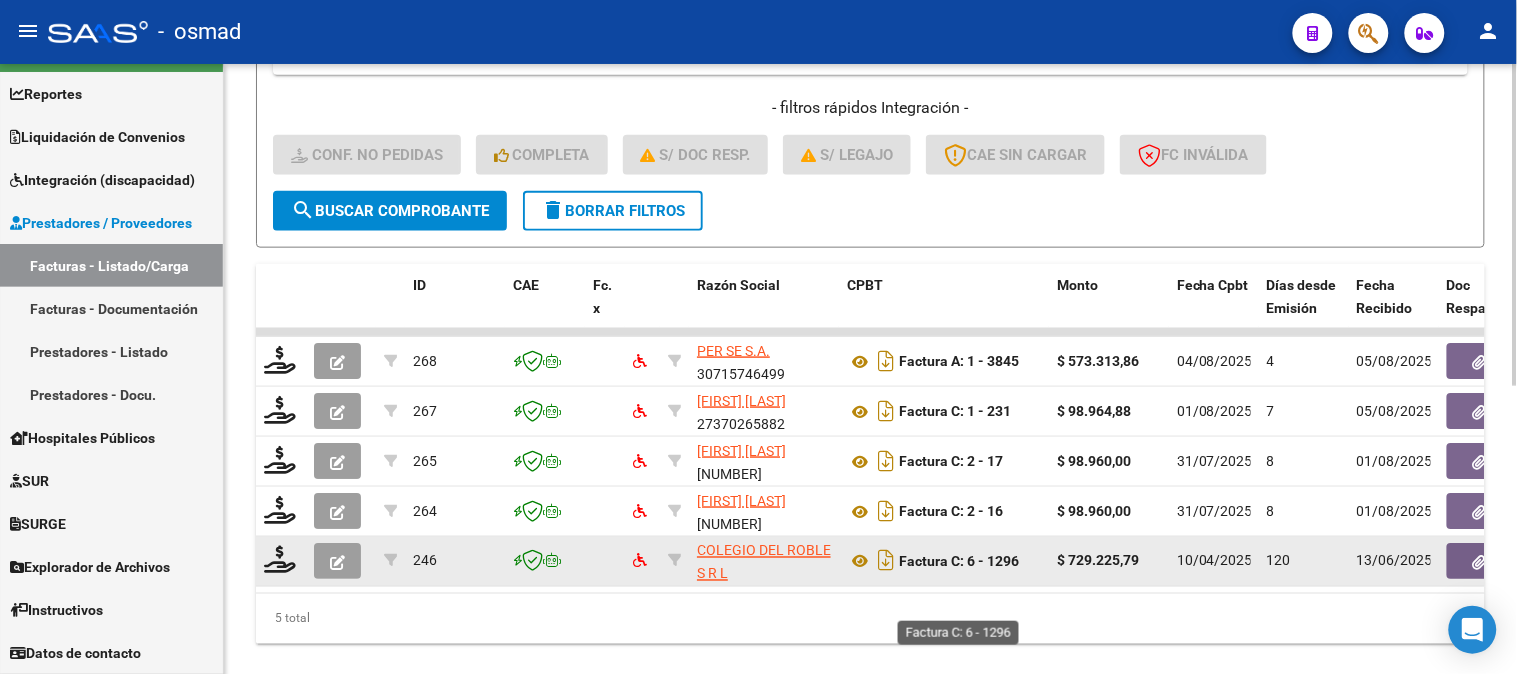 scroll, scrollTop: 534, scrollLeft: 0, axis: vertical 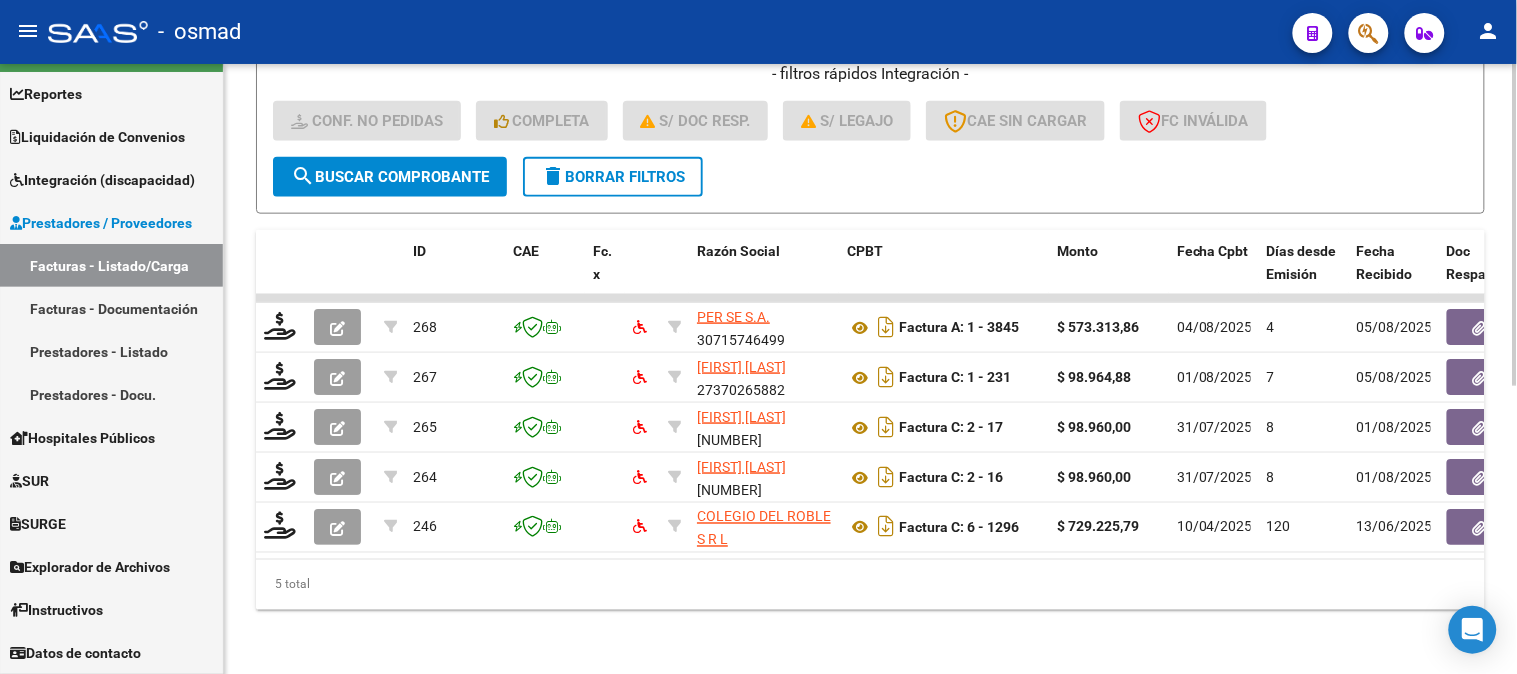 click on "delete  Borrar Filtros" 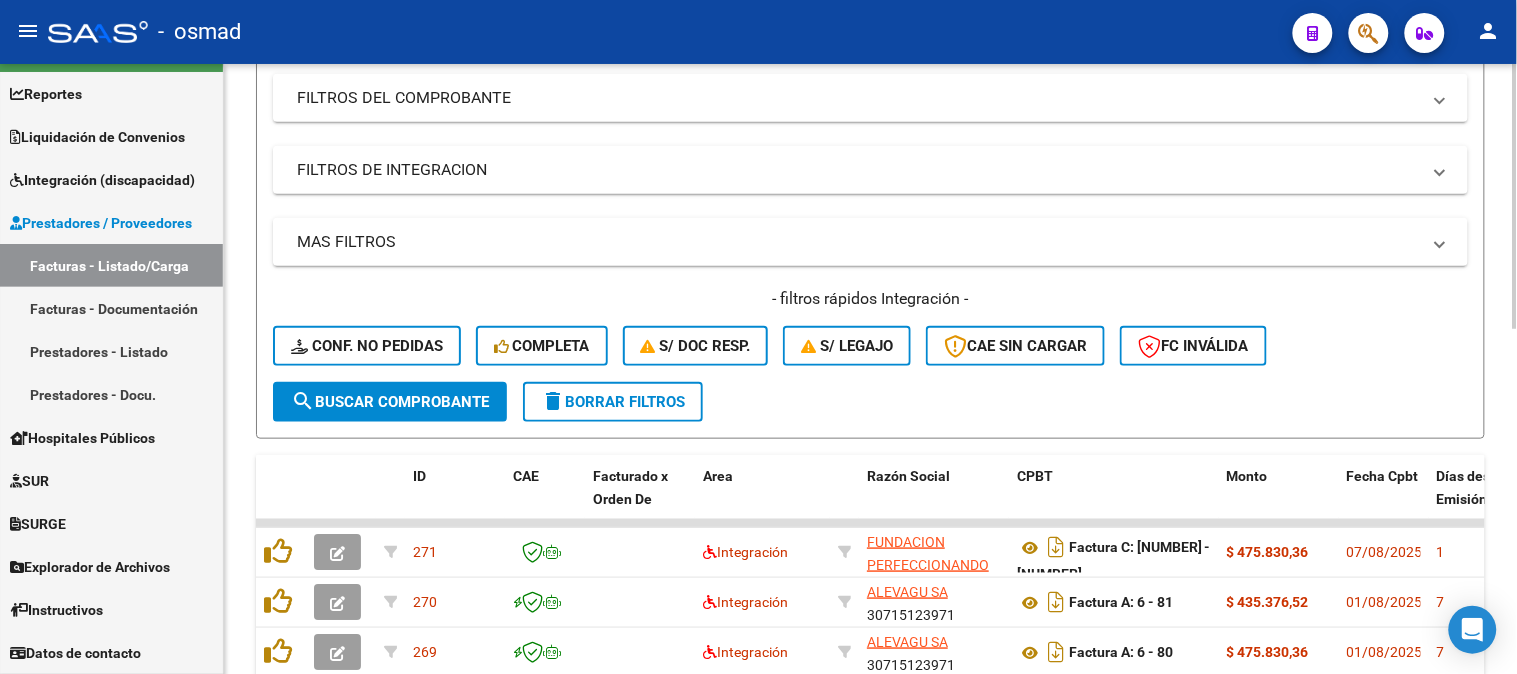 scroll, scrollTop: 534, scrollLeft: 0, axis: vertical 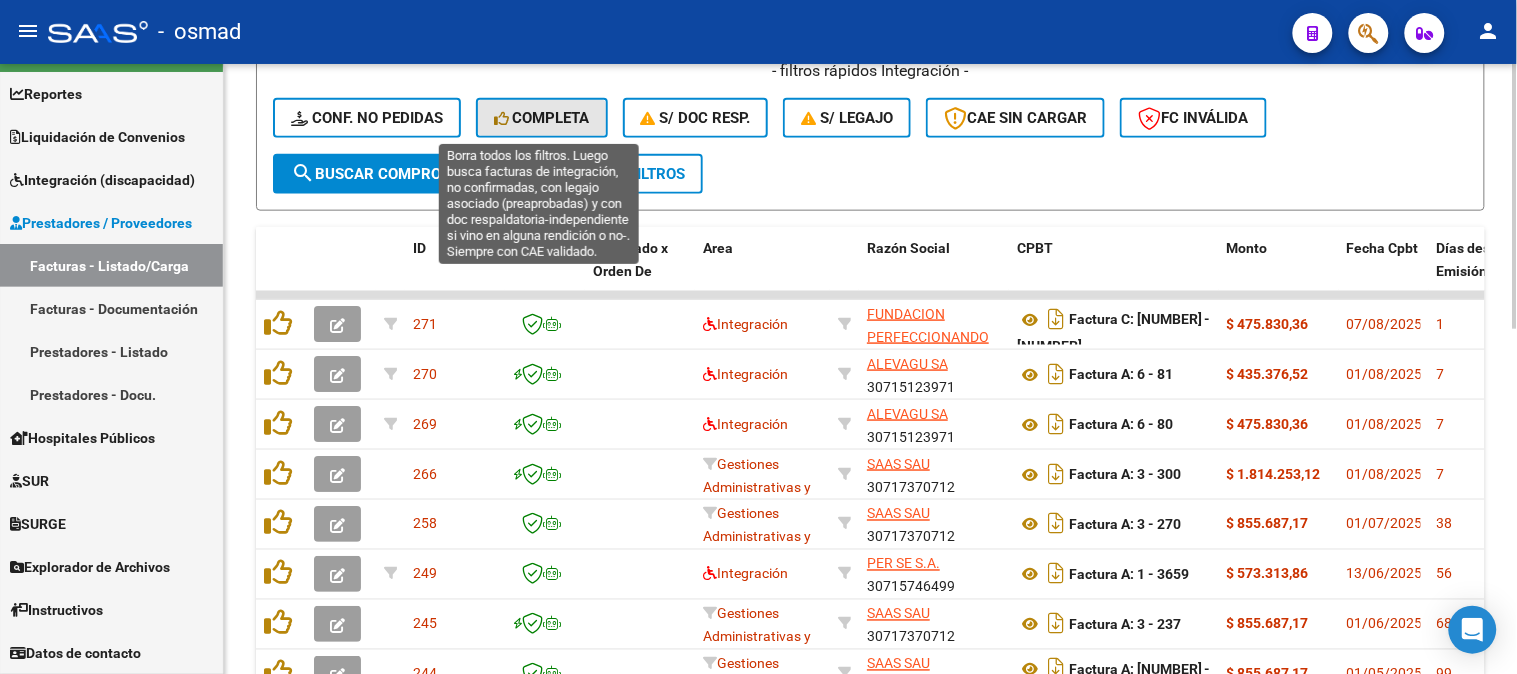 click on "Completa" 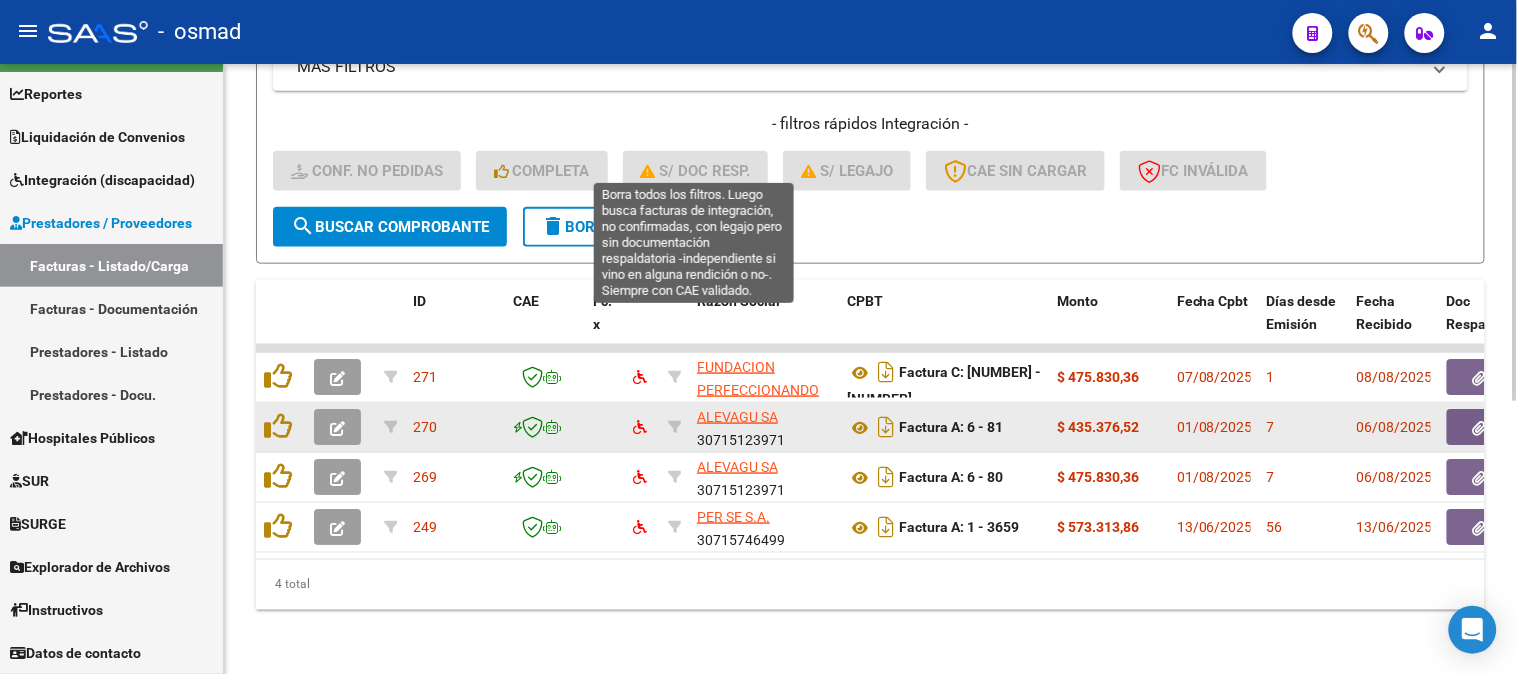 scroll, scrollTop: 495, scrollLeft: 0, axis: vertical 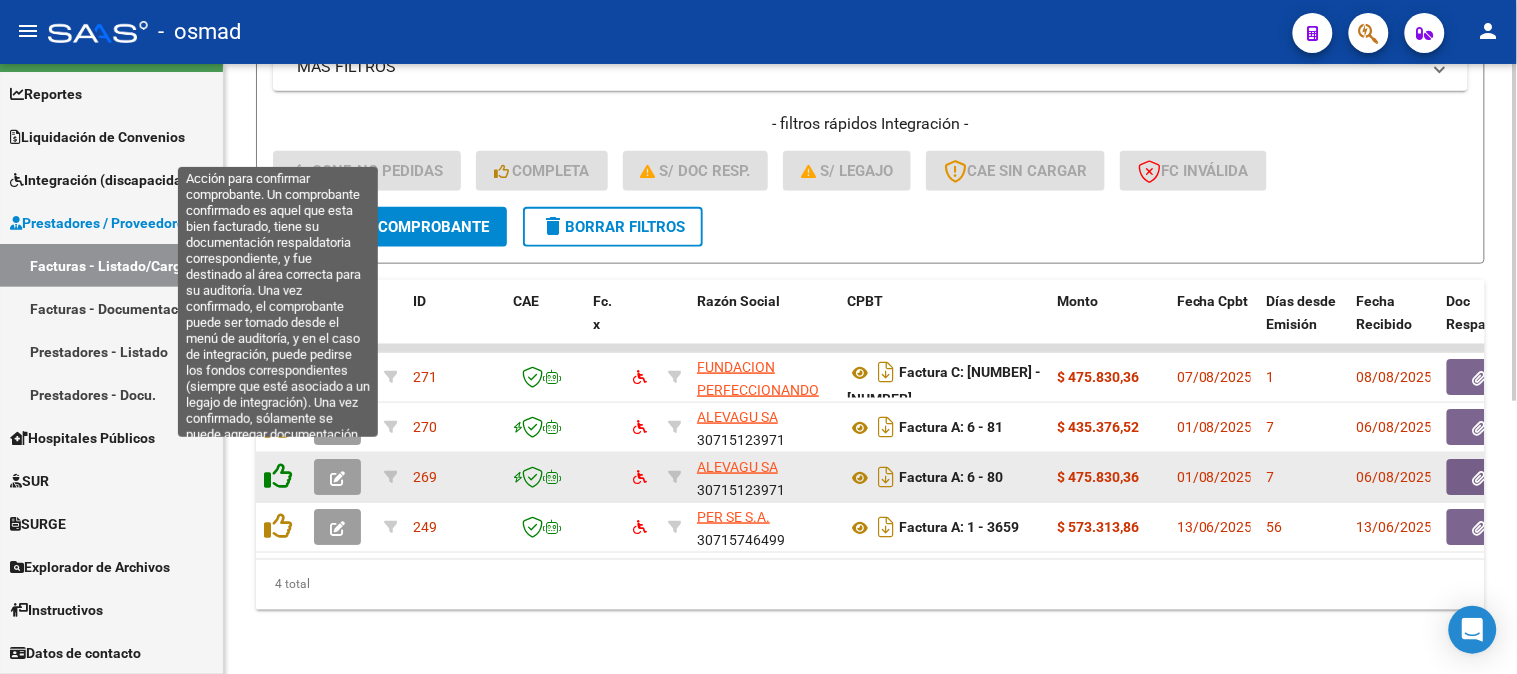 click 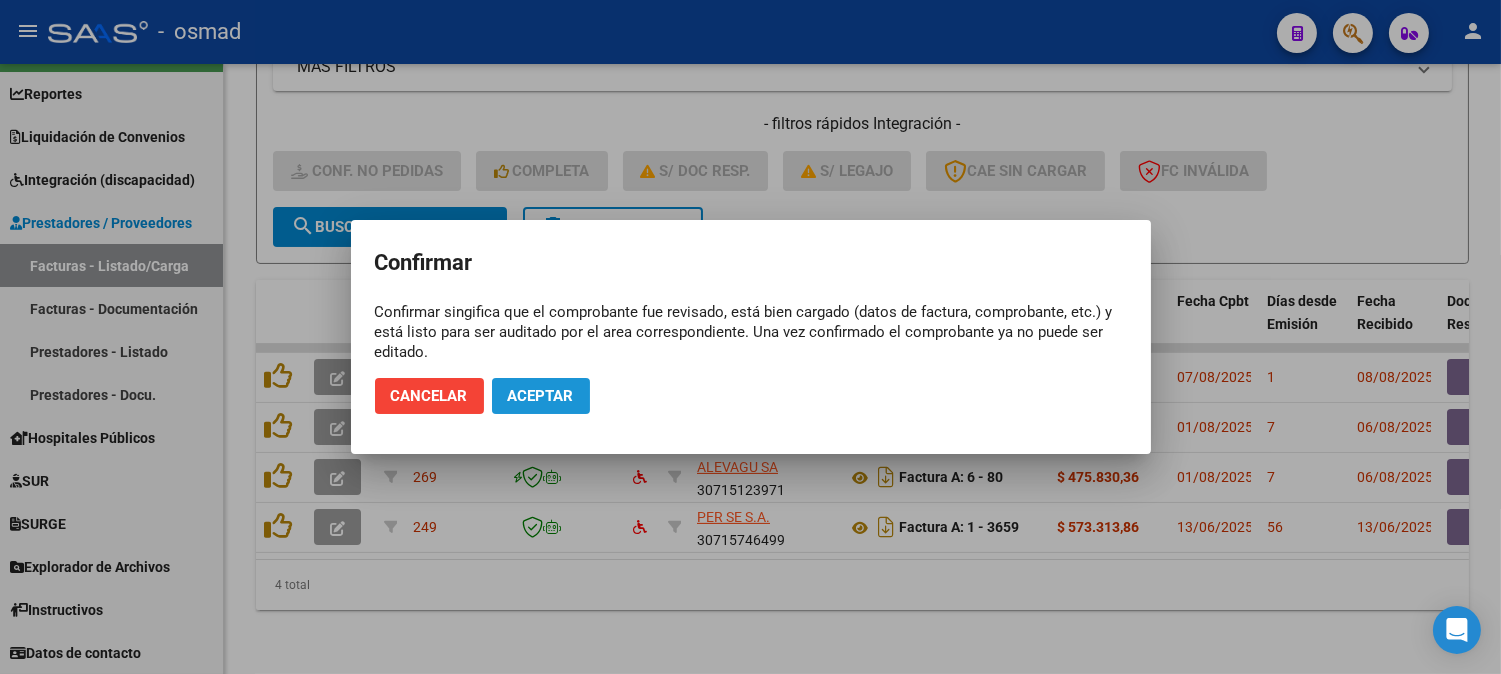 click on "Aceptar" 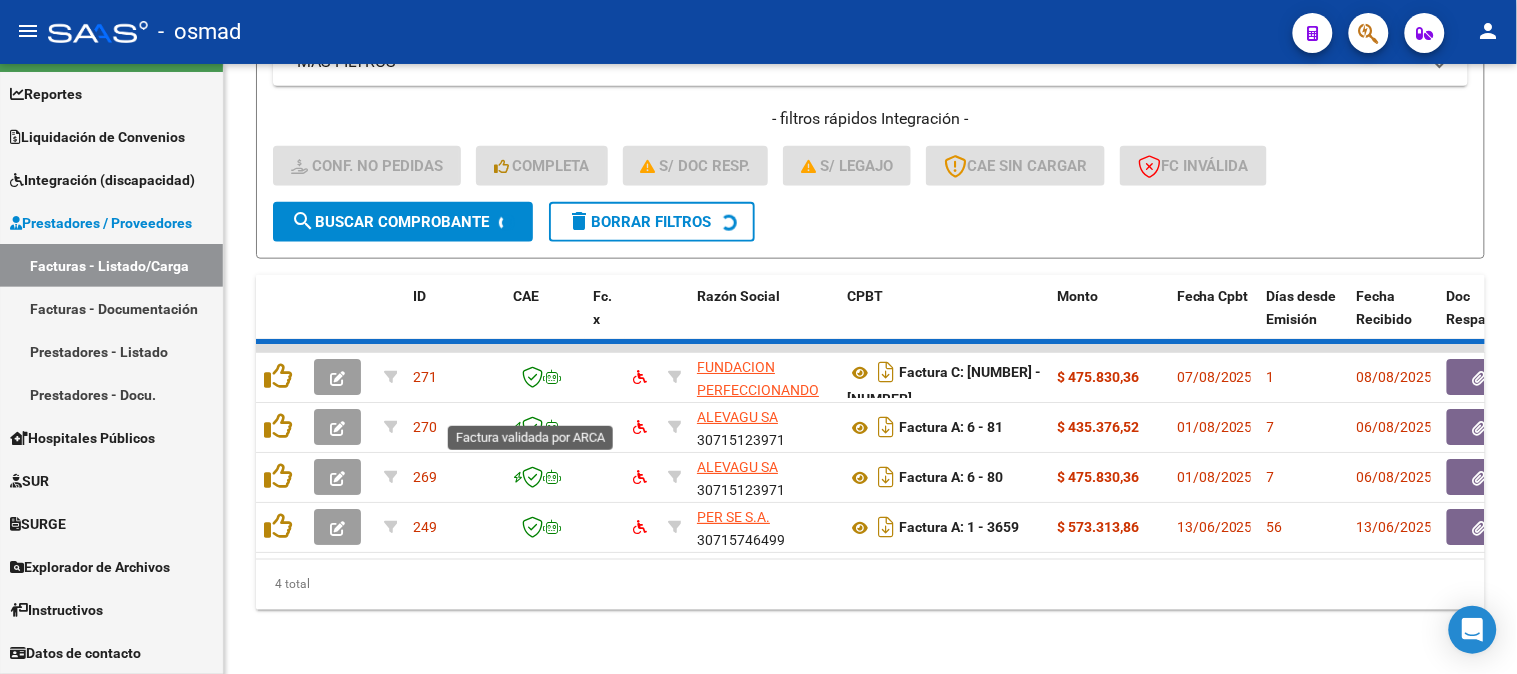 scroll, scrollTop: 445, scrollLeft: 0, axis: vertical 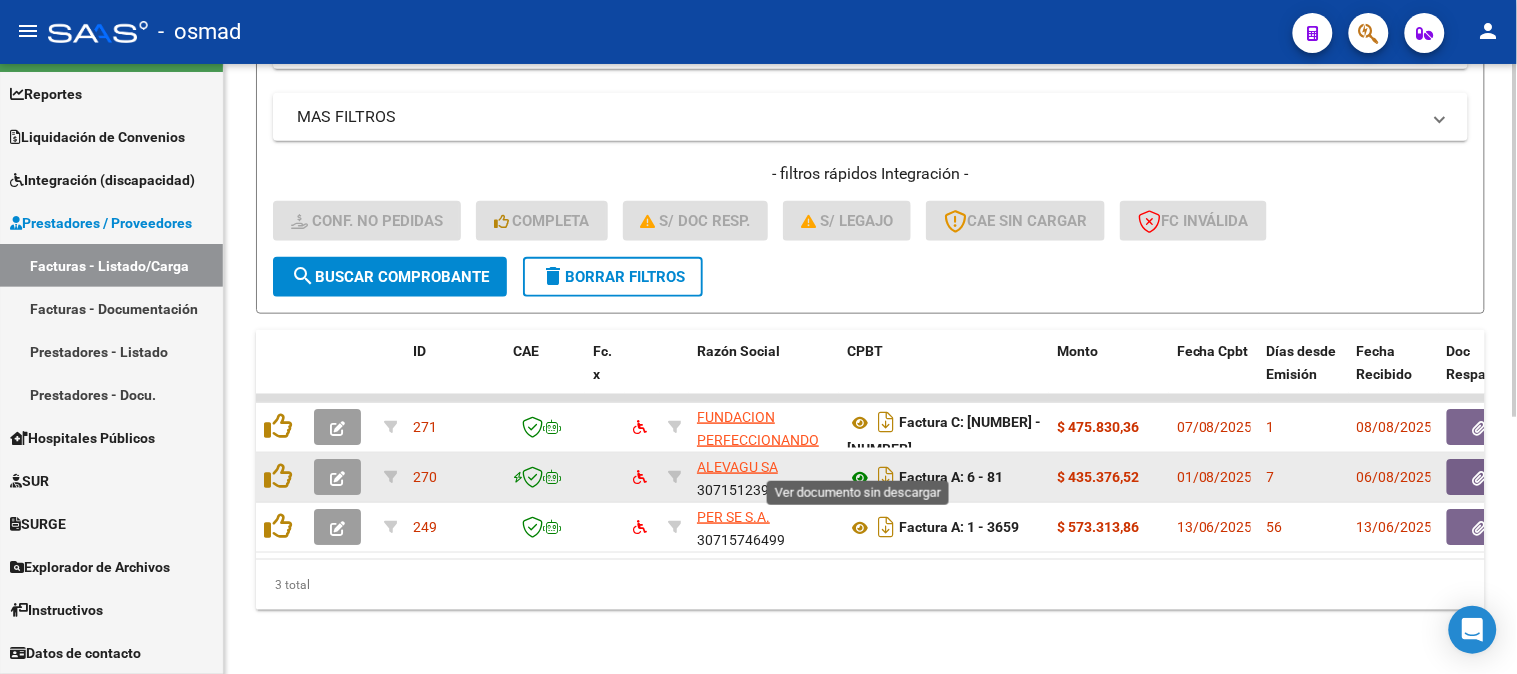 click 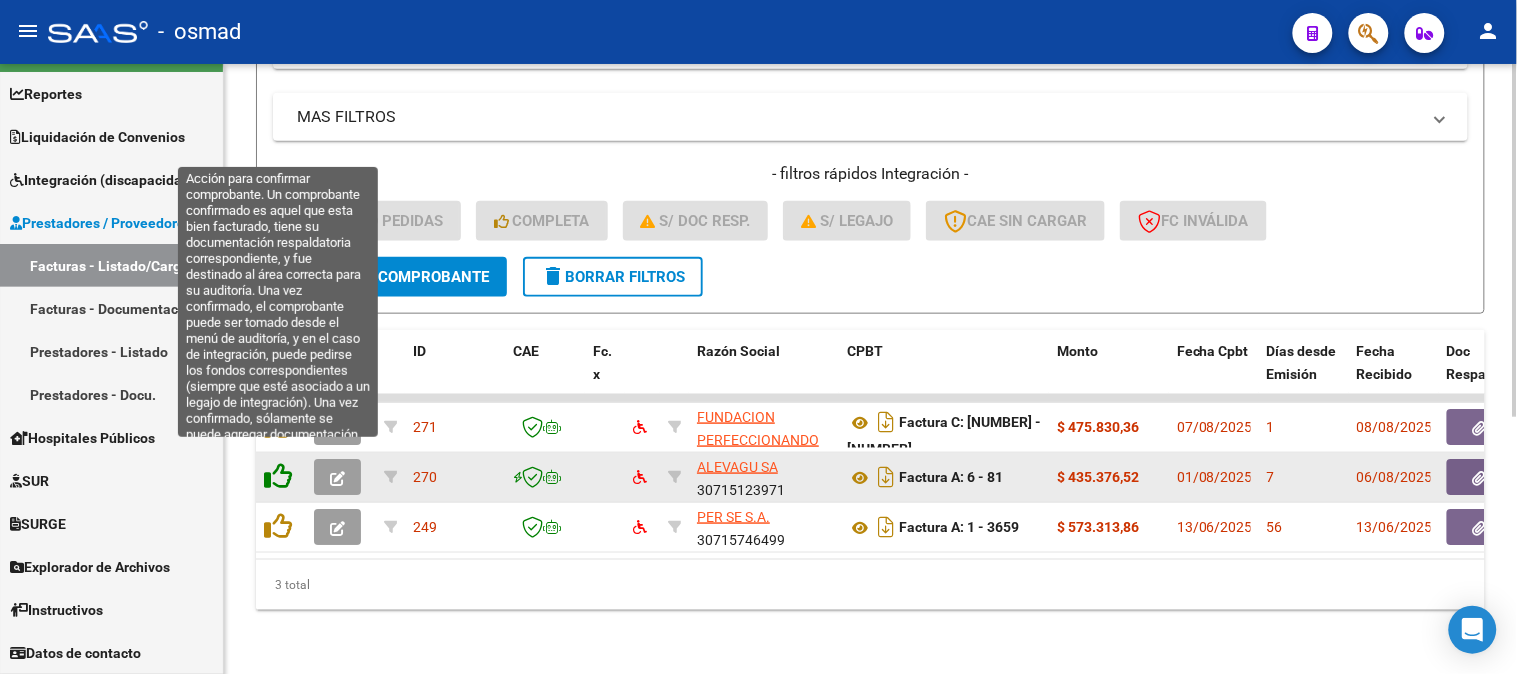 click 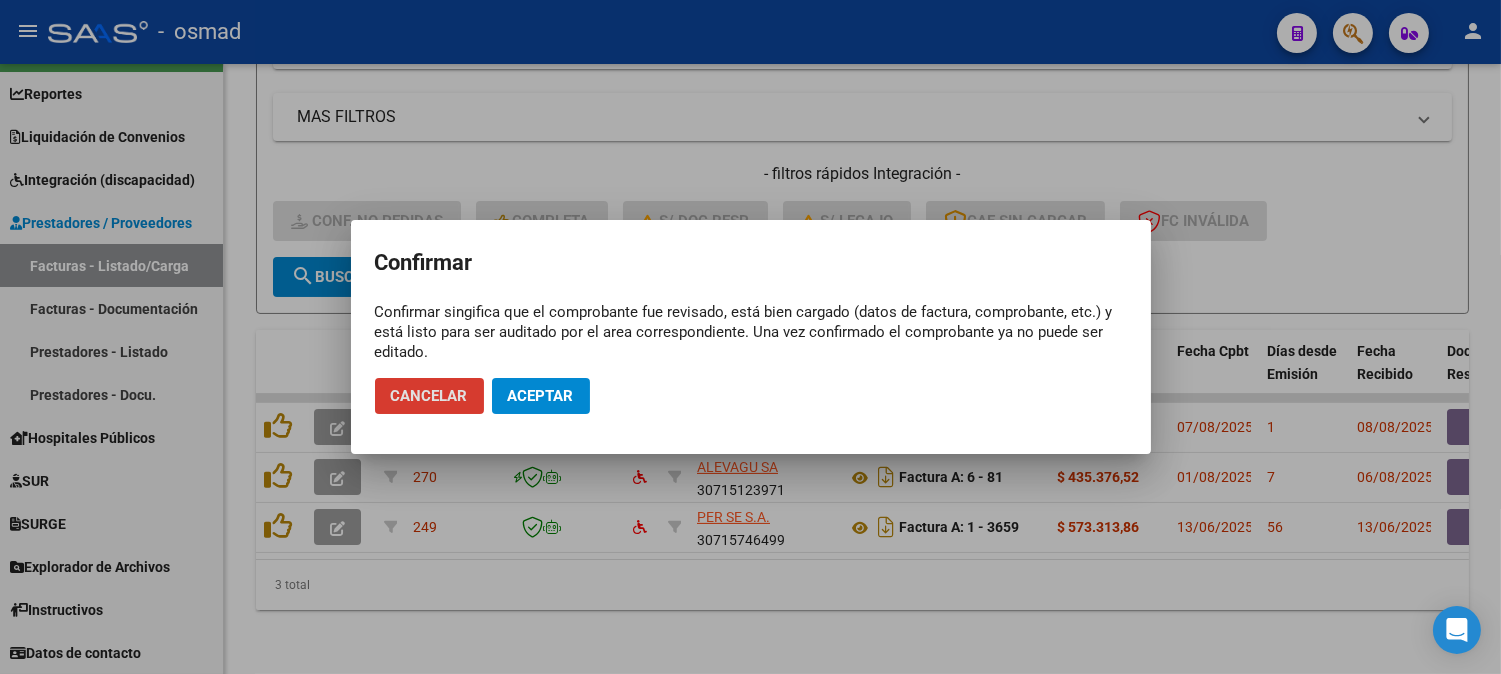 click on "Aceptar" 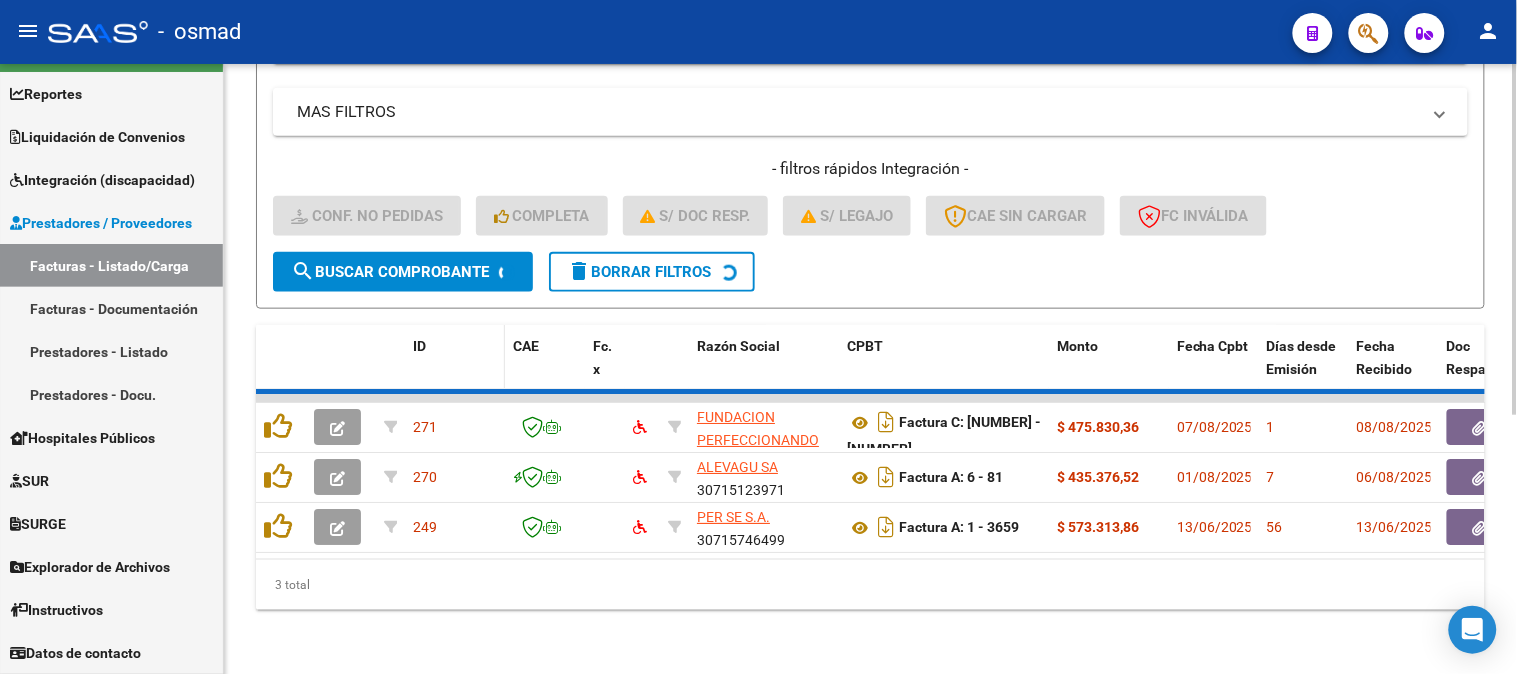 scroll, scrollTop: 395, scrollLeft: 0, axis: vertical 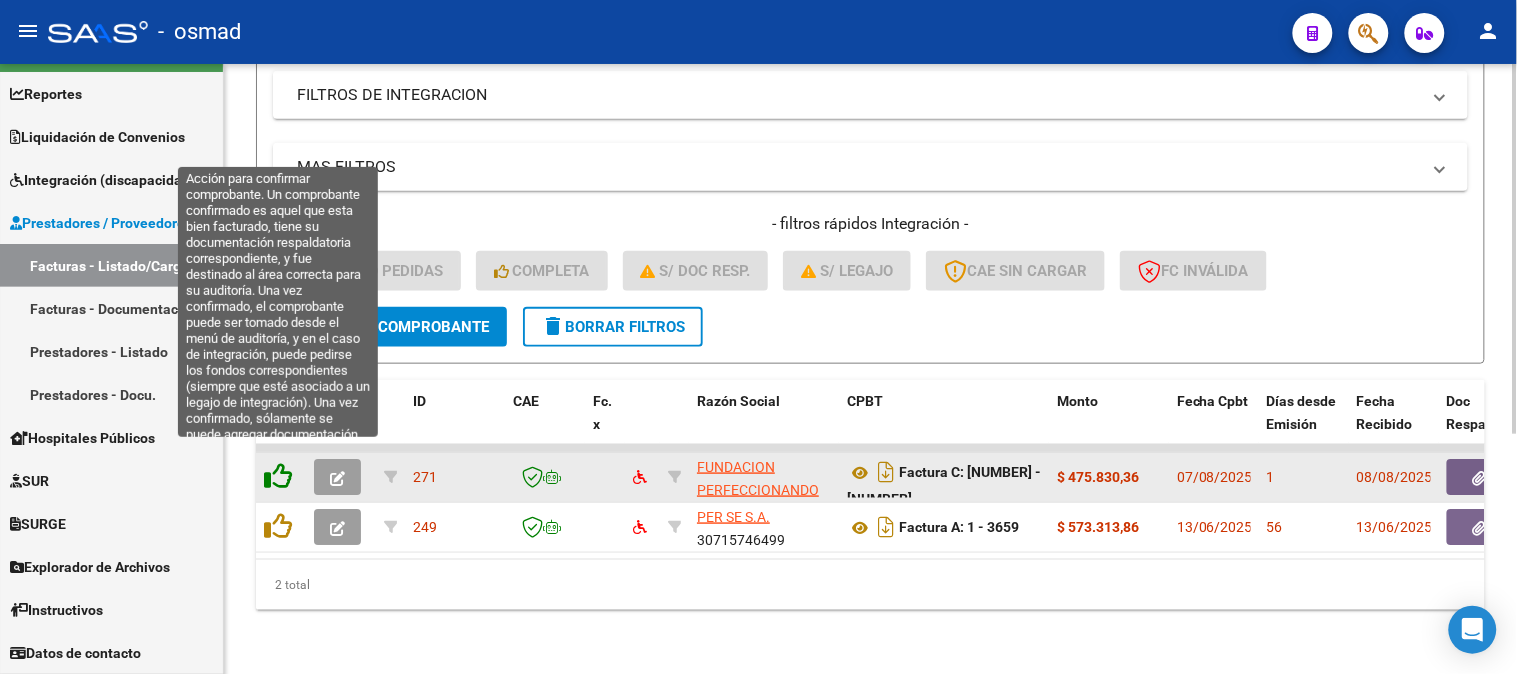 click 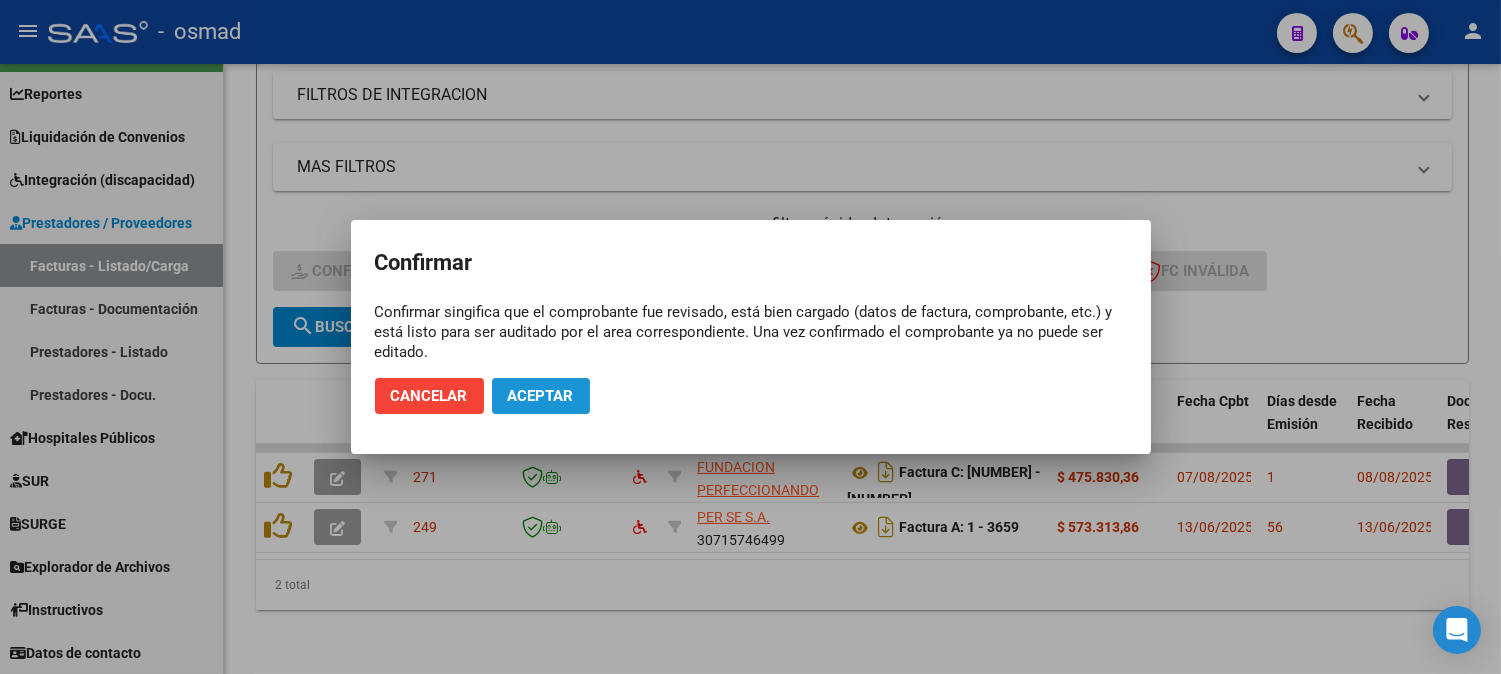 click on "Aceptar" 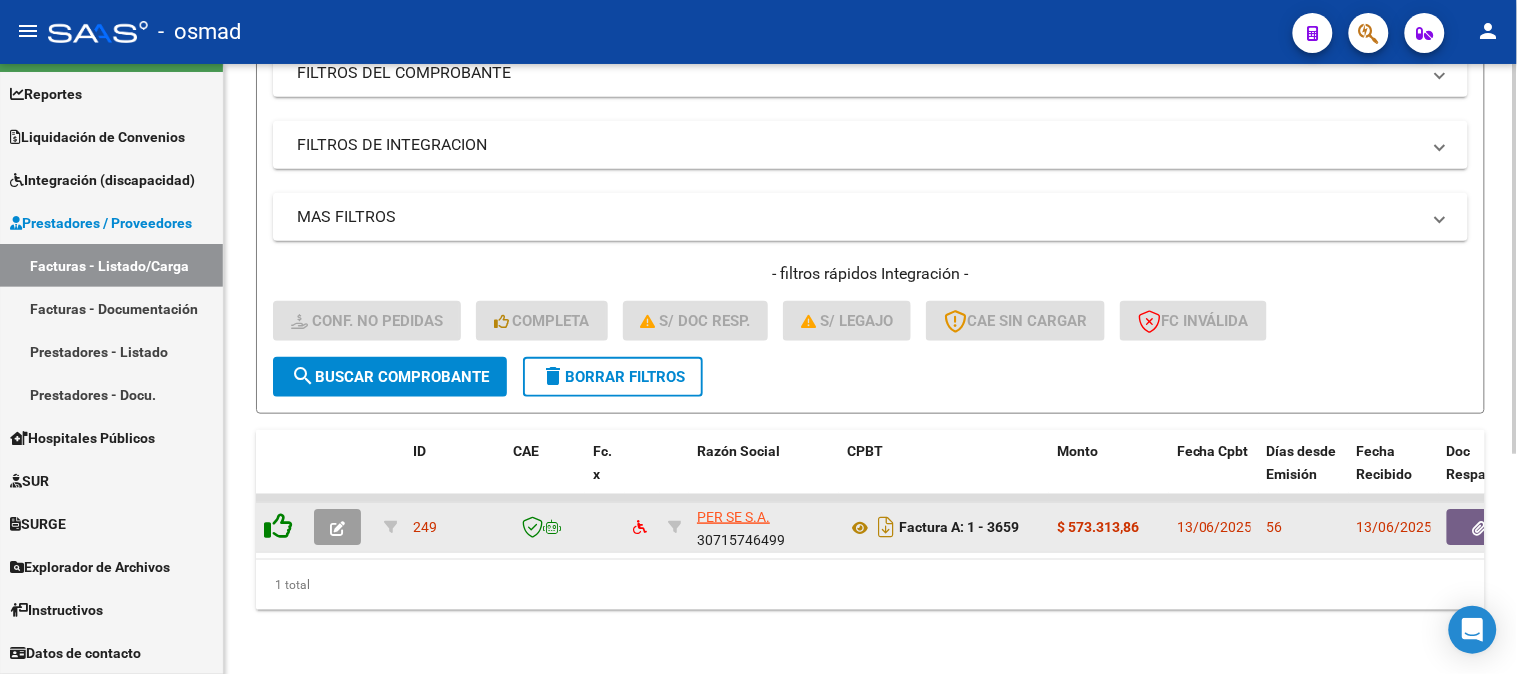 scroll, scrollTop: 345, scrollLeft: 0, axis: vertical 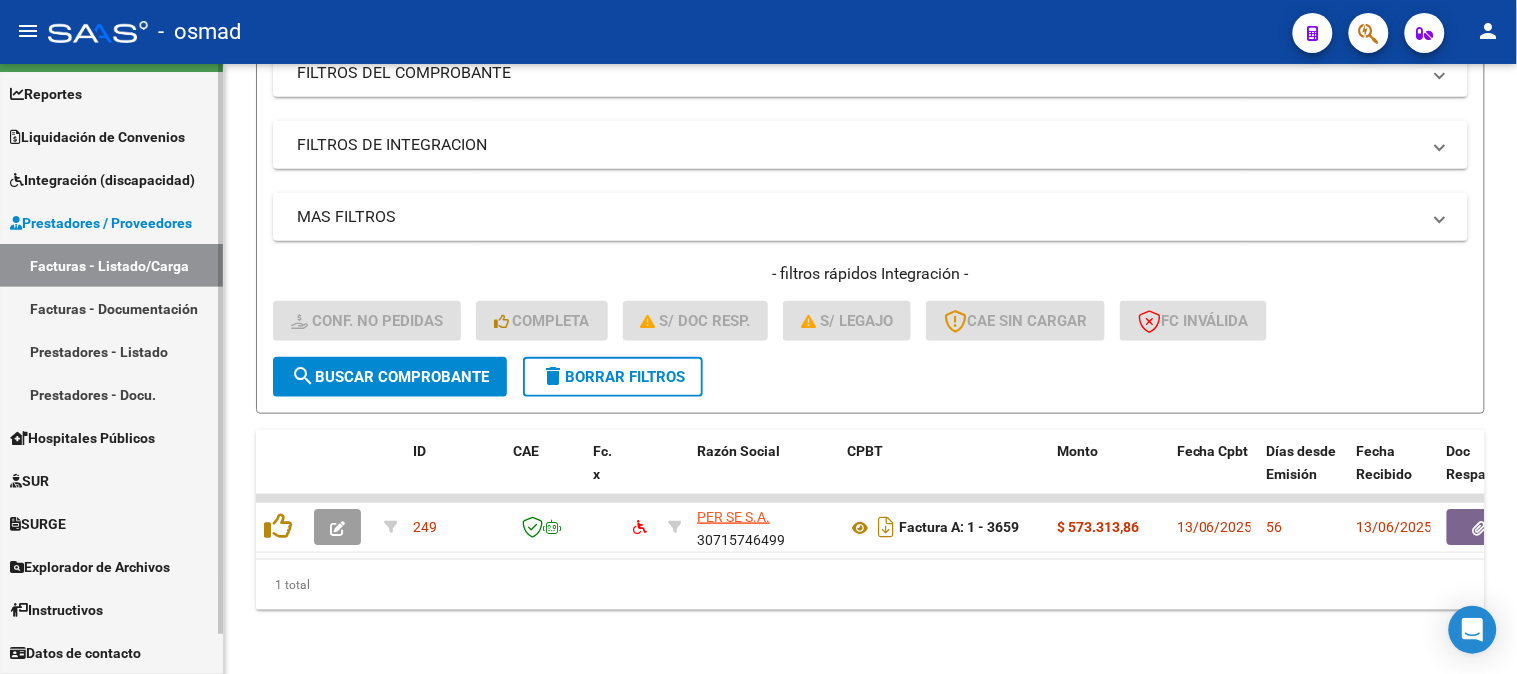 click on "Integración (discapacidad)" at bounding box center [102, 180] 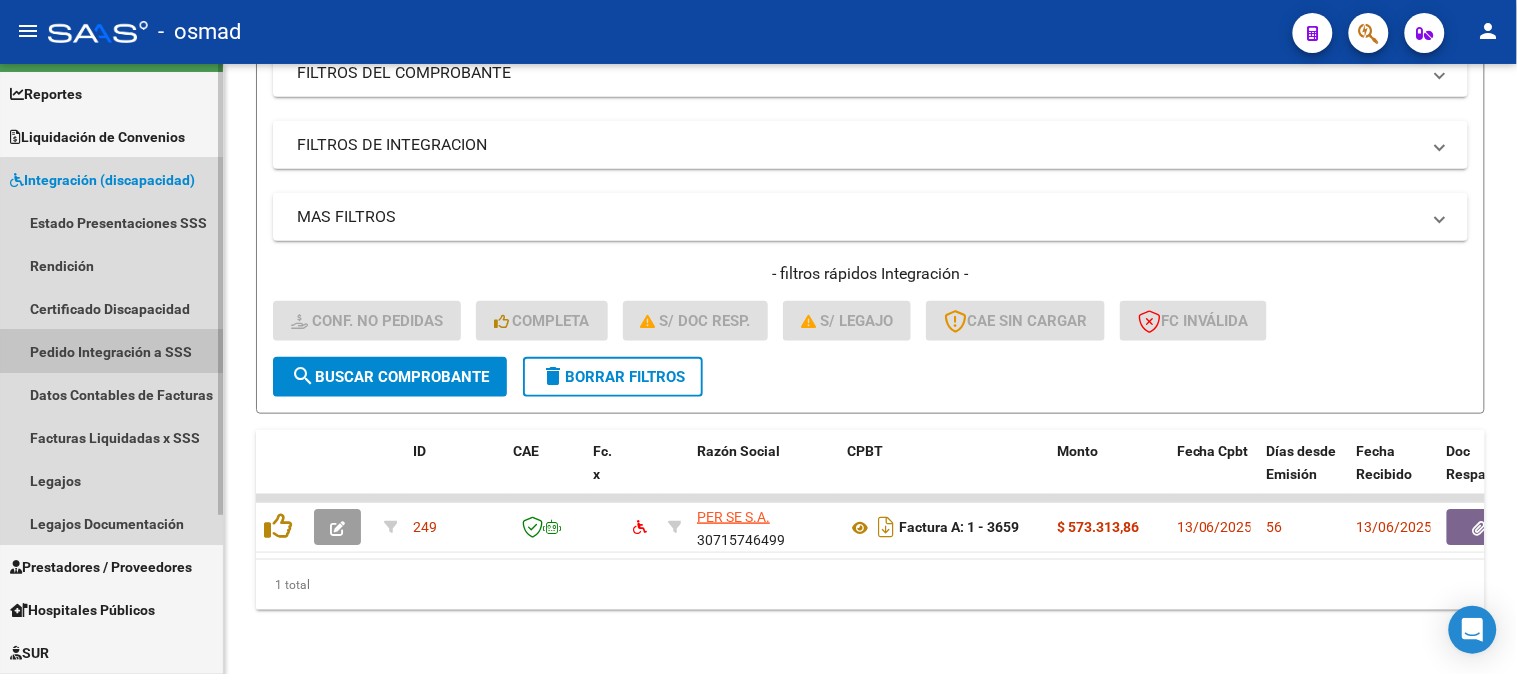 click on "Pedido Integración a SSS" at bounding box center [111, 351] 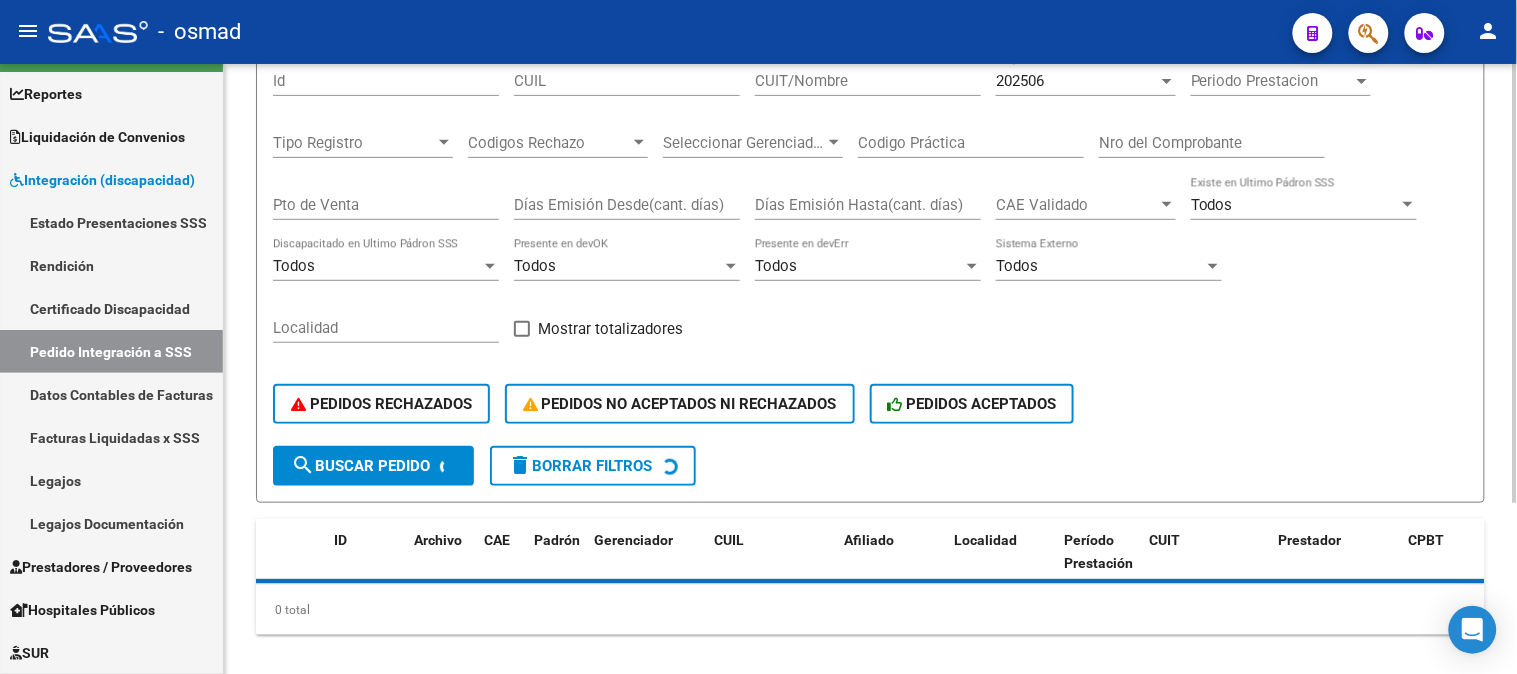 scroll, scrollTop: 236, scrollLeft: 0, axis: vertical 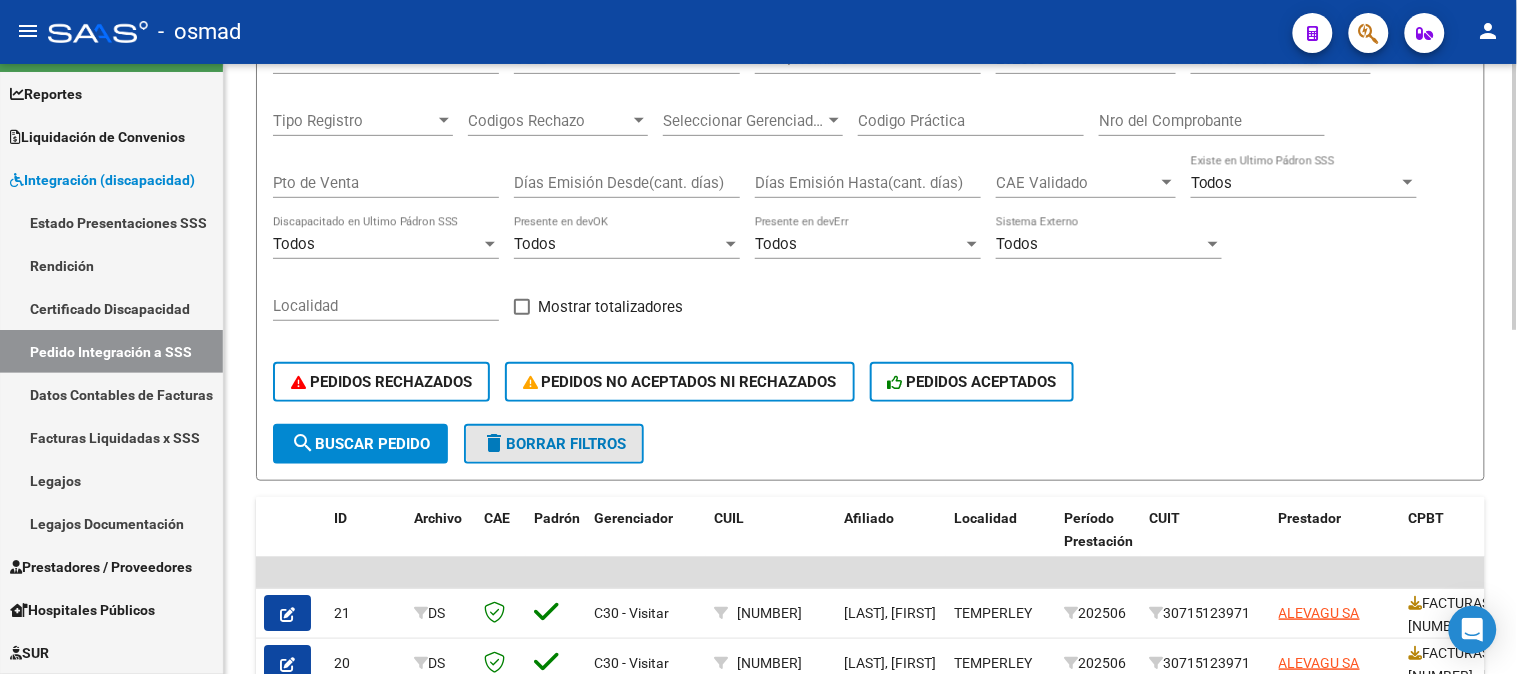 click on "delete  Borrar Filtros" 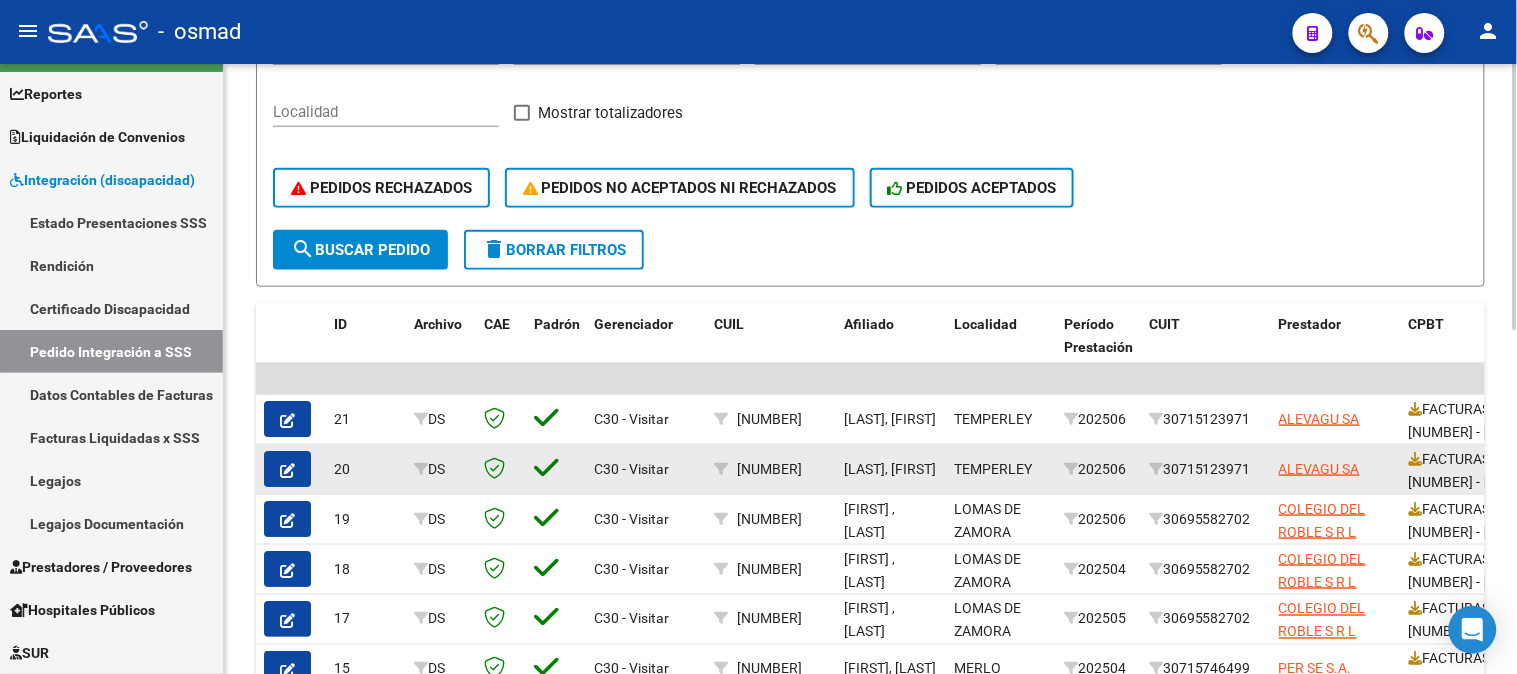 scroll, scrollTop: 453, scrollLeft: 0, axis: vertical 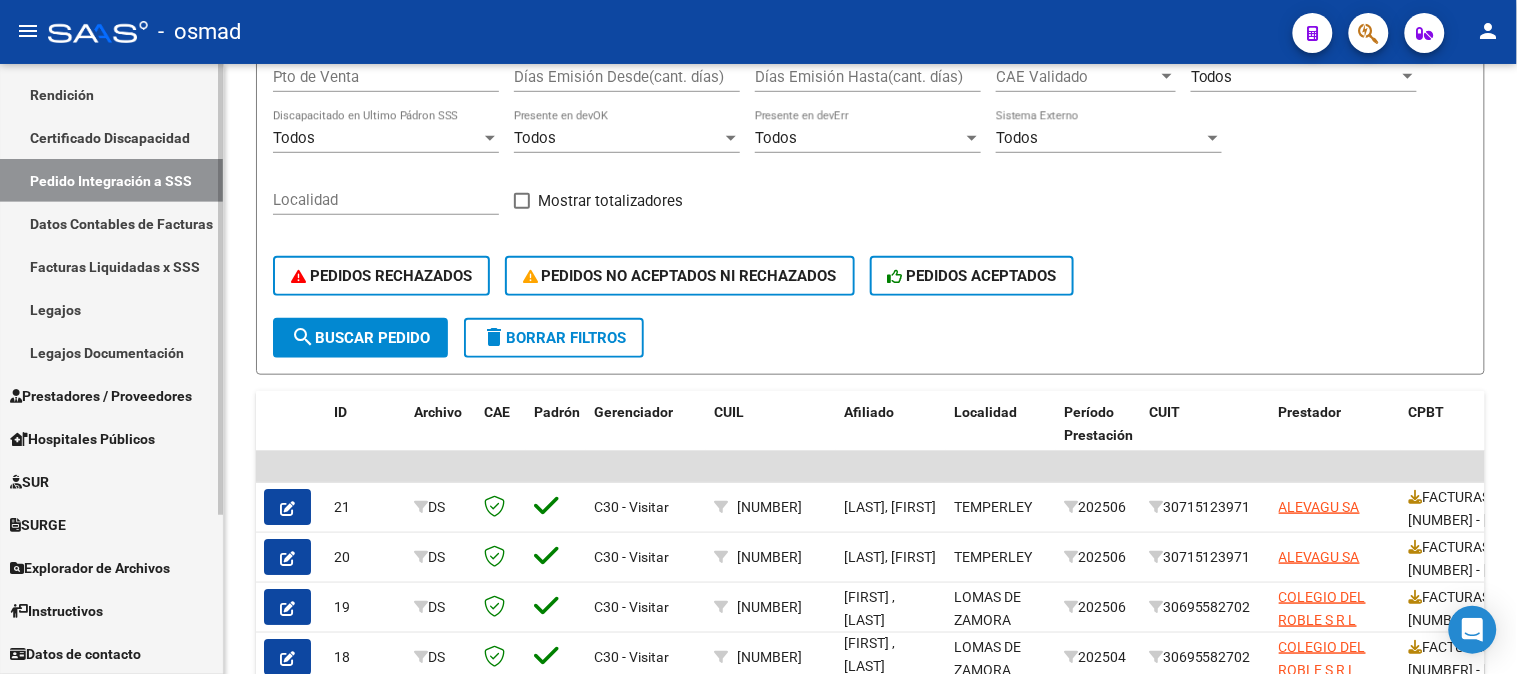 click on "Prestadores / Proveedores" at bounding box center (101, 396) 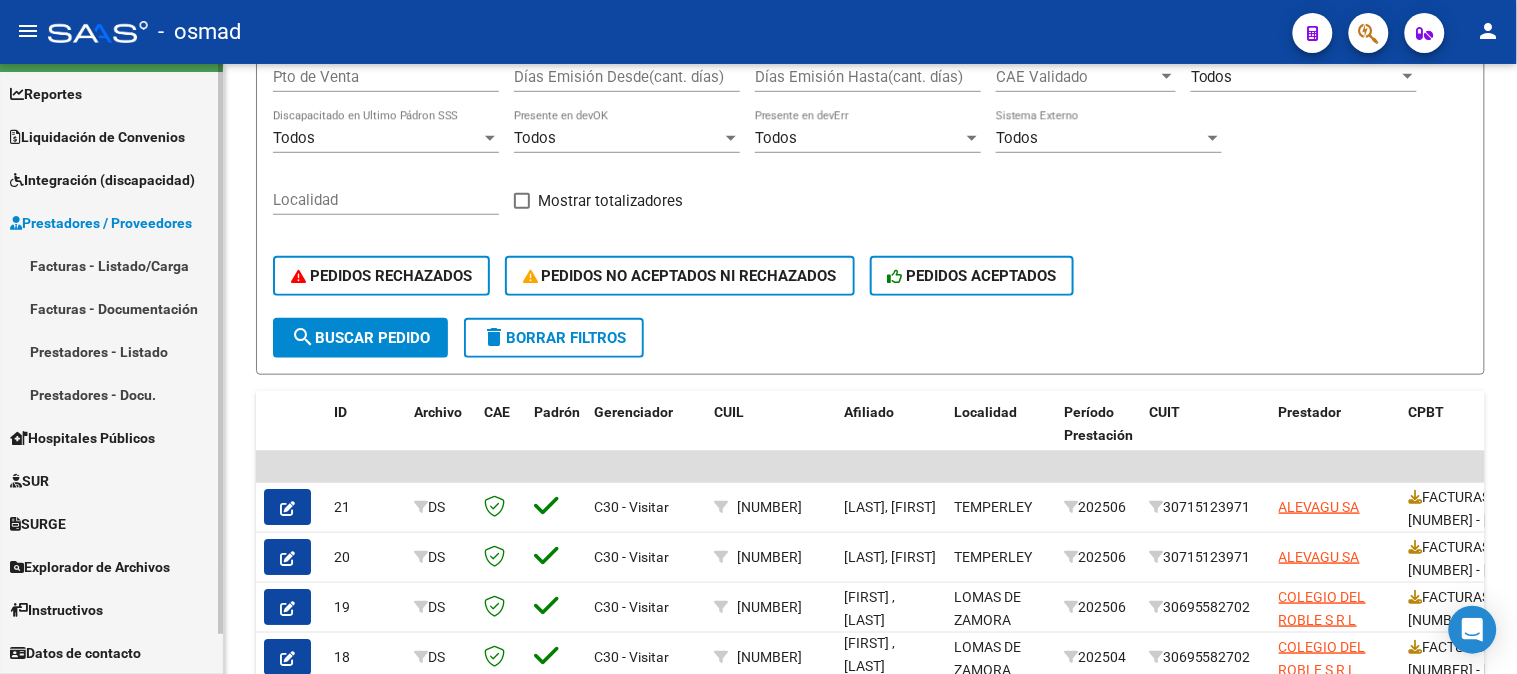 scroll, scrollTop: 43, scrollLeft: 0, axis: vertical 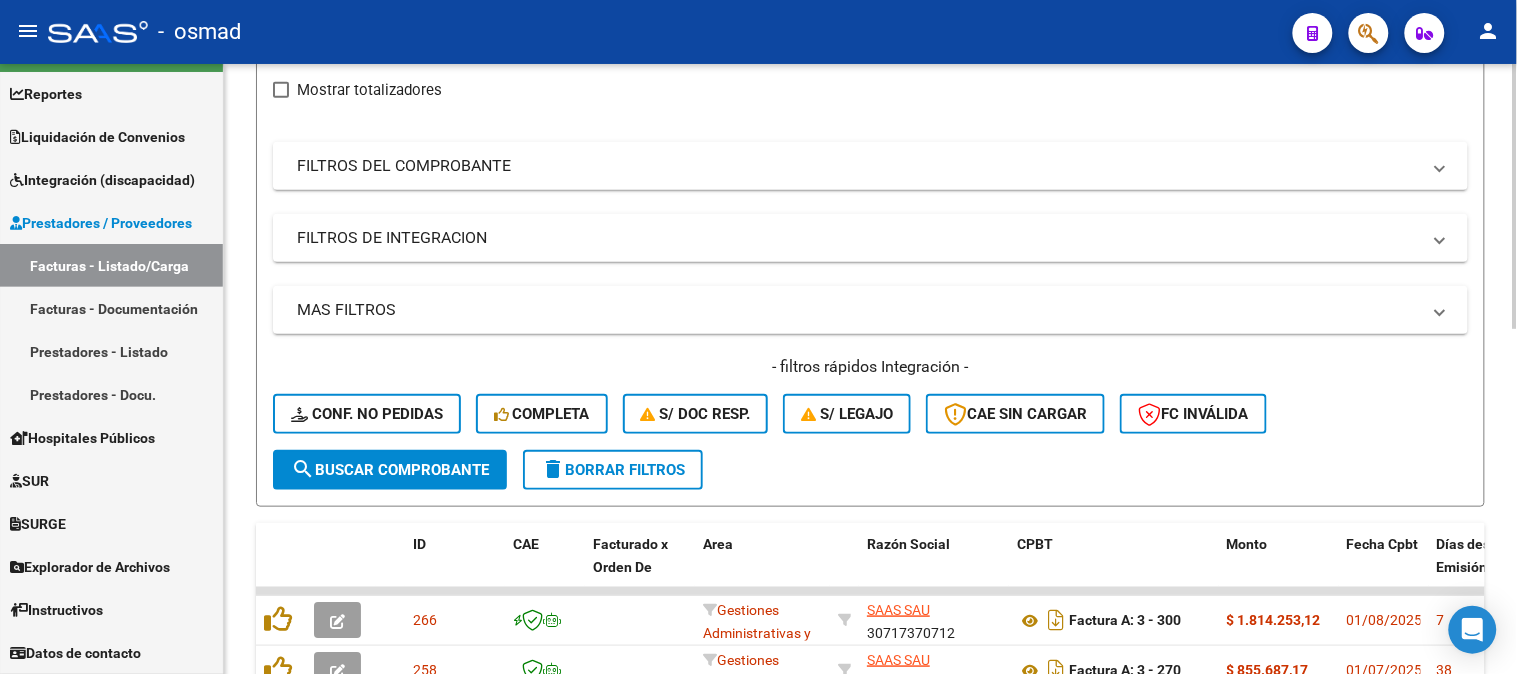 click on "delete  Borrar Filtros" 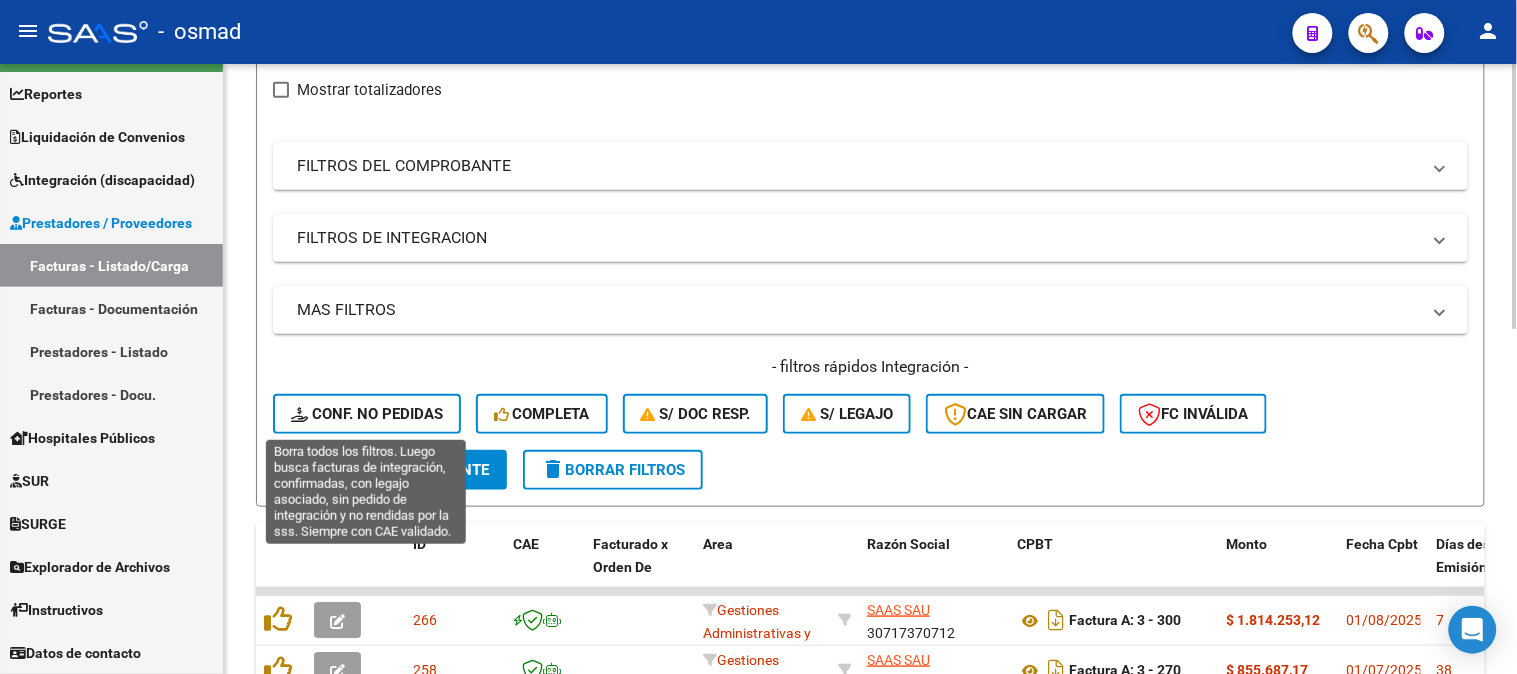 click on "Conf. no pedidas" 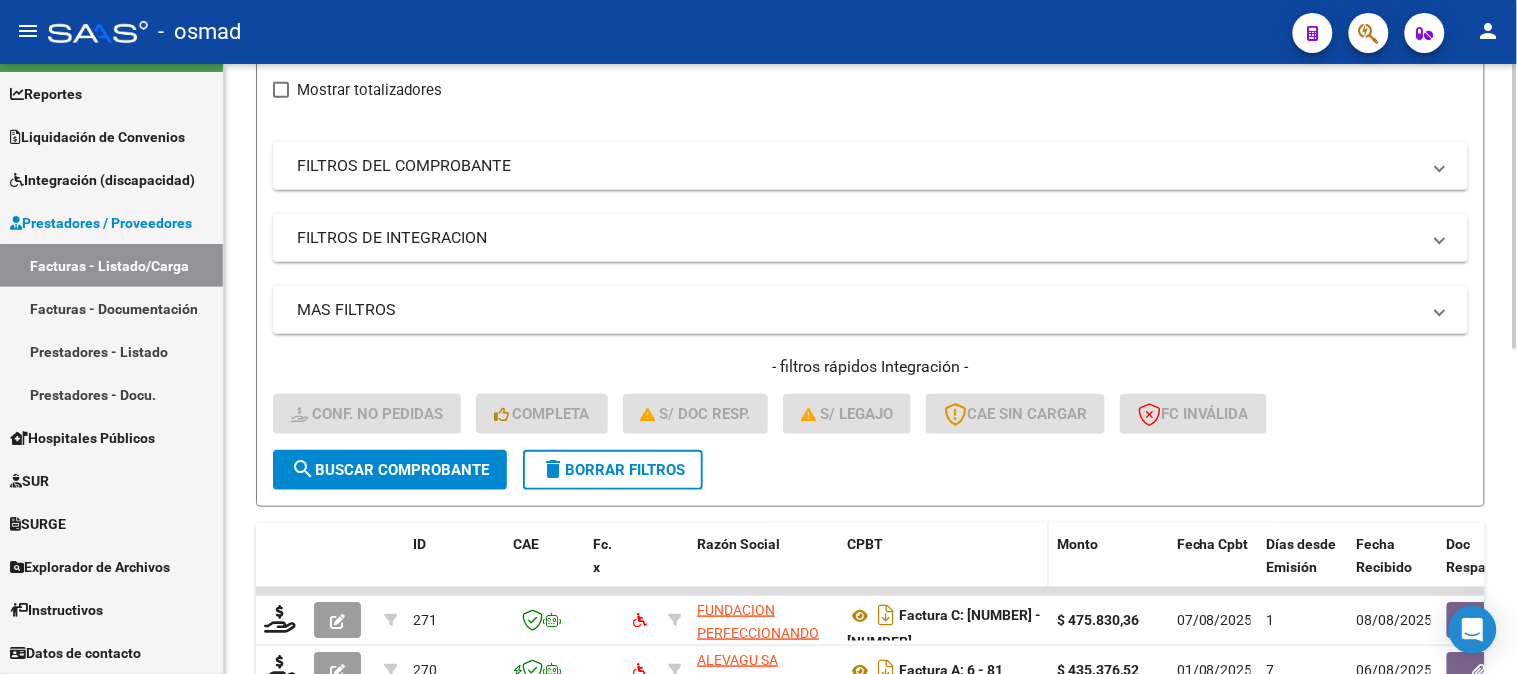 scroll, scrollTop: 350, scrollLeft: 0, axis: vertical 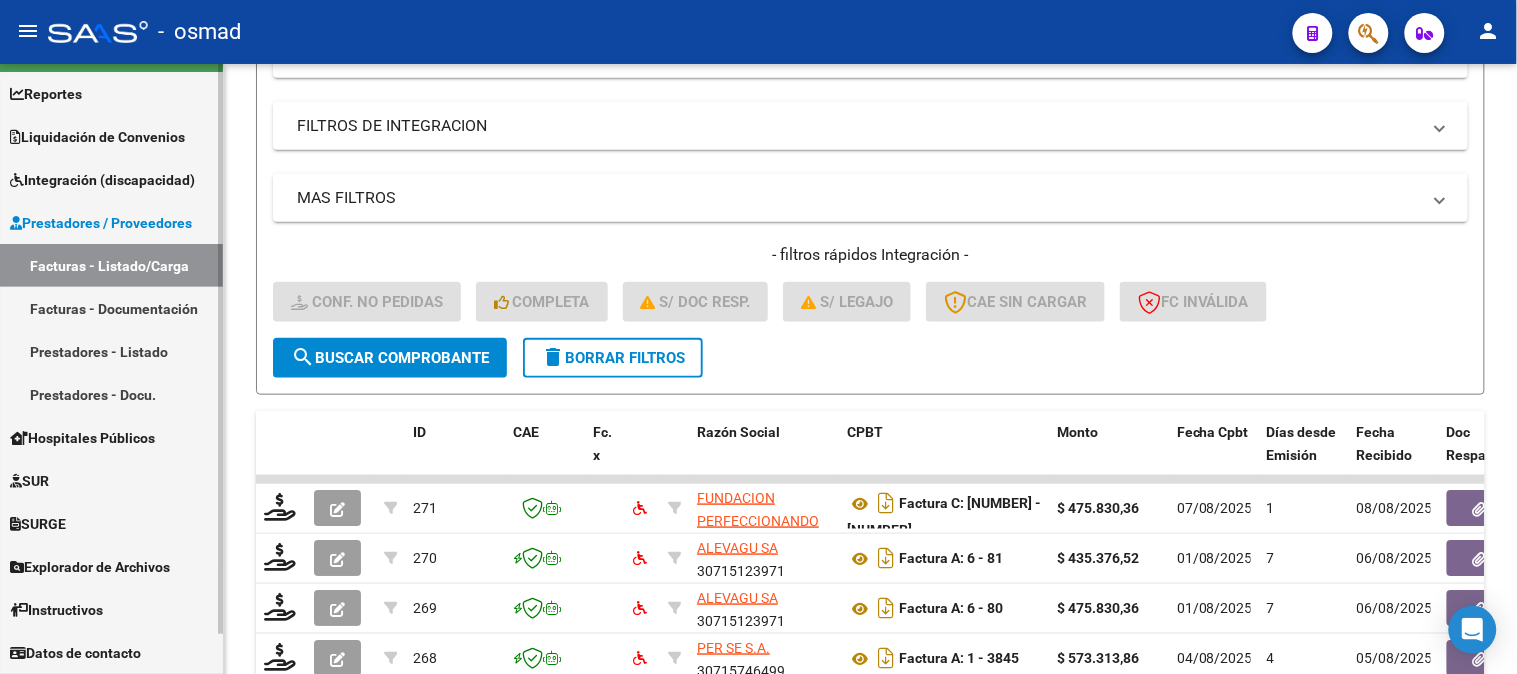 click on "Prestadores / Proveedores" at bounding box center [101, 223] 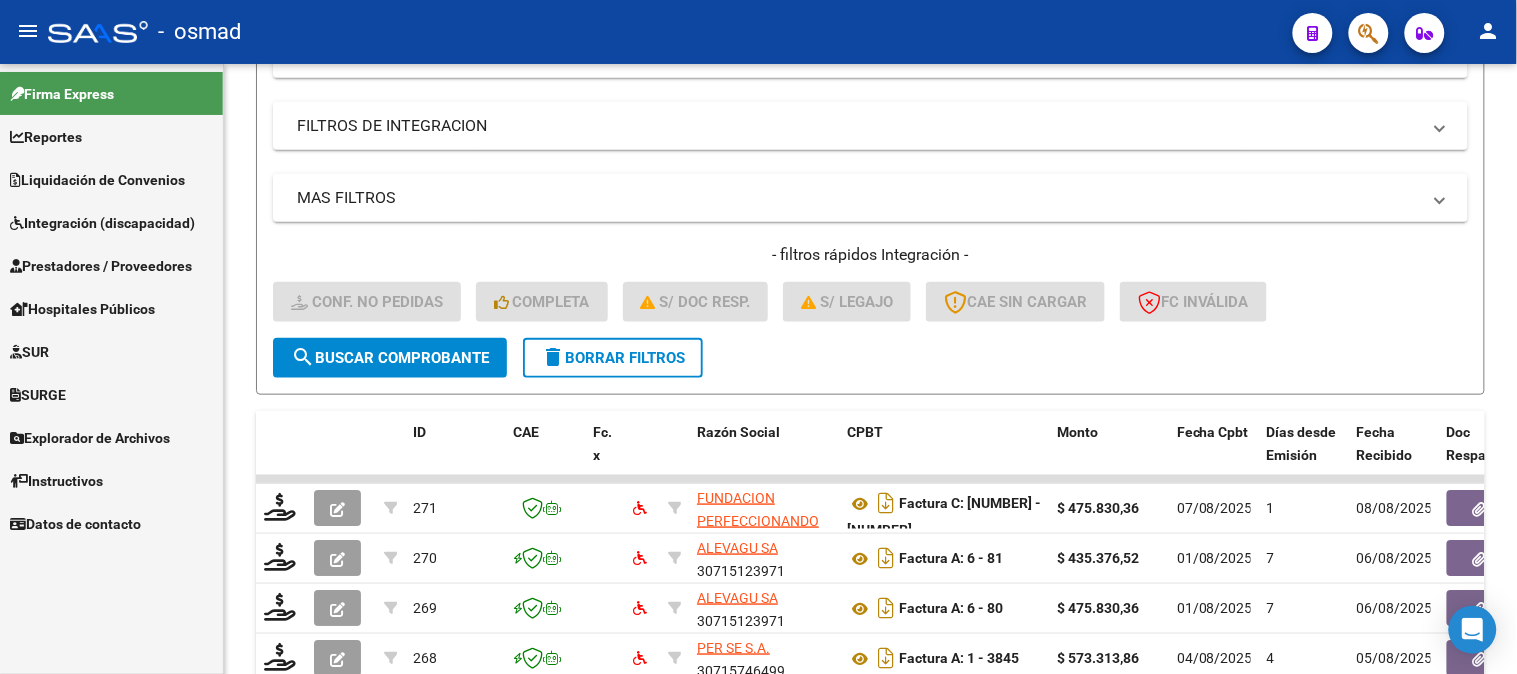 scroll, scrollTop: 0, scrollLeft: 0, axis: both 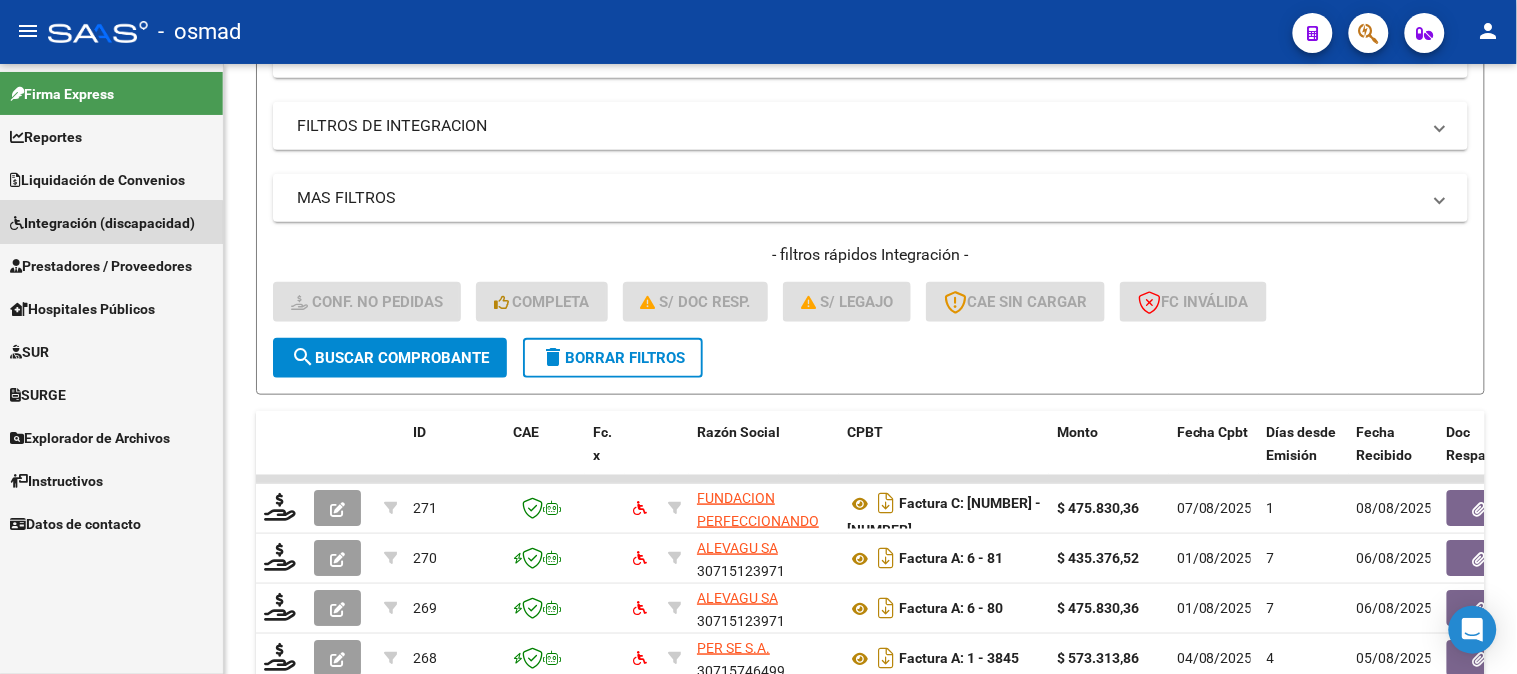 click on "Integración (discapacidad)" at bounding box center [102, 223] 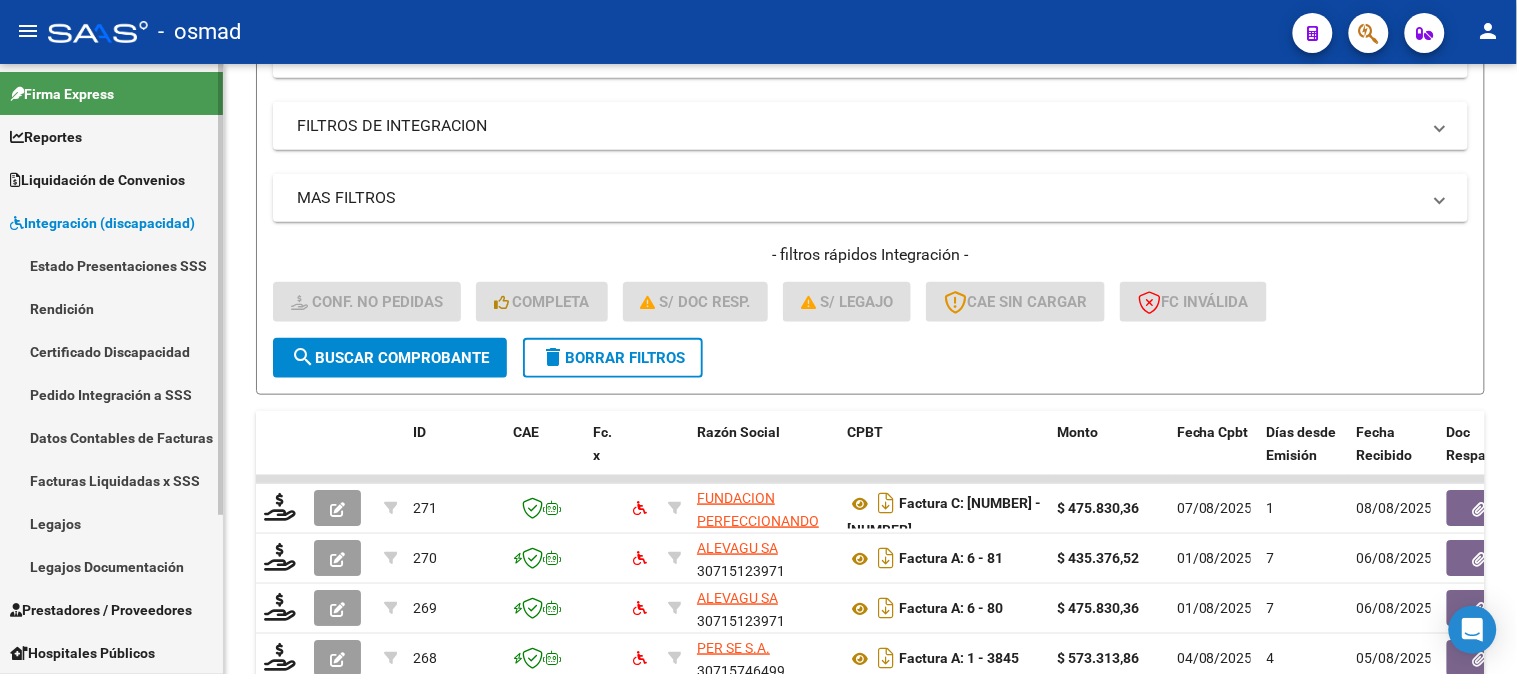 click on "Legajos" at bounding box center [111, 523] 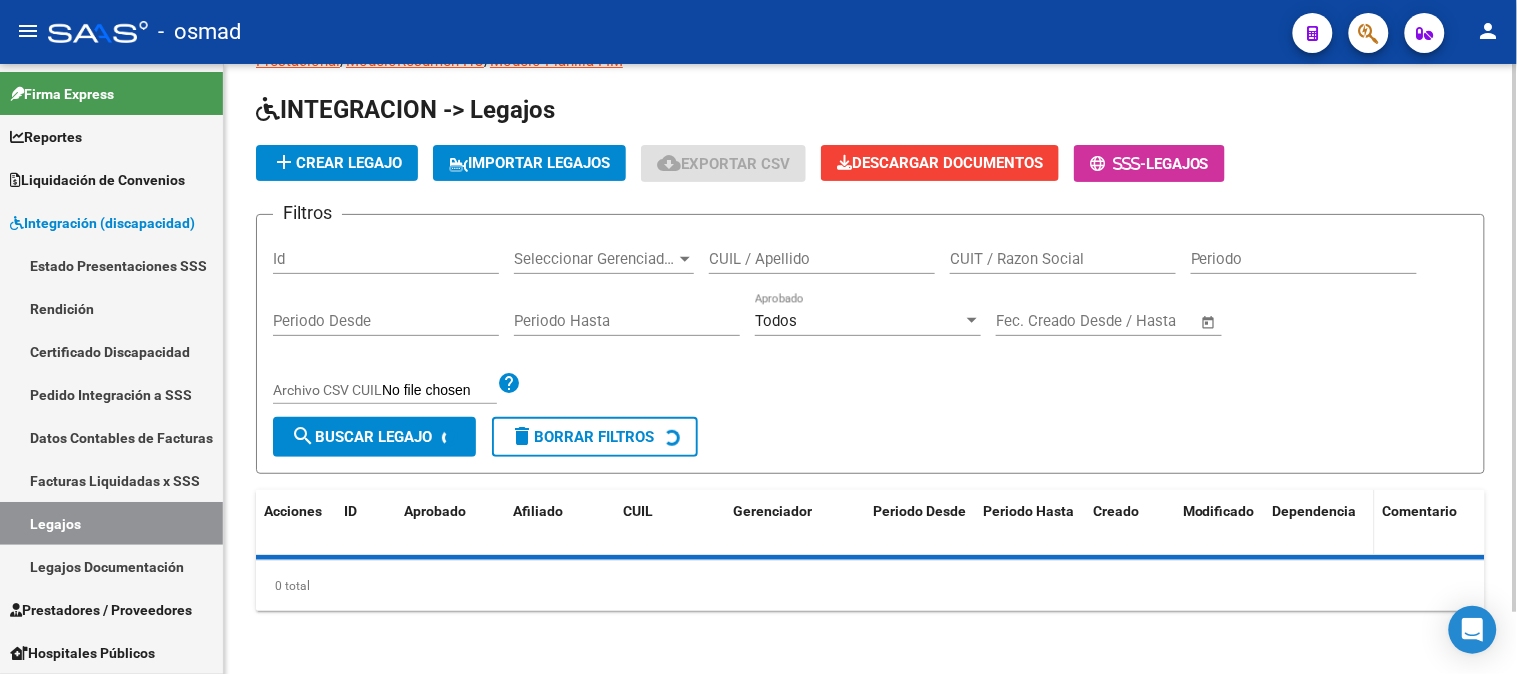 scroll, scrollTop: 350, scrollLeft: 0, axis: vertical 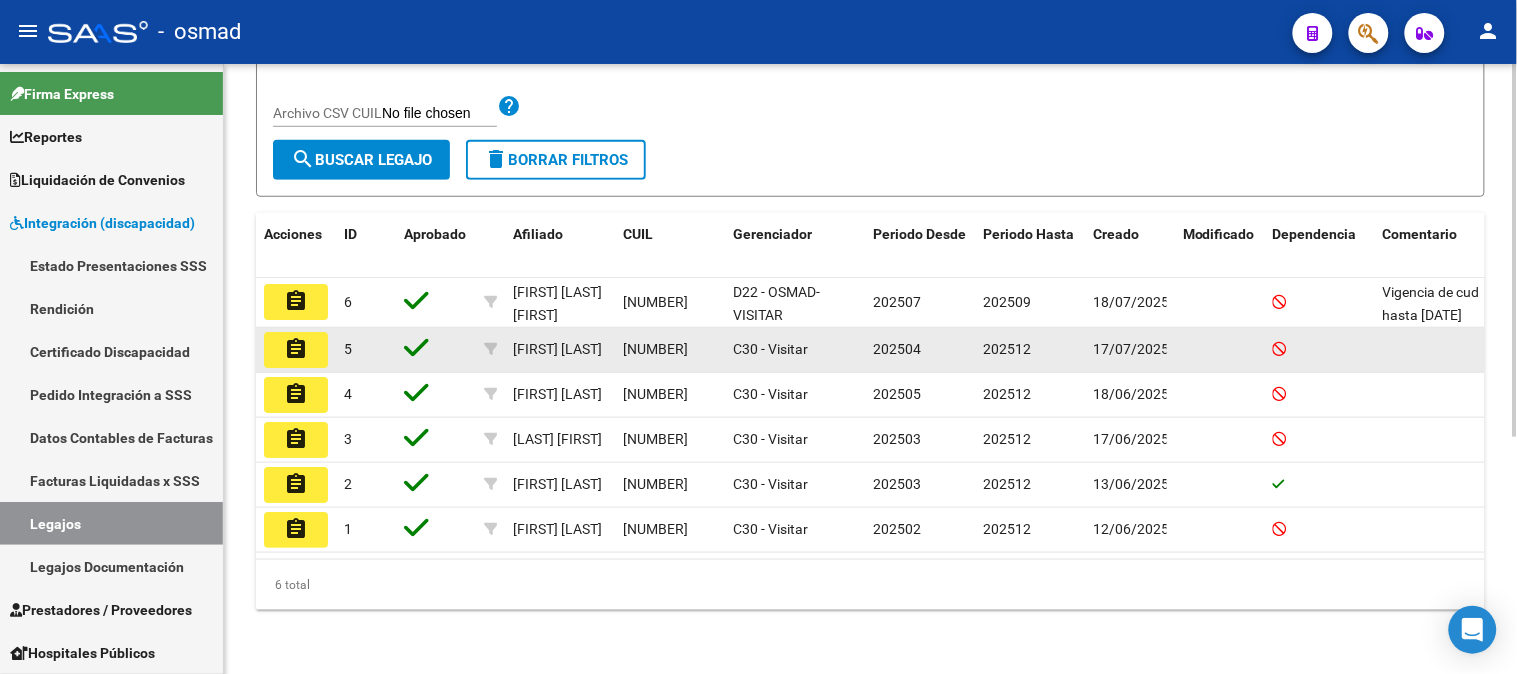 click on "assignment" 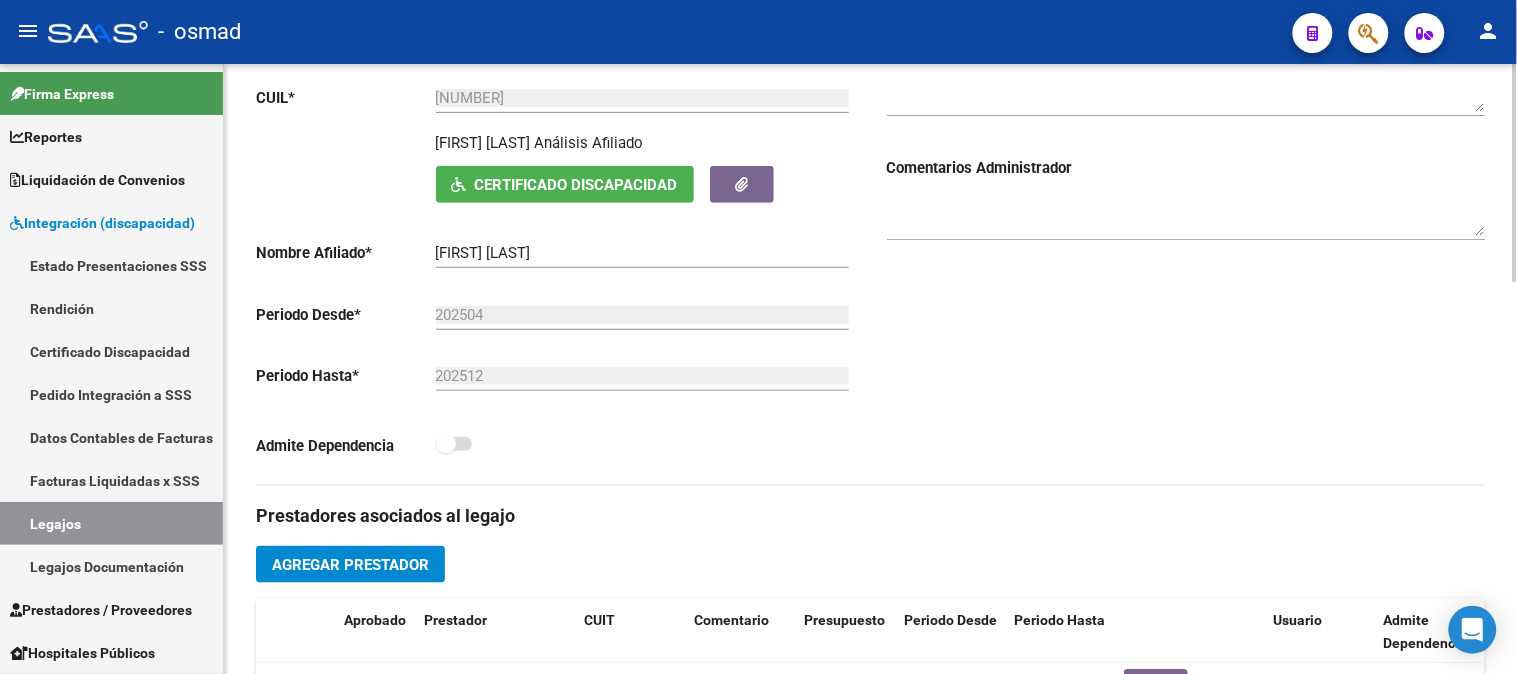 scroll, scrollTop: 0, scrollLeft: 0, axis: both 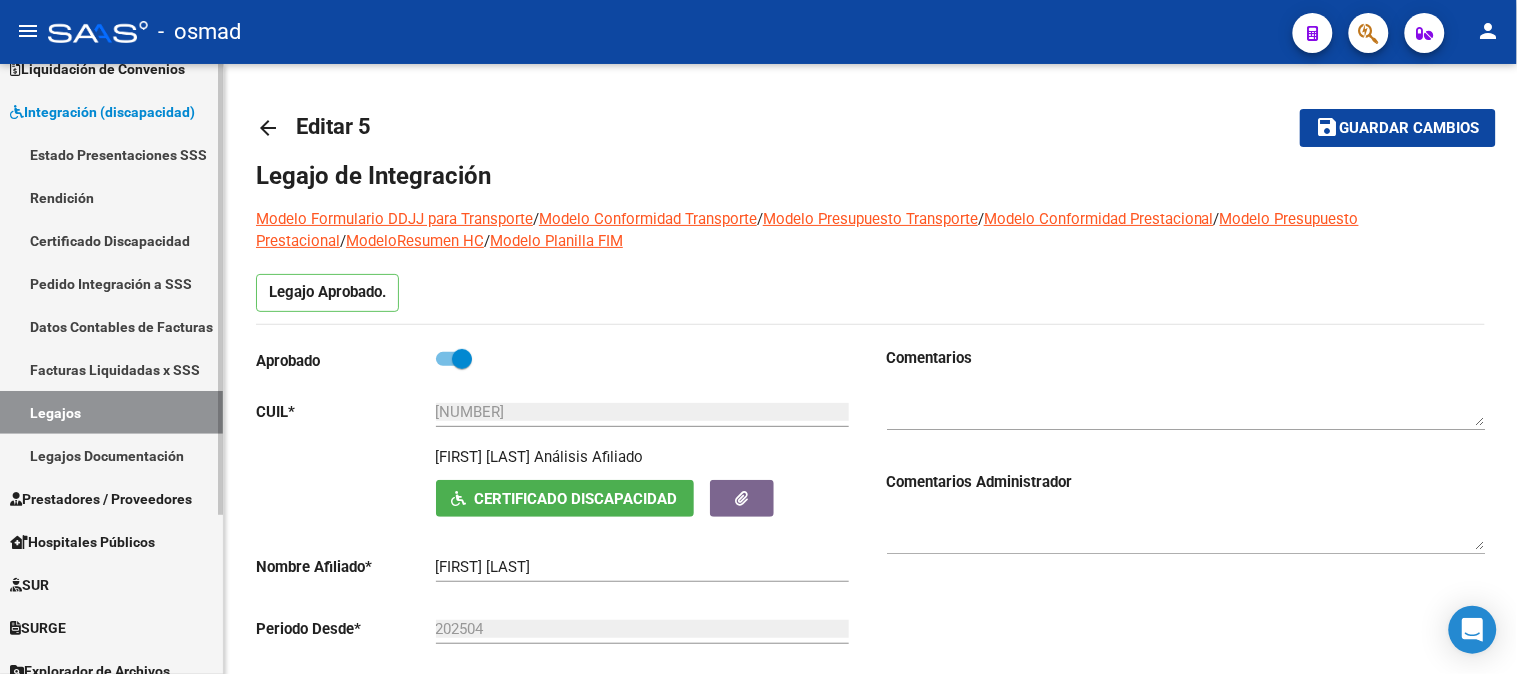 click on "Prestadores / Proveedores" at bounding box center [101, 499] 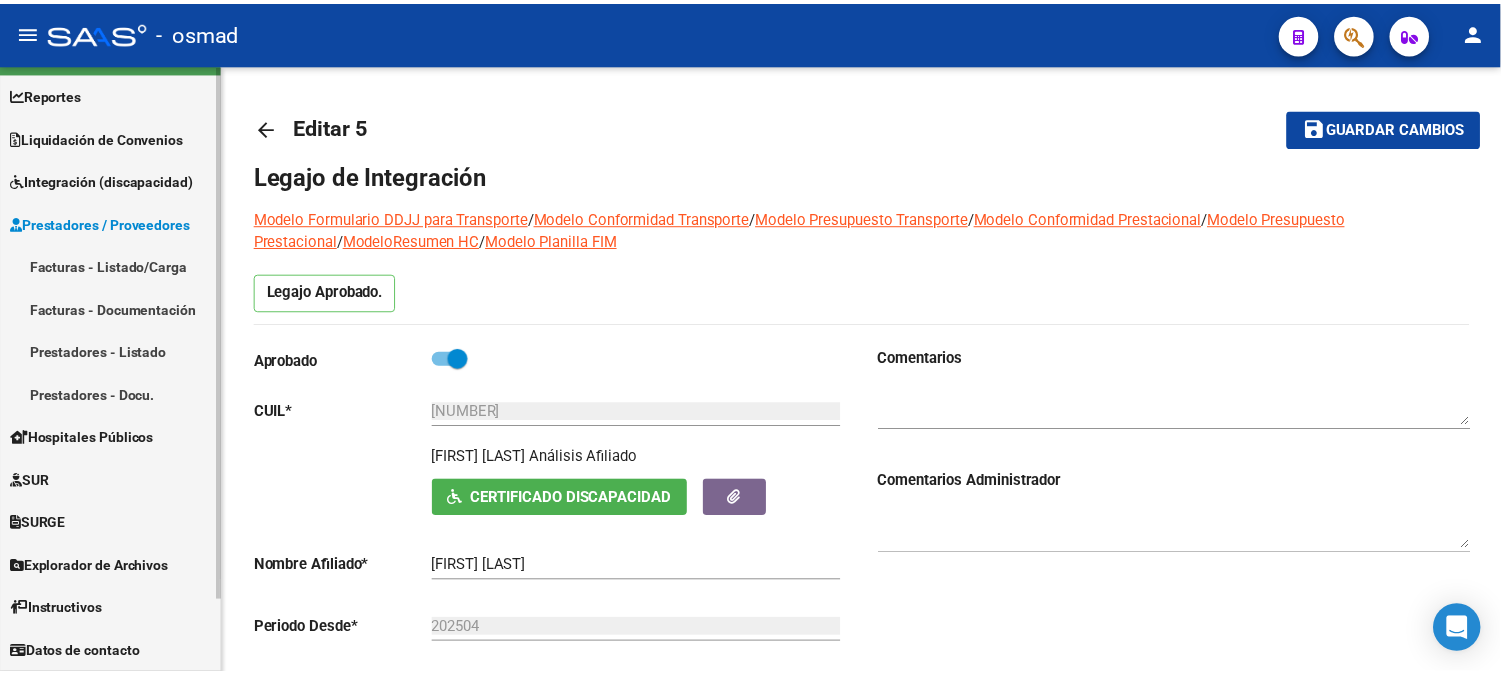scroll, scrollTop: 43, scrollLeft: 0, axis: vertical 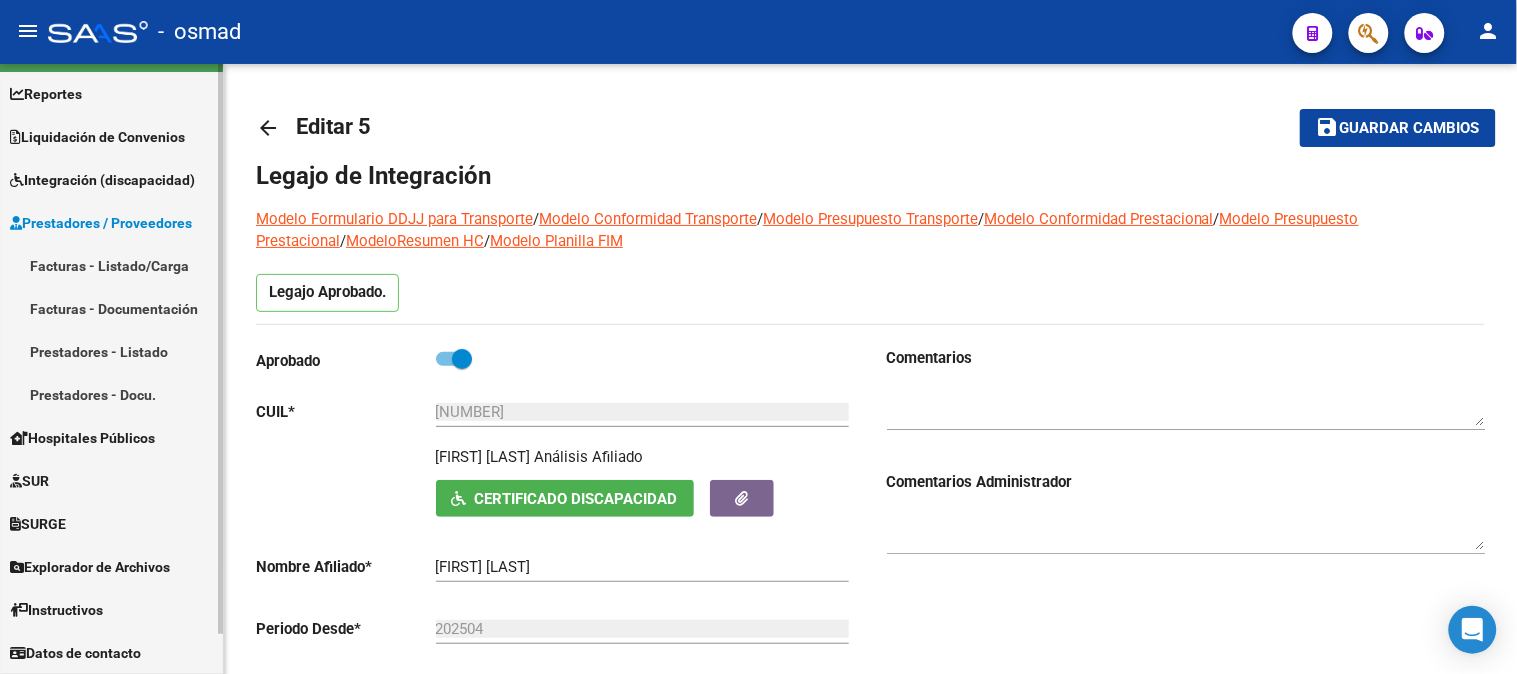 click on "Facturas - Listado/Carga" at bounding box center (111, 265) 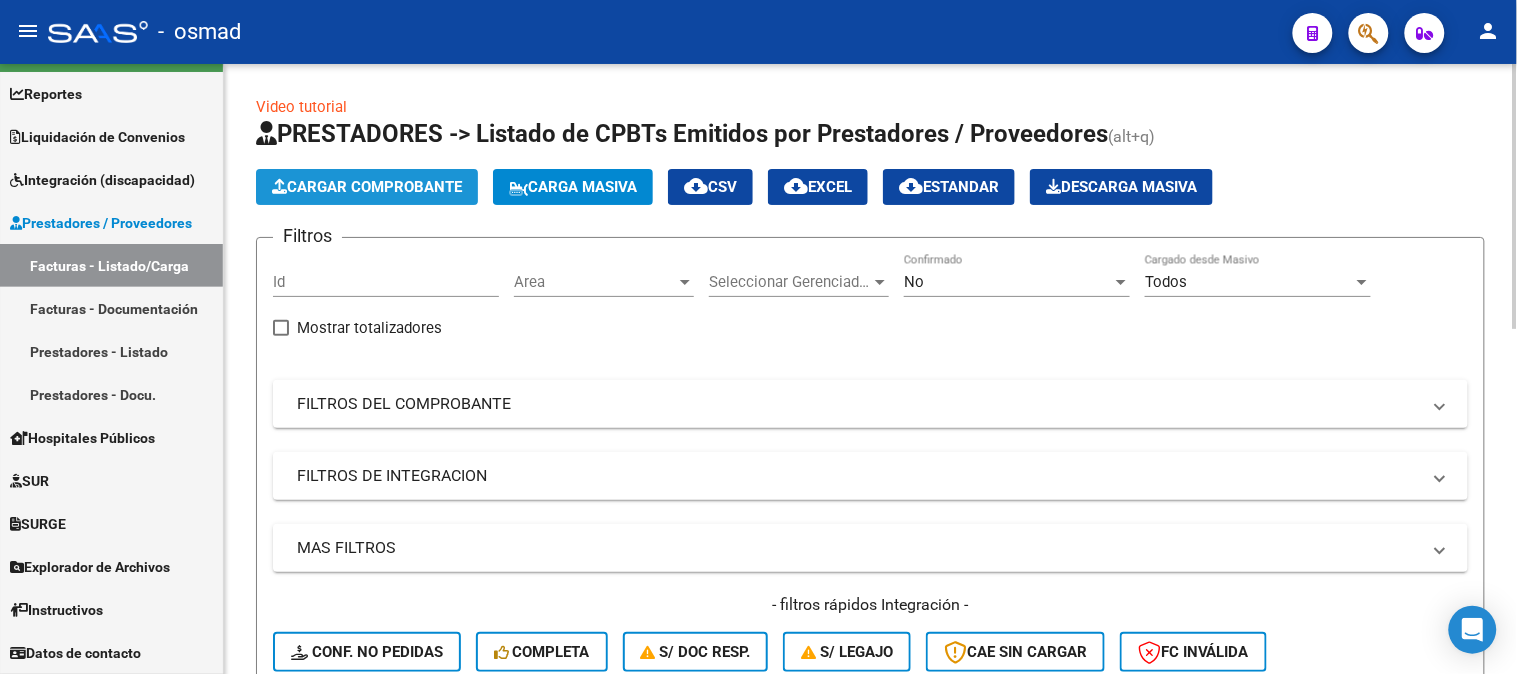 click on "Cargar Comprobante" 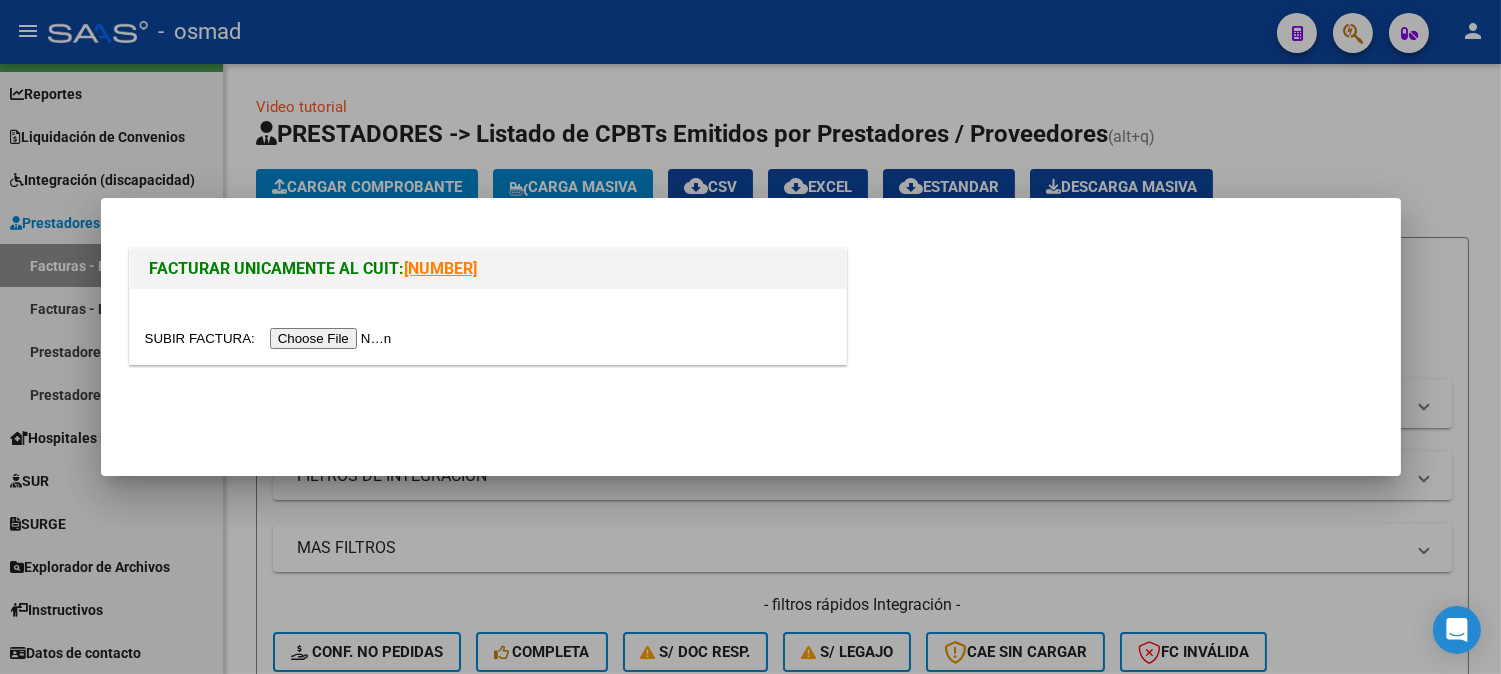 click at bounding box center [271, 338] 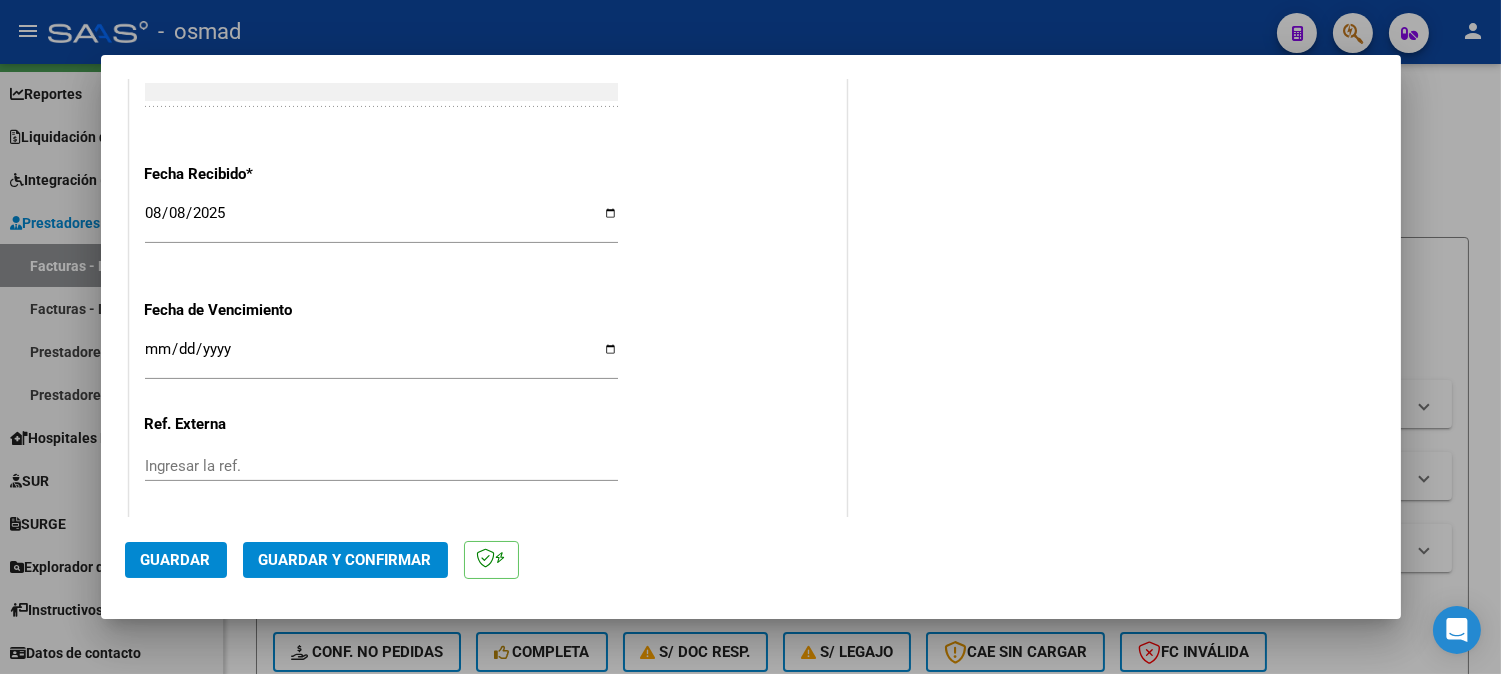 scroll, scrollTop: 1233, scrollLeft: 0, axis: vertical 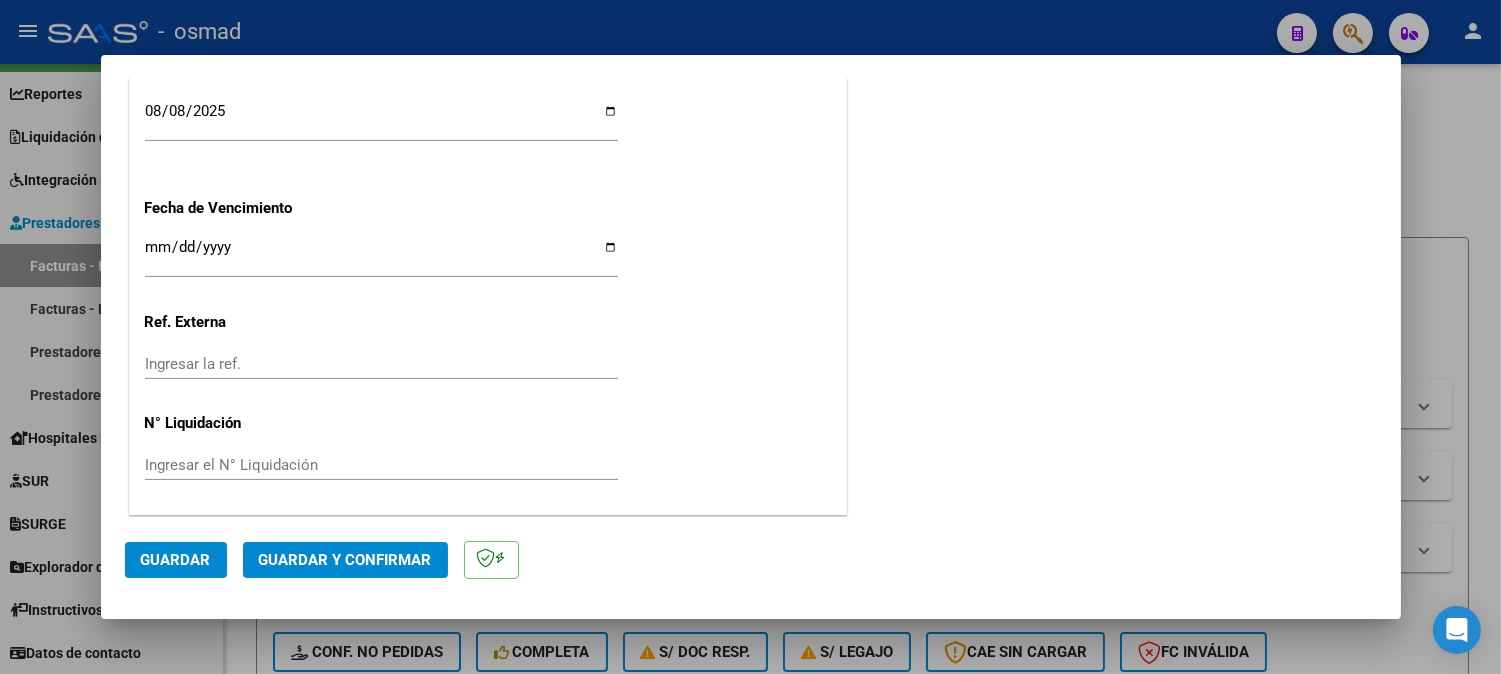 click on "Guardar" 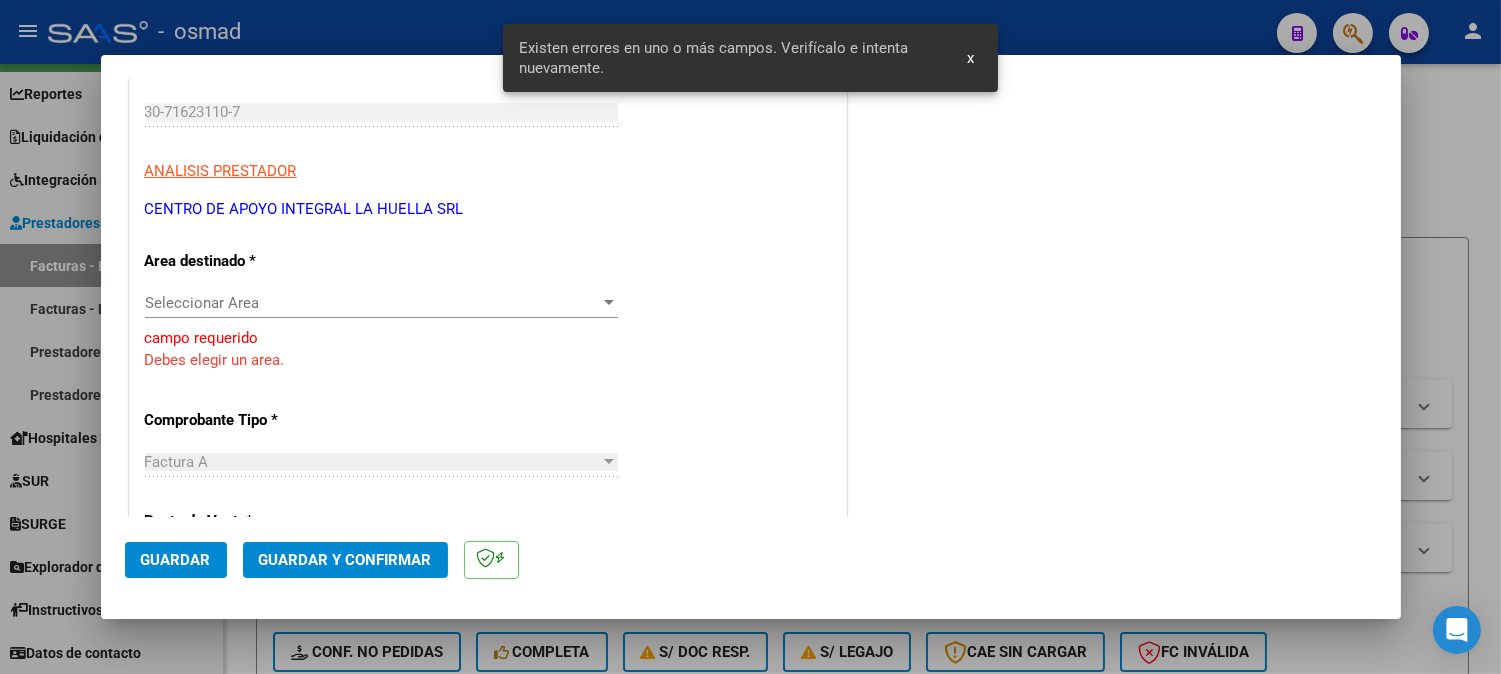 scroll, scrollTop: 294, scrollLeft: 0, axis: vertical 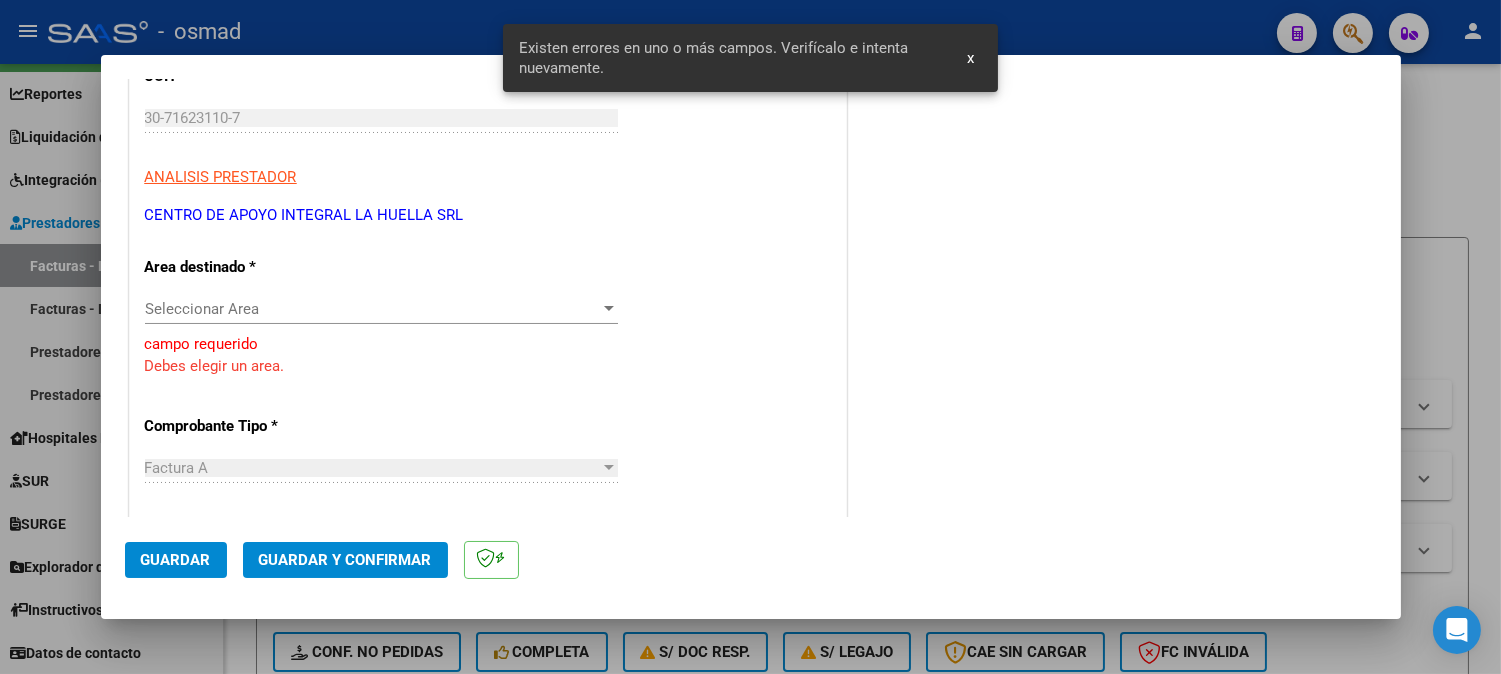 click on "Seleccionar Area" at bounding box center [372, 309] 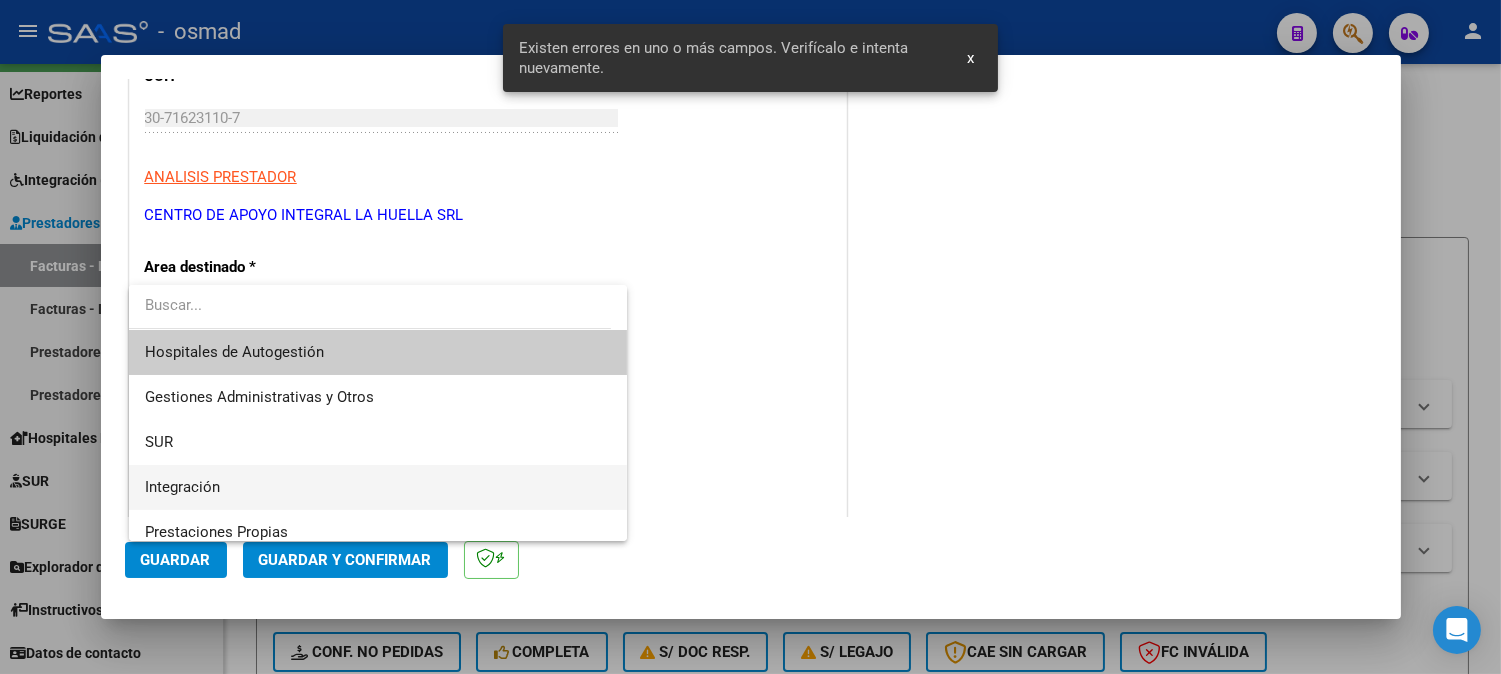 click on "Integración" at bounding box center [378, 487] 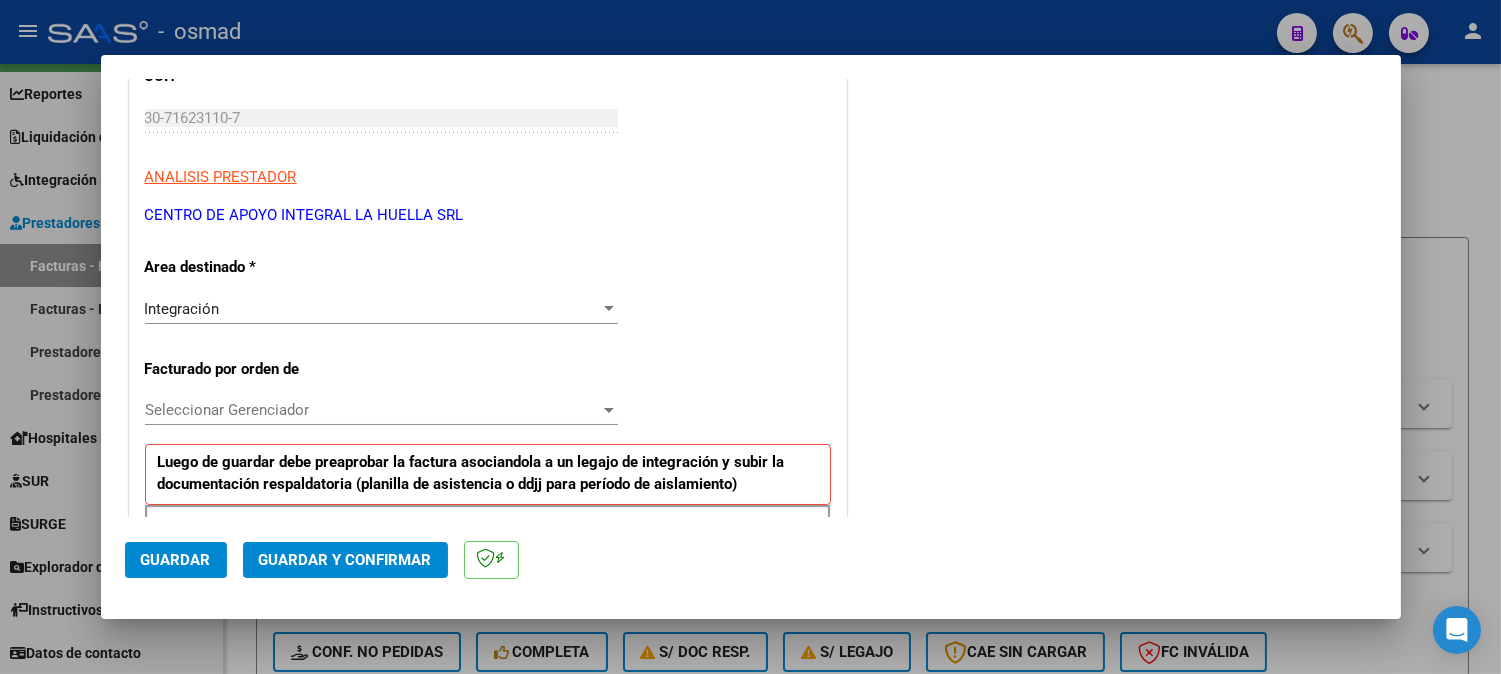 click on "Seleccionar Gerenciador Seleccionar Gerenciador" at bounding box center [381, 410] 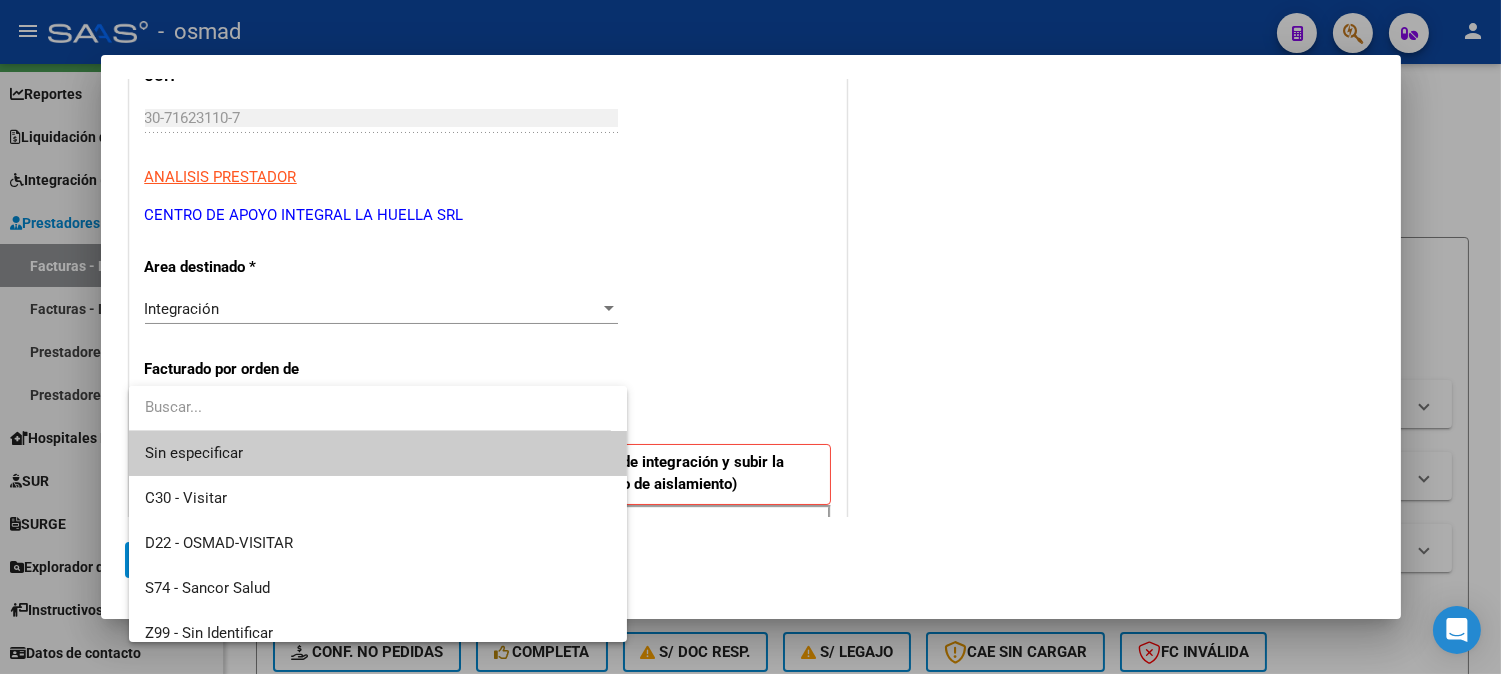 click at bounding box center (750, 337) 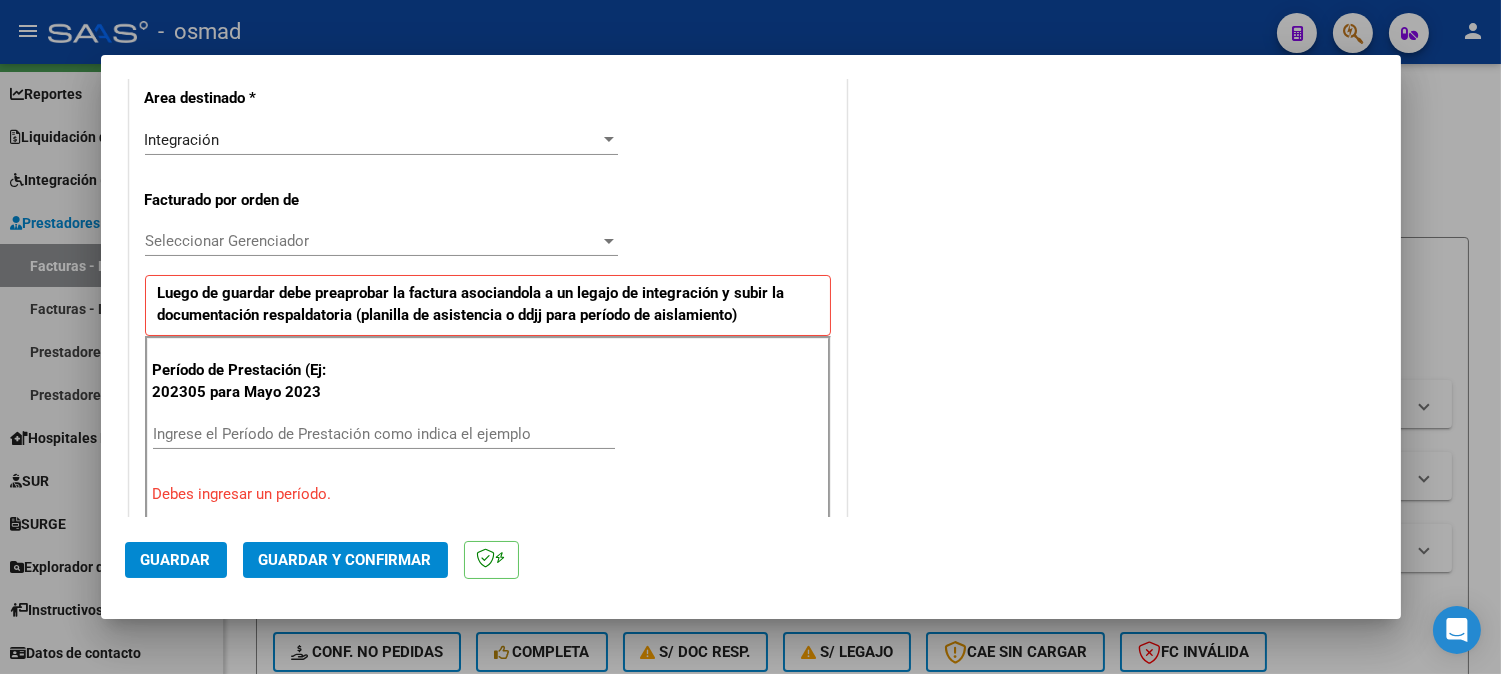 scroll, scrollTop: 516, scrollLeft: 0, axis: vertical 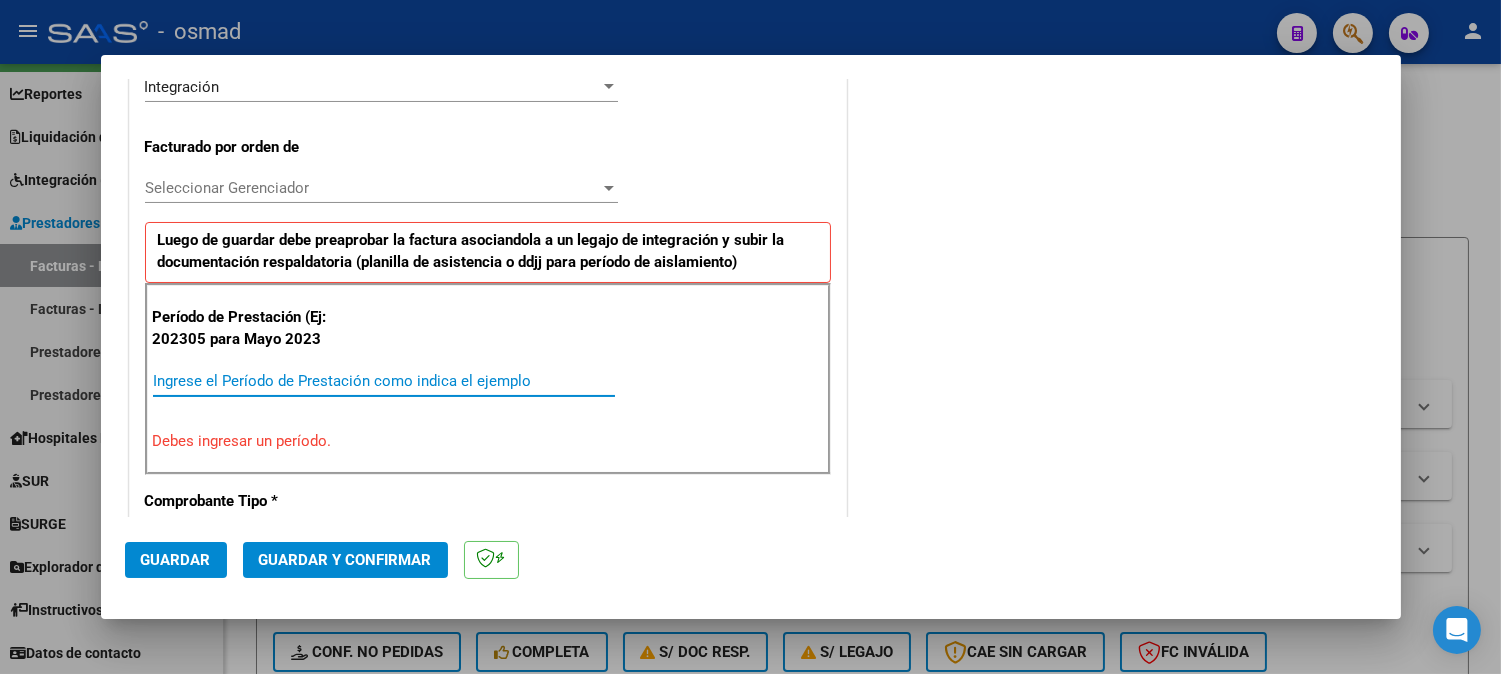click on "Ingrese el Período de Prestación como indica el ejemplo" at bounding box center [384, 381] 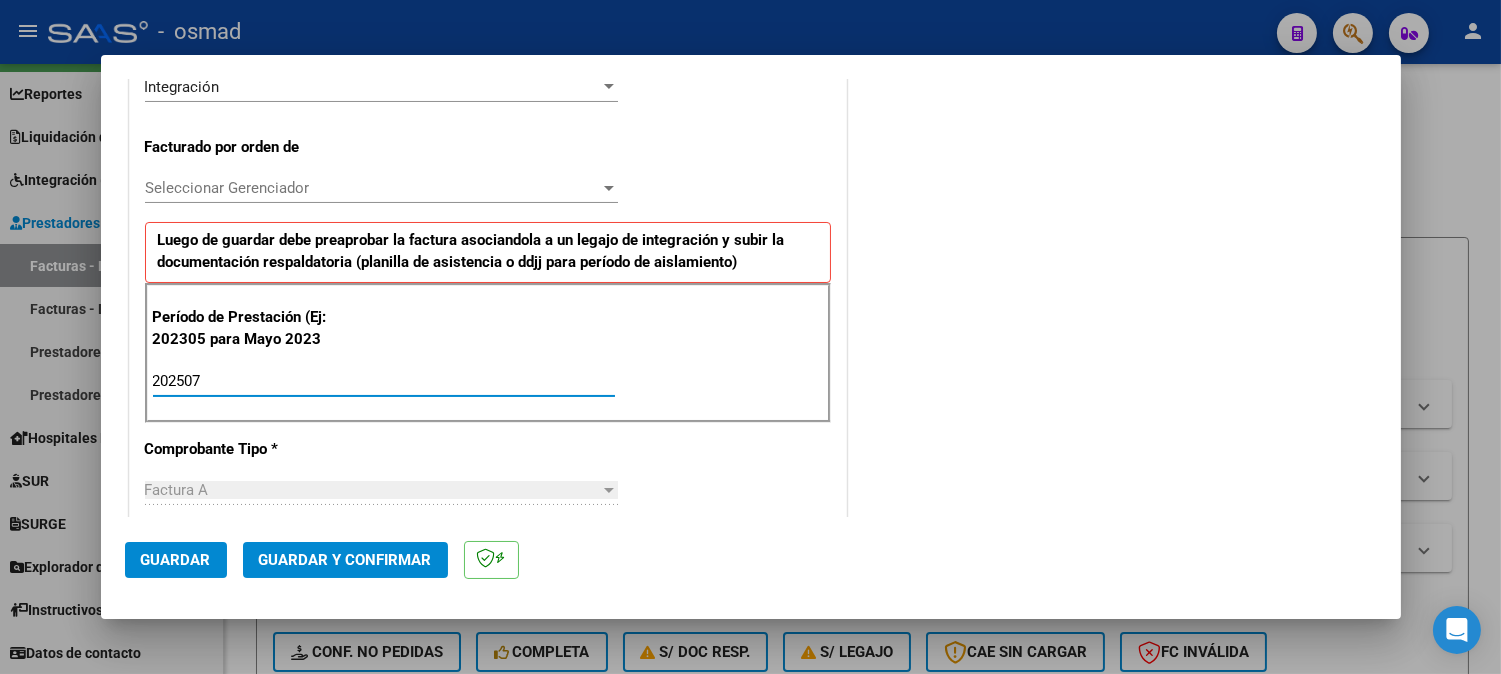 type on "202507" 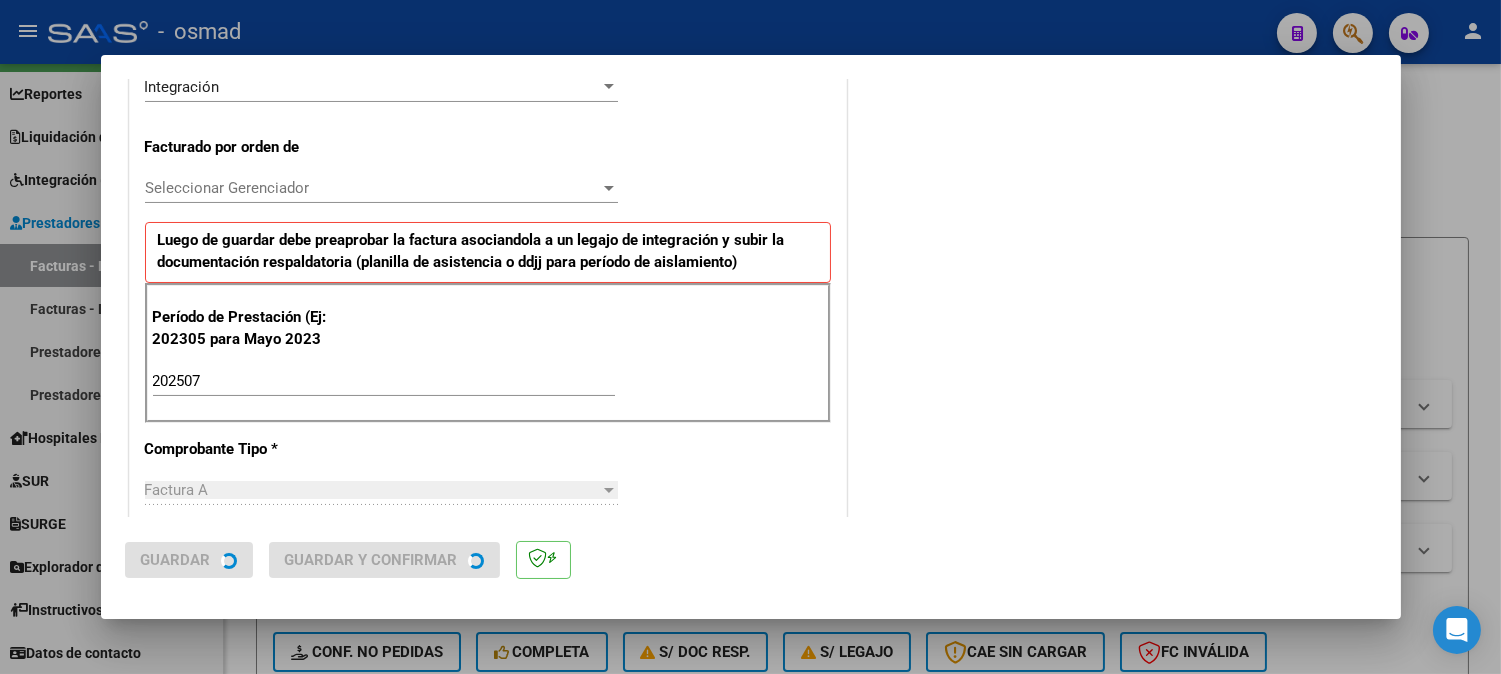 scroll, scrollTop: 0, scrollLeft: 0, axis: both 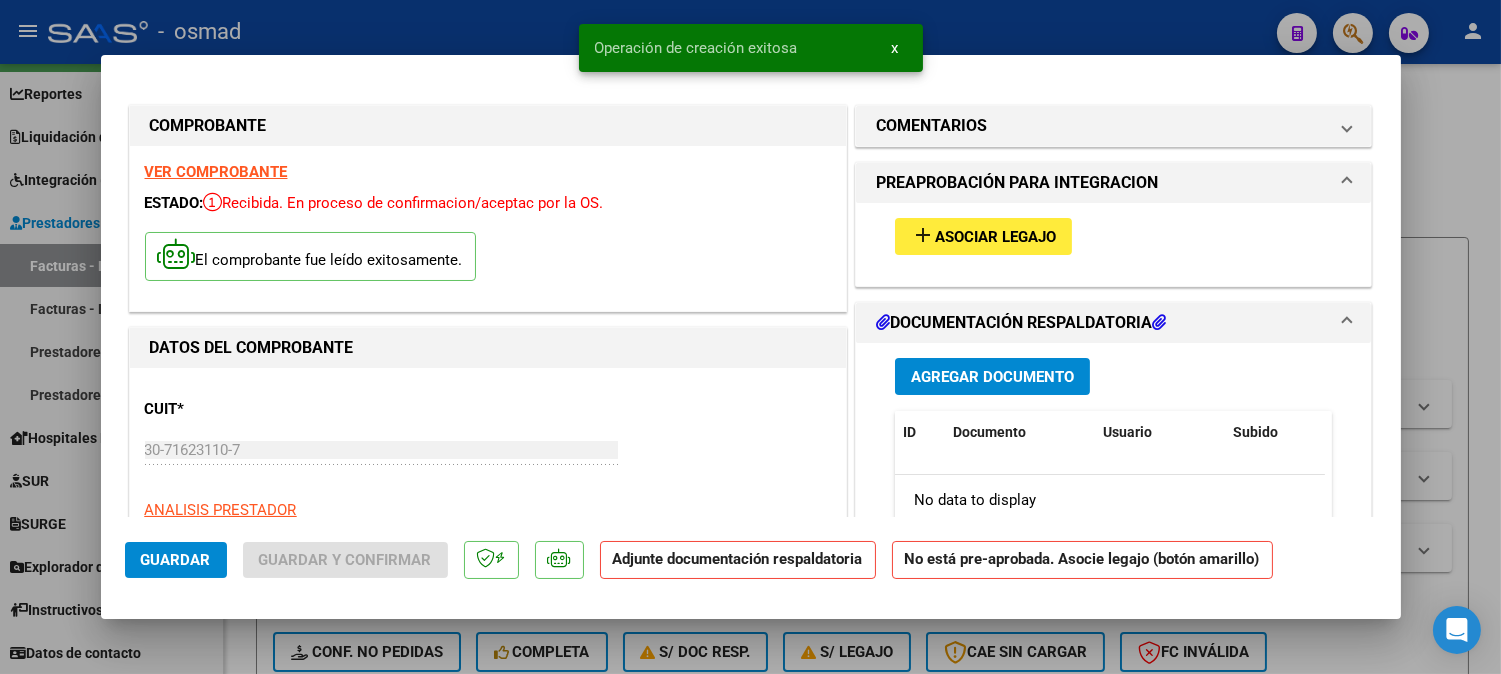 click on "add" at bounding box center (923, 235) 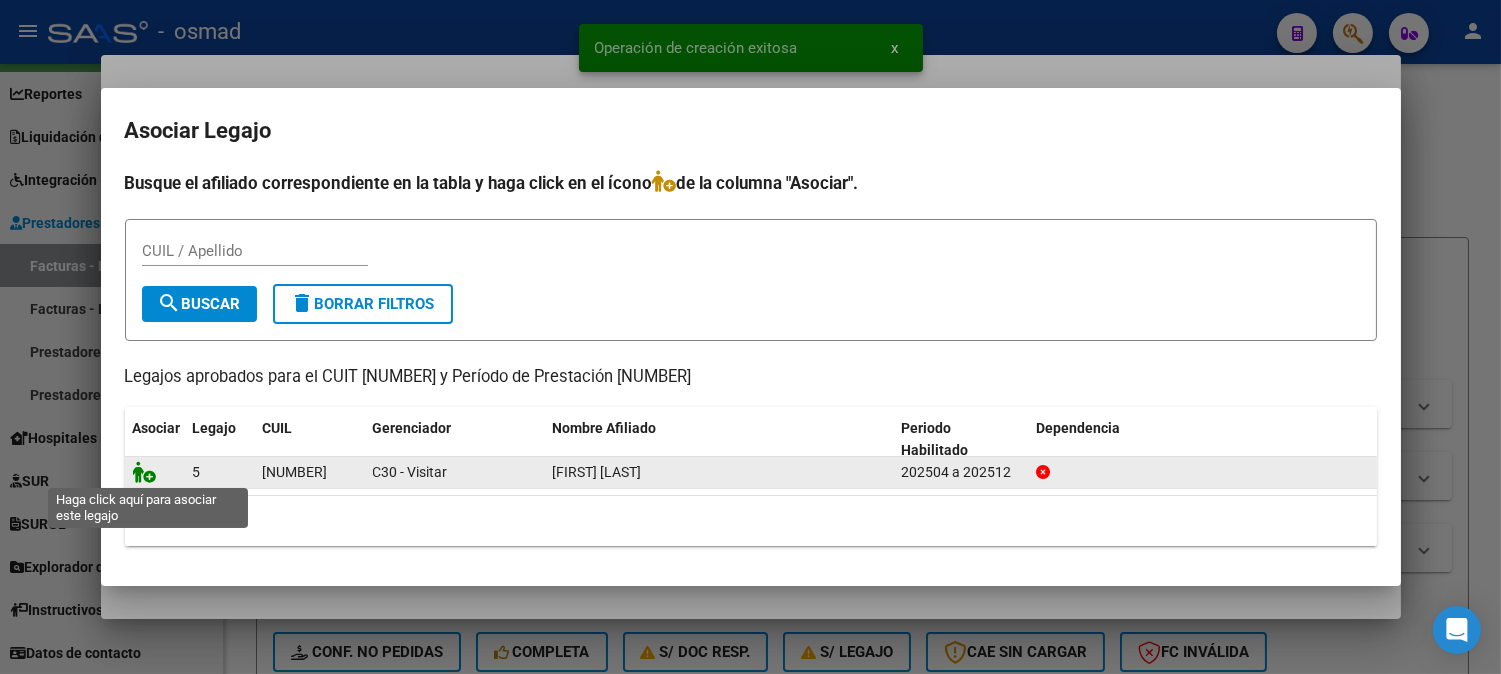 click 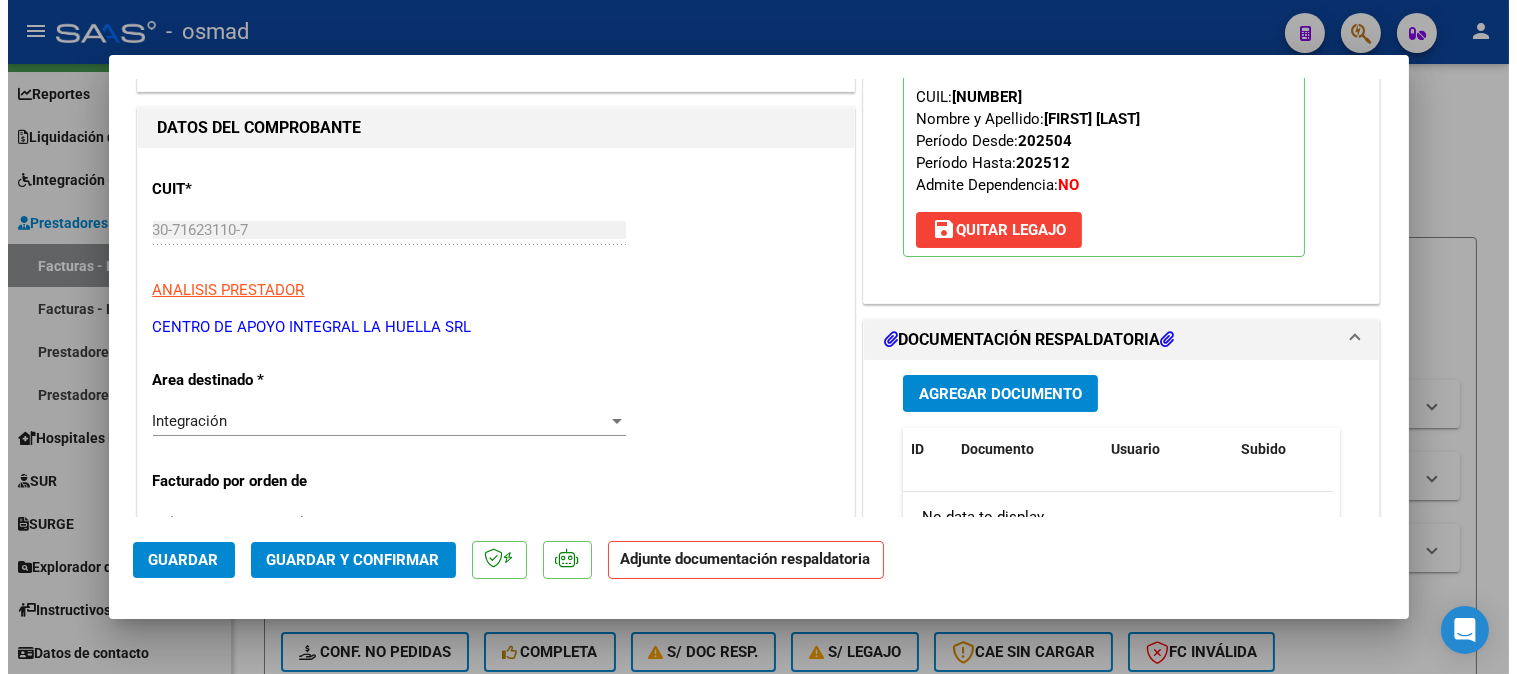 scroll, scrollTop: 222, scrollLeft: 0, axis: vertical 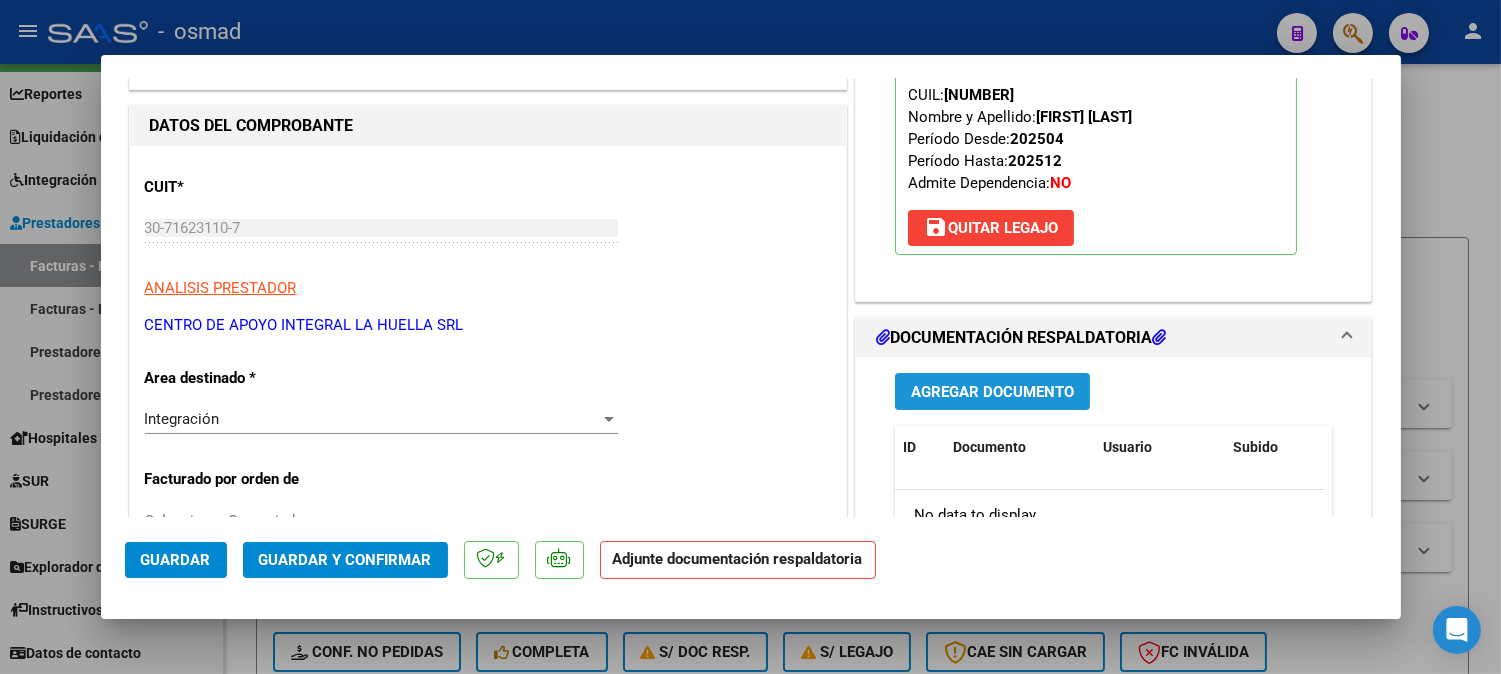 click on "Agregar Documento" at bounding box center [992, 392] 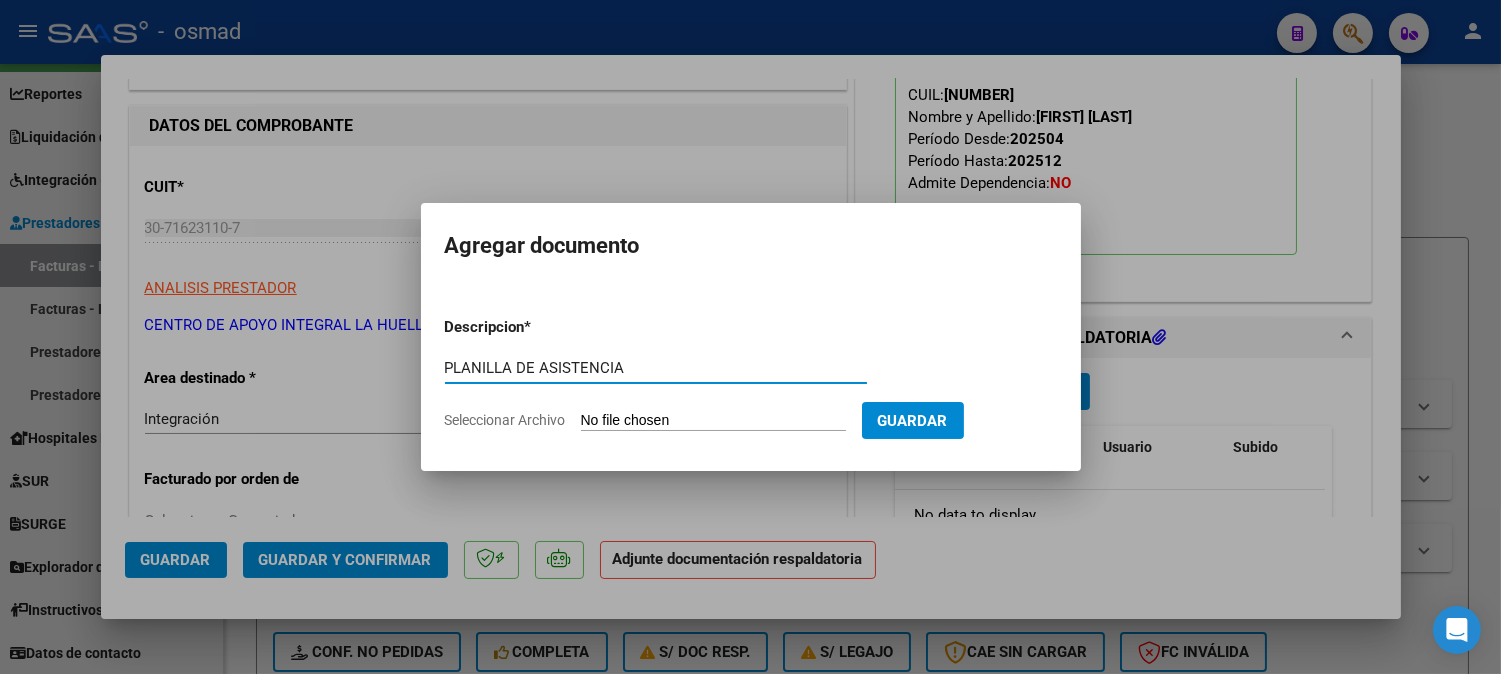 type on "PLANILLA DE ASISTENCIA" 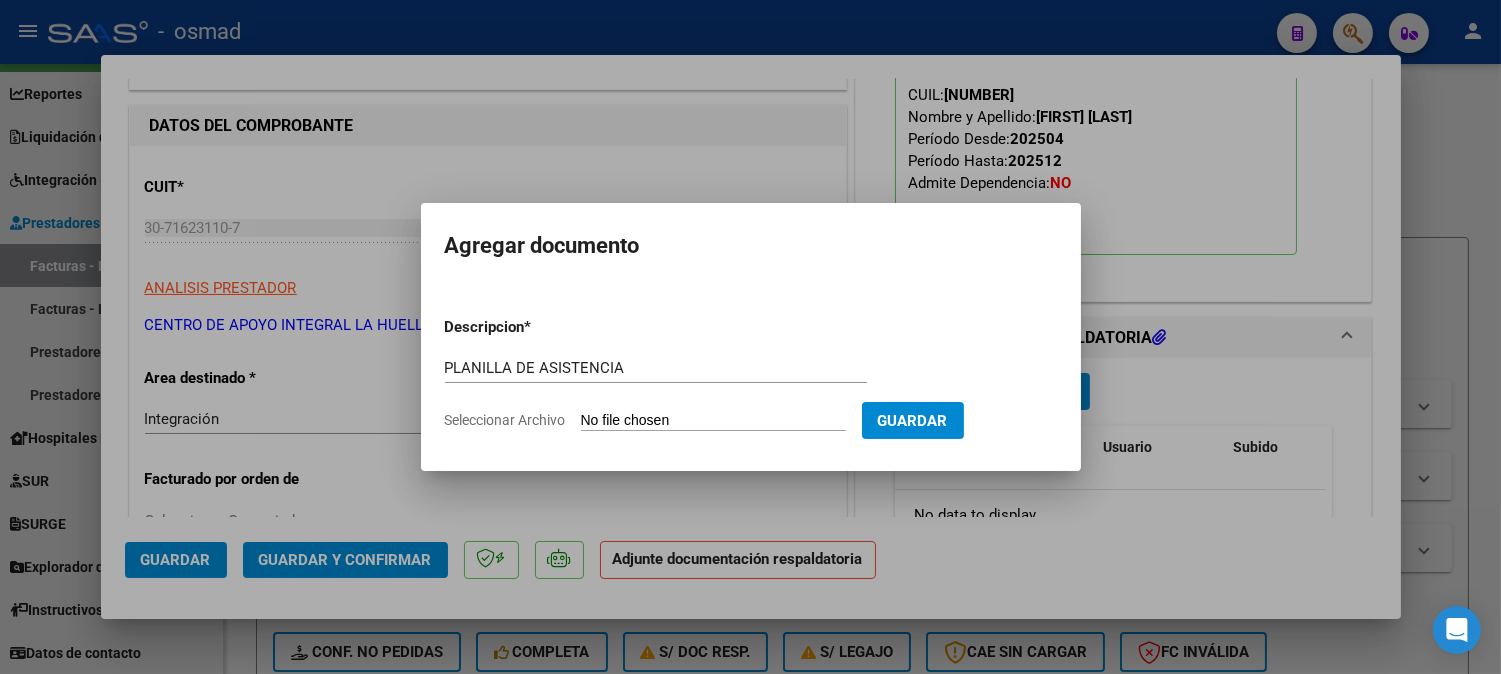 click on "Seleccionar Archivo" at bounding box center (713, 421) 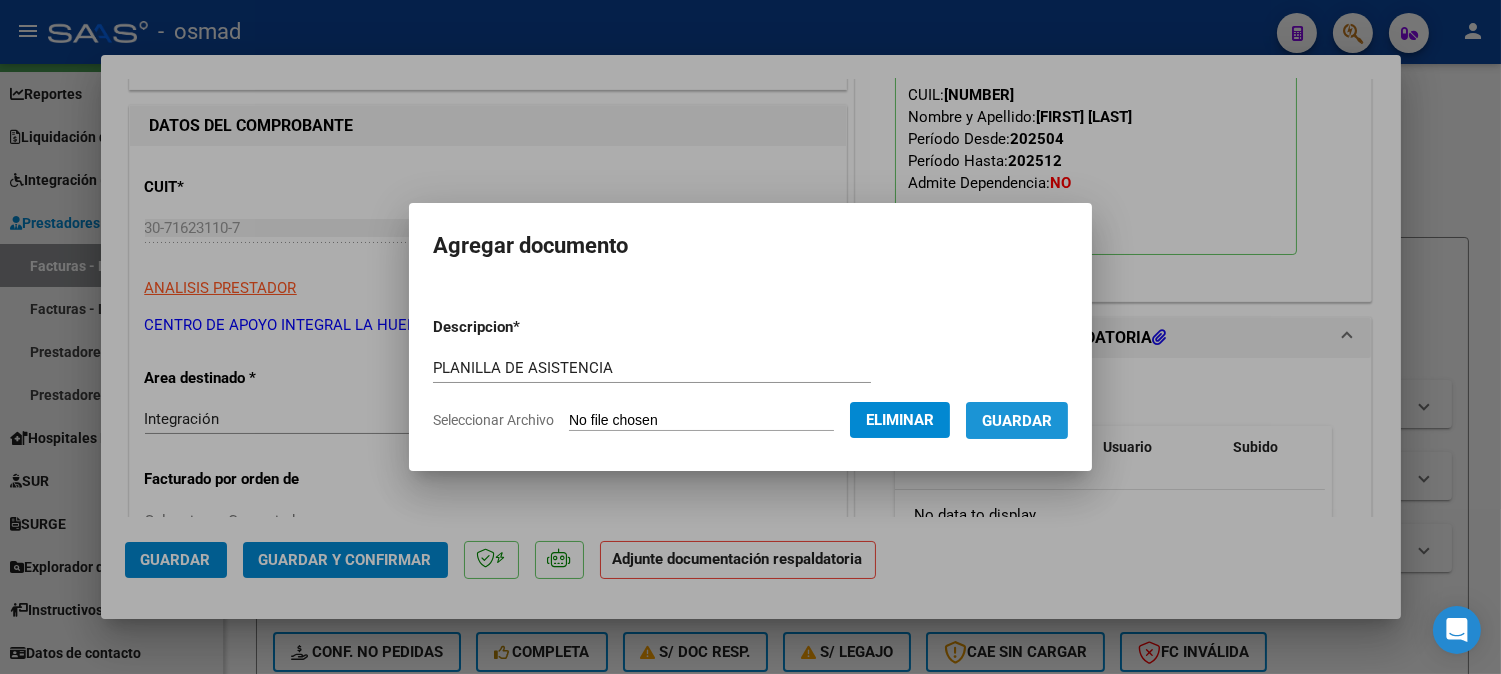 click on "Guardar" at bounding box center [1017, 421] 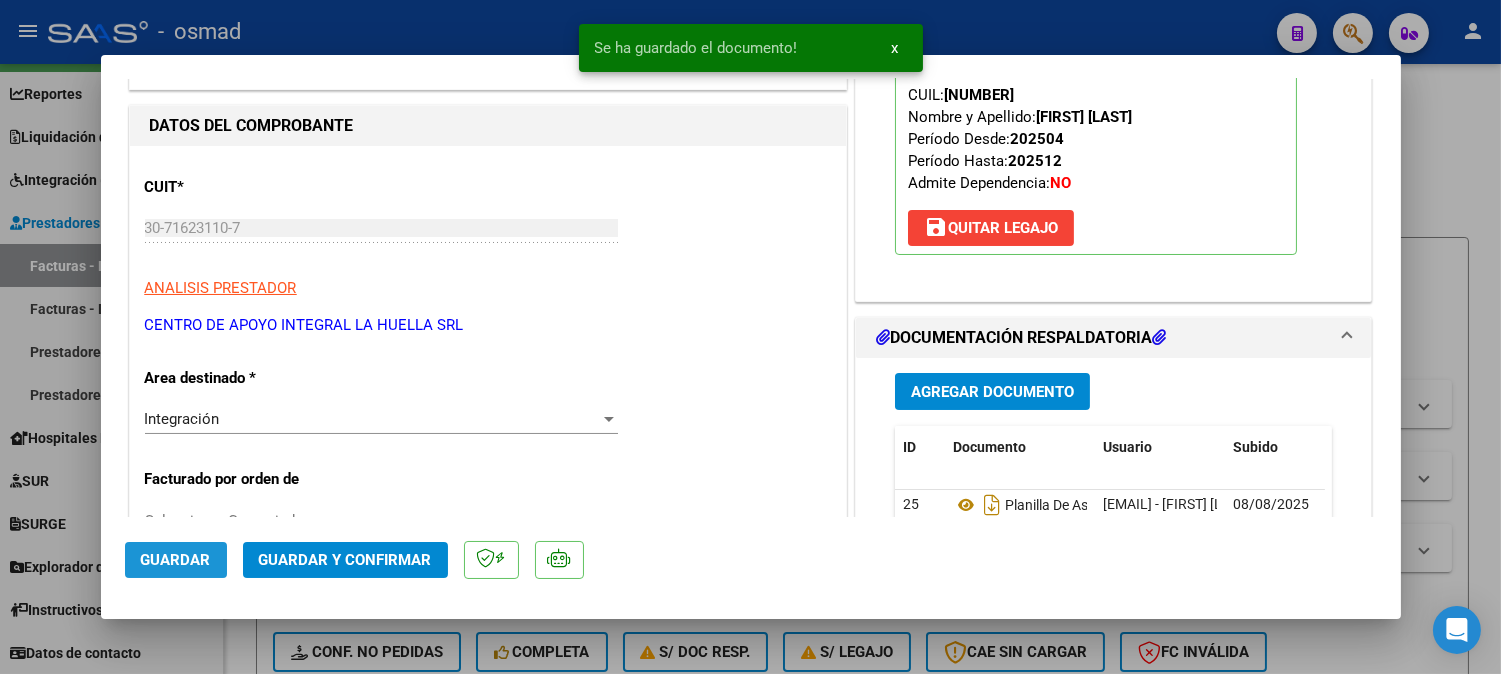 click on "Guardar" 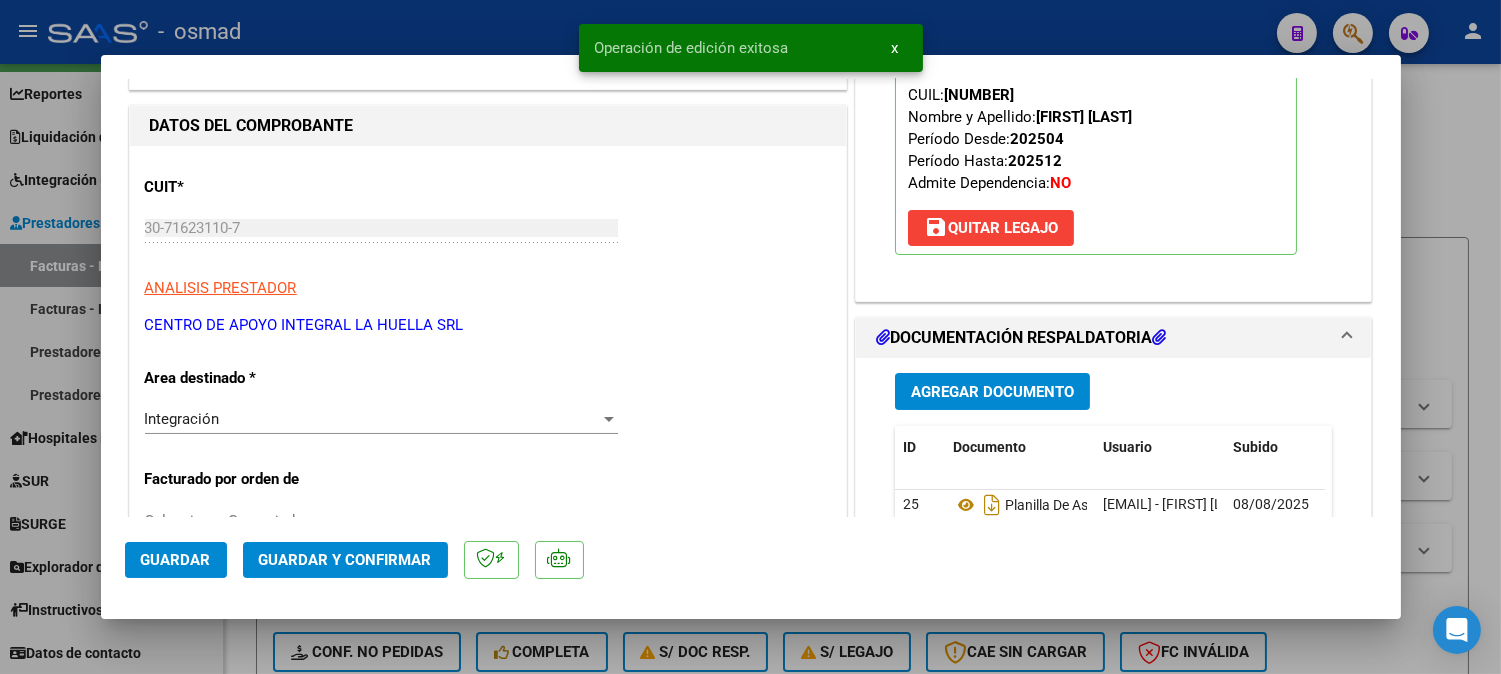 click at bounding box center (750, 337) 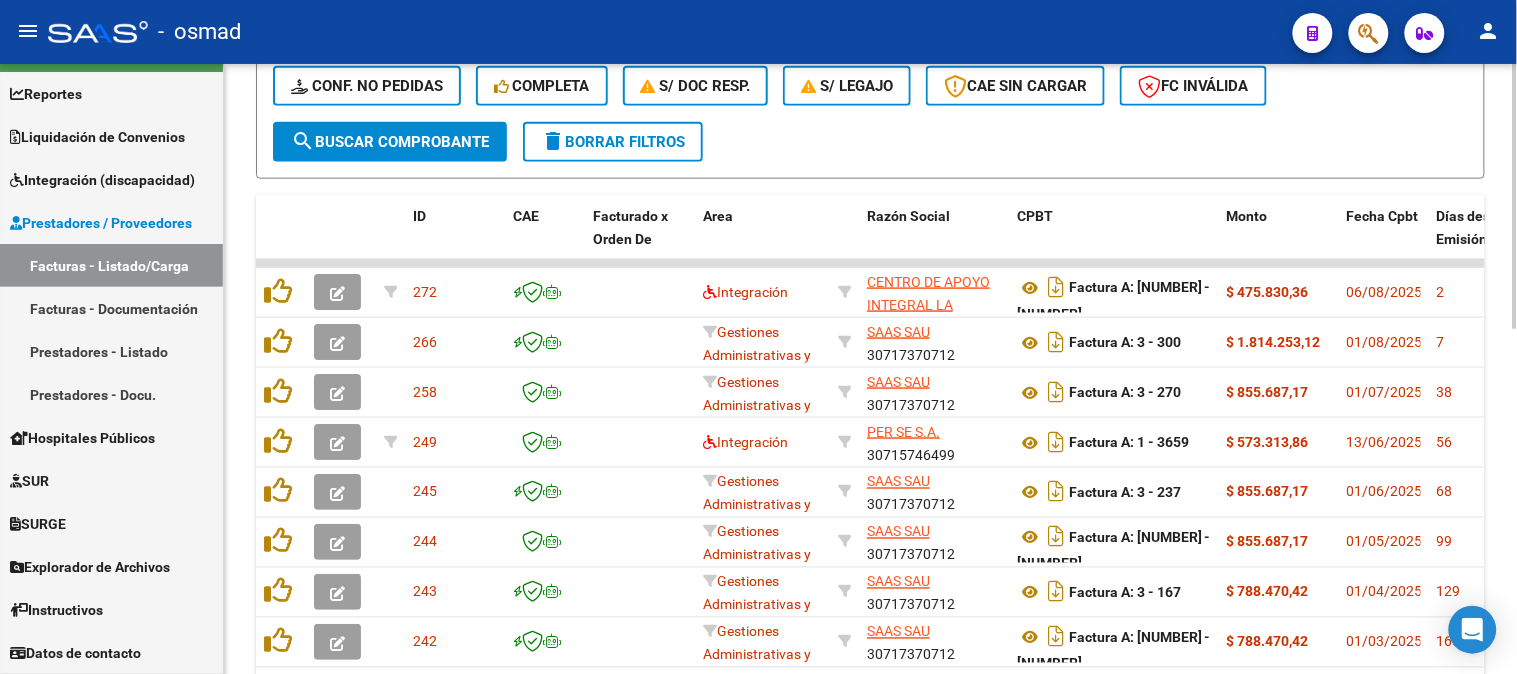 scroll, scrollTop: 572, scrollLeft: 0, axis: vertical 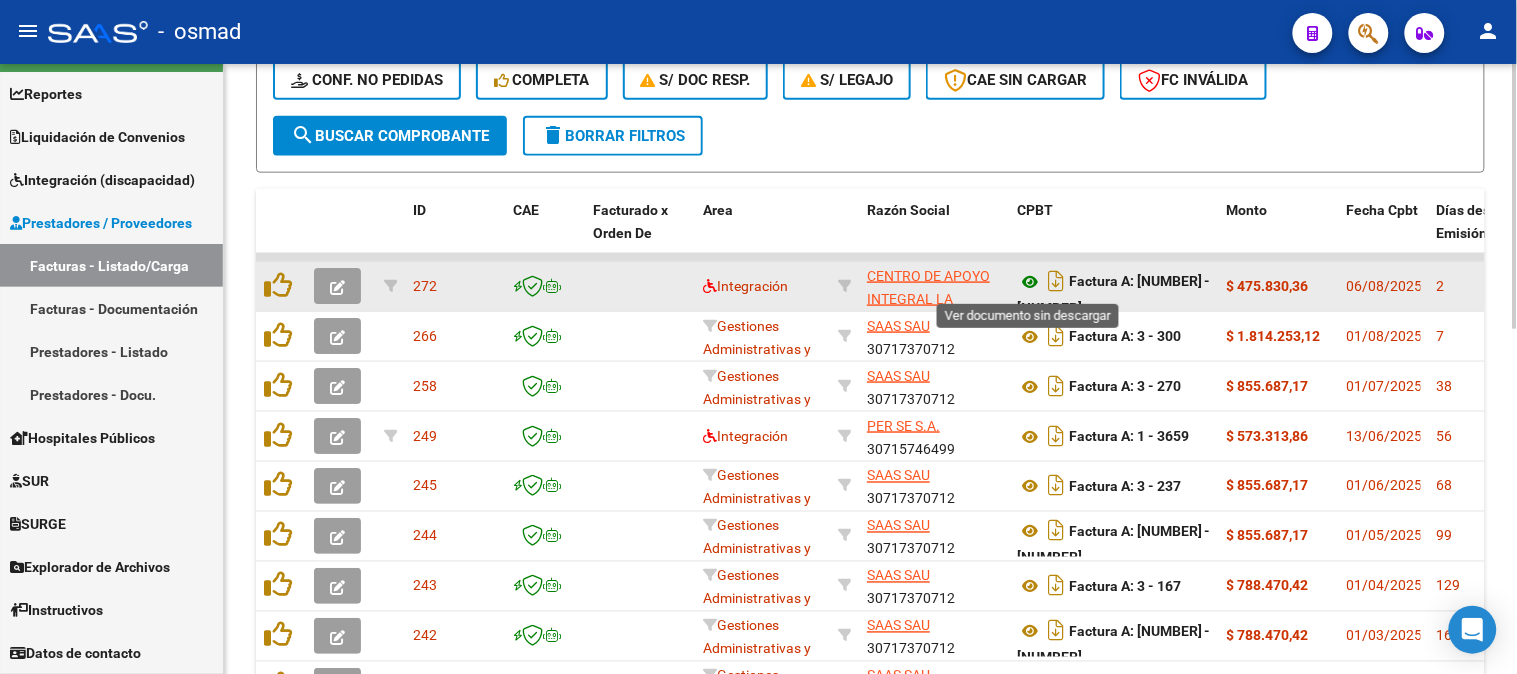 click 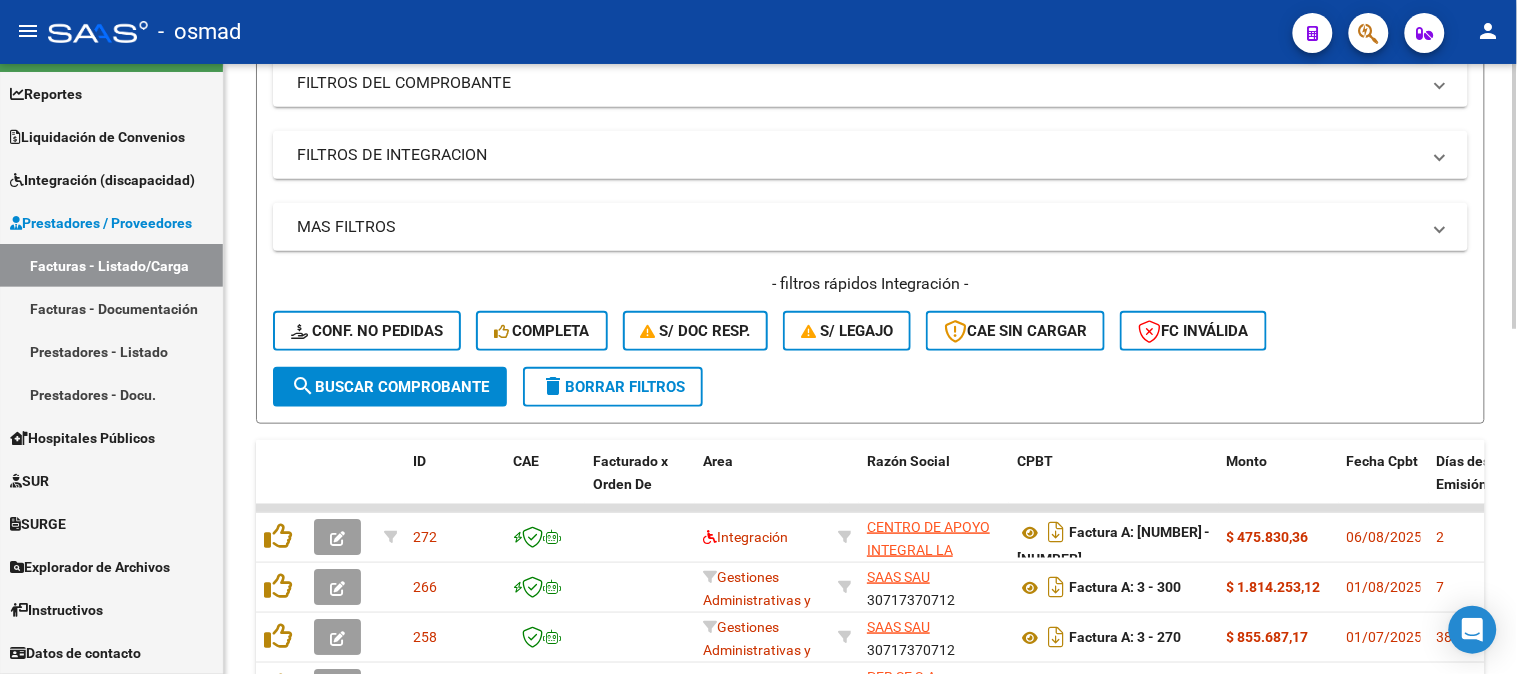 scroll, scrollTop: 238, scrollLeft: 0, axis: vertical 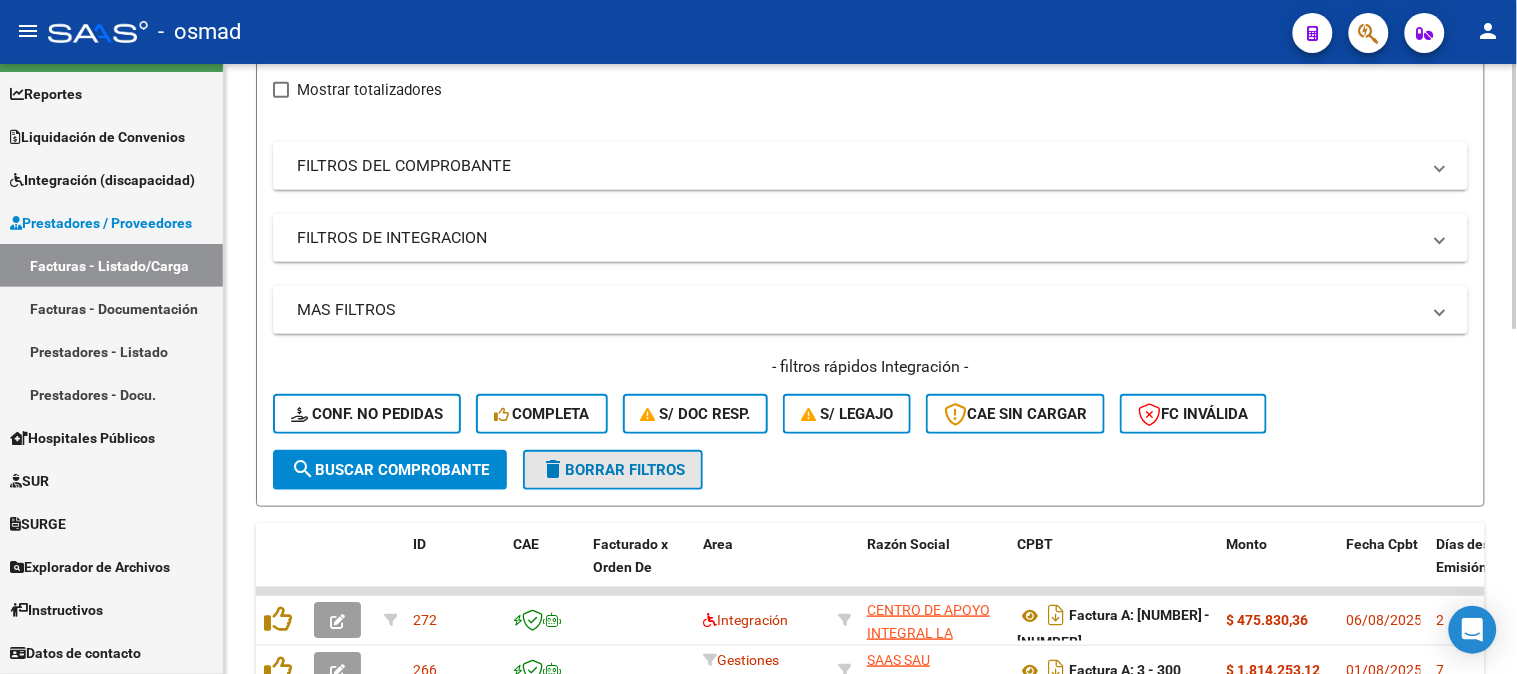 click on "delete  Borrar Filtros" 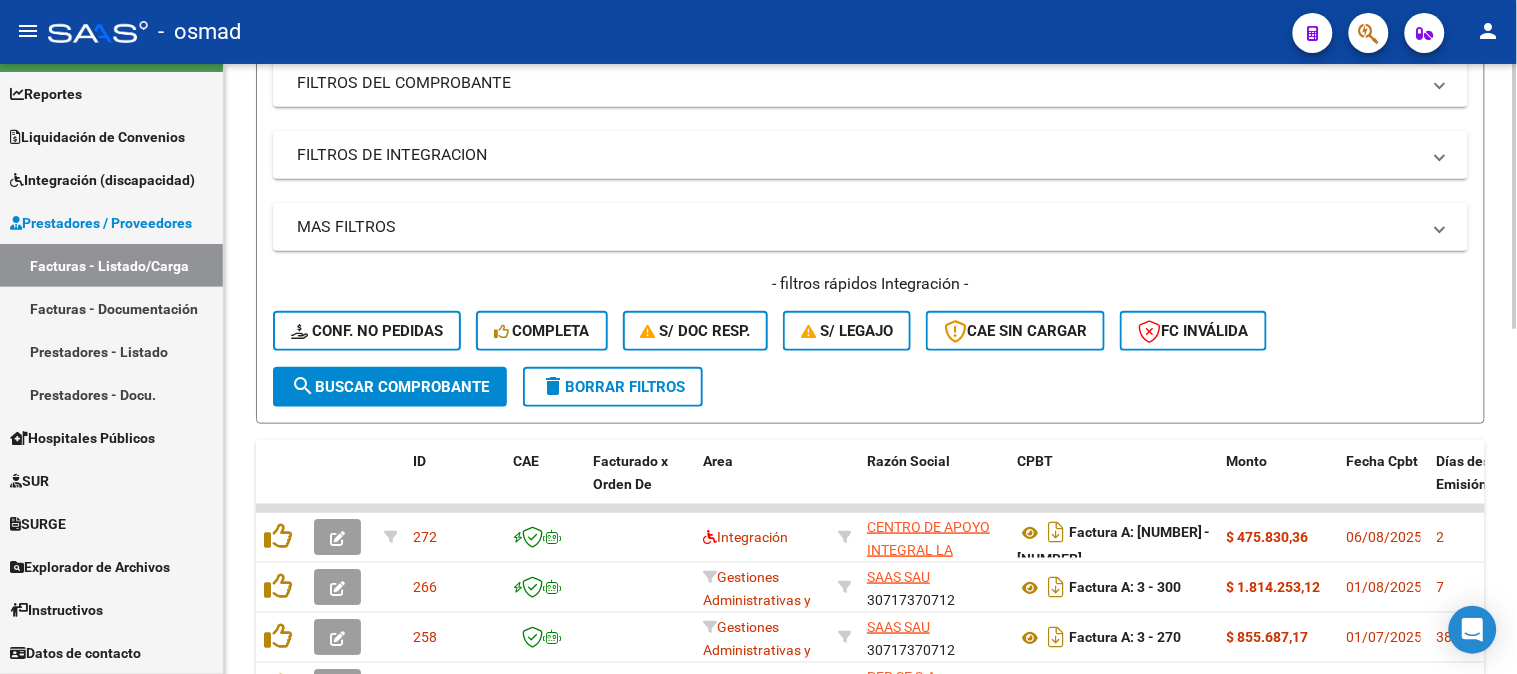 scroll, scrollTop: 461, scrollLeft: 0, axis: vertical 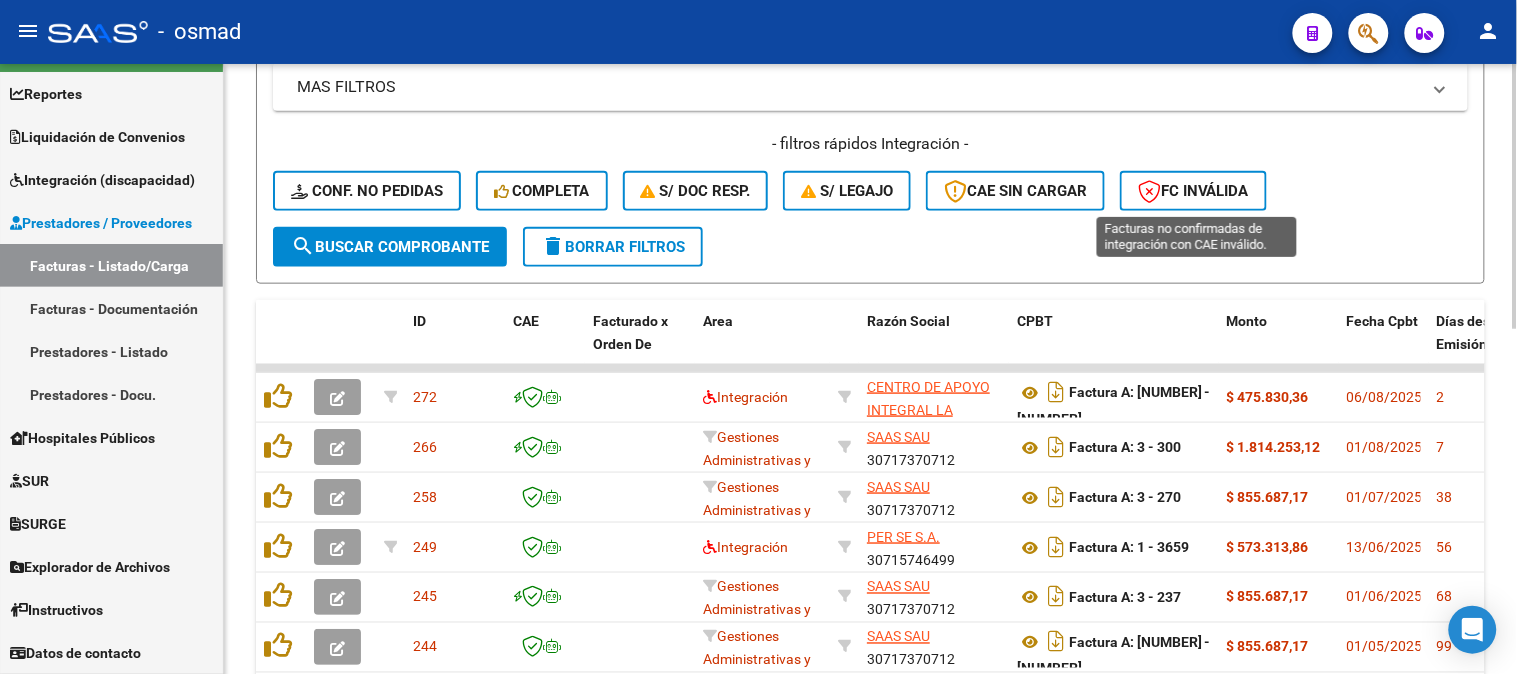 click on "FC Inválida" 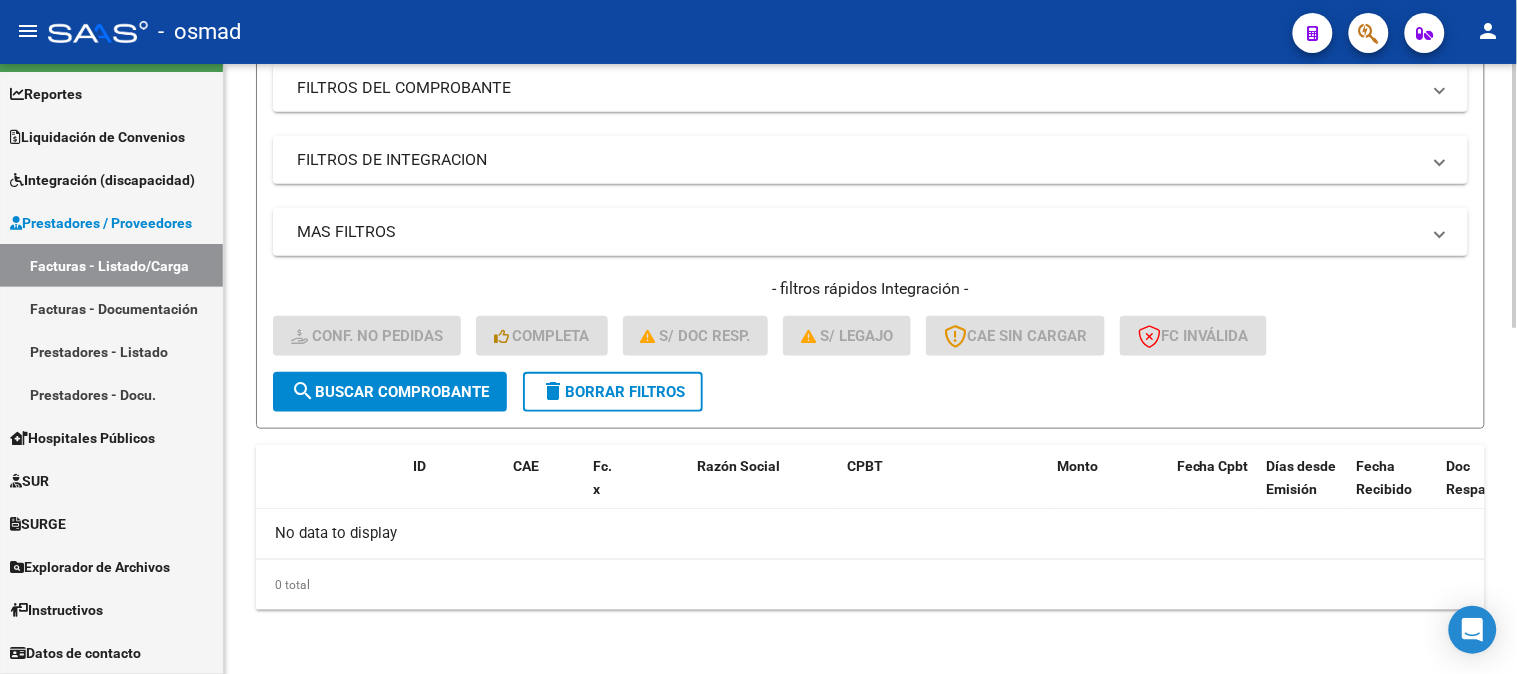 scroll, scrollTop: 313, scrollLeft: 0, axis: vertical 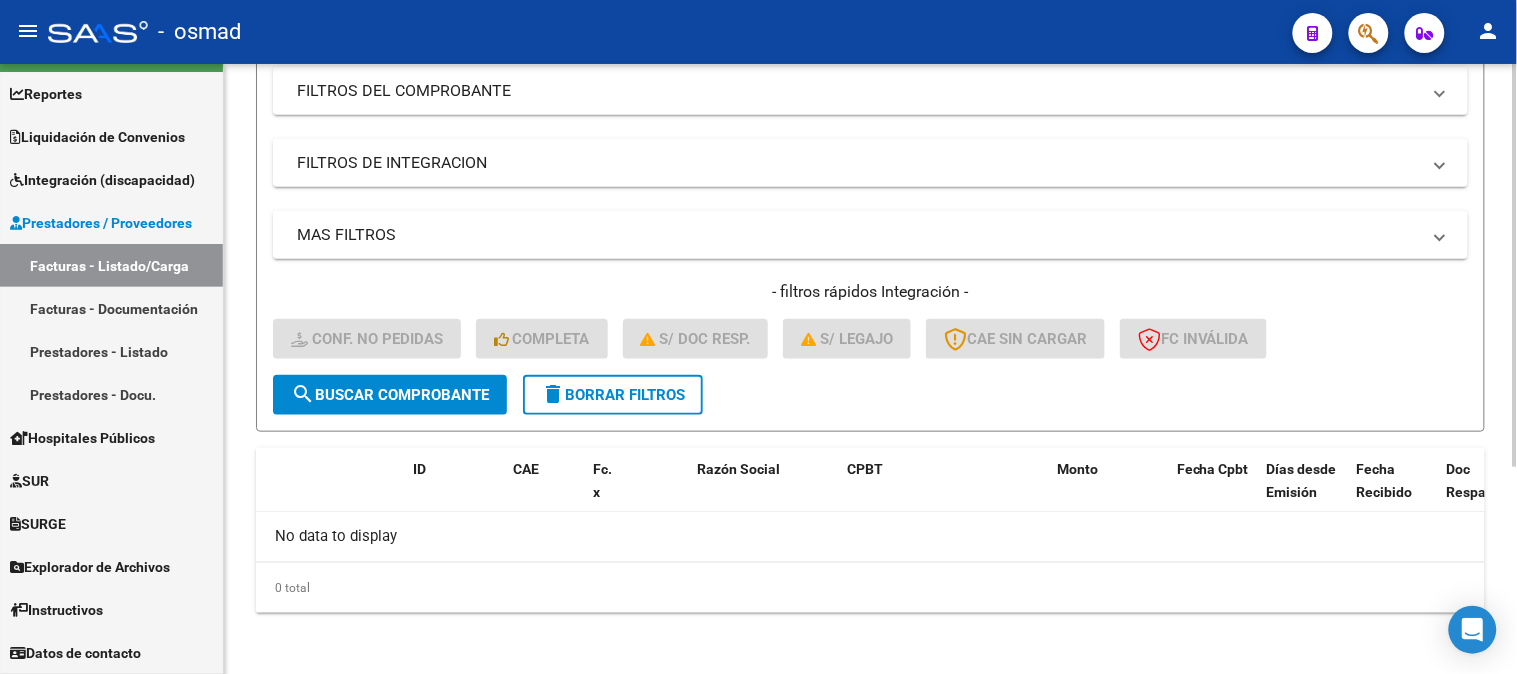 click on "delete  Borrar Filtros" 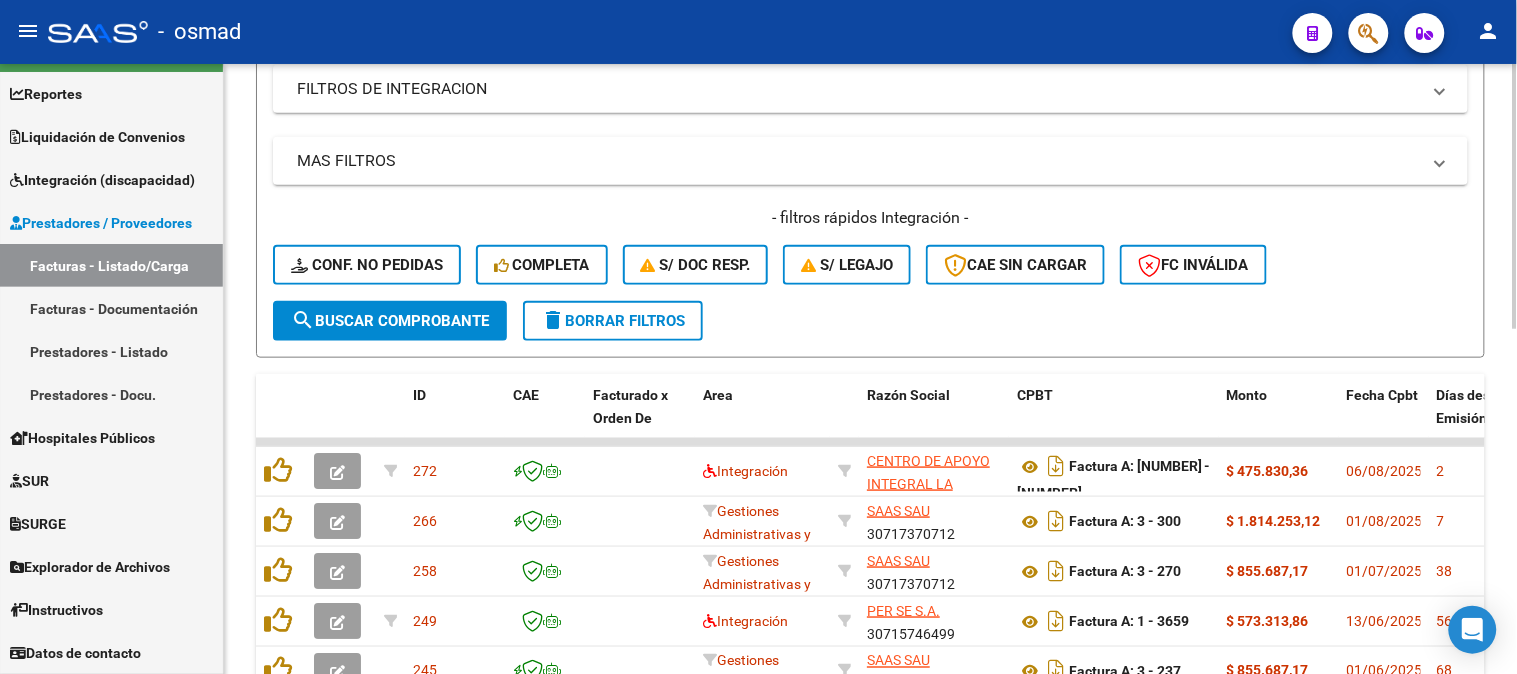 scroll, scrollTop: 424, scrollLeft: 0, axis: vertical 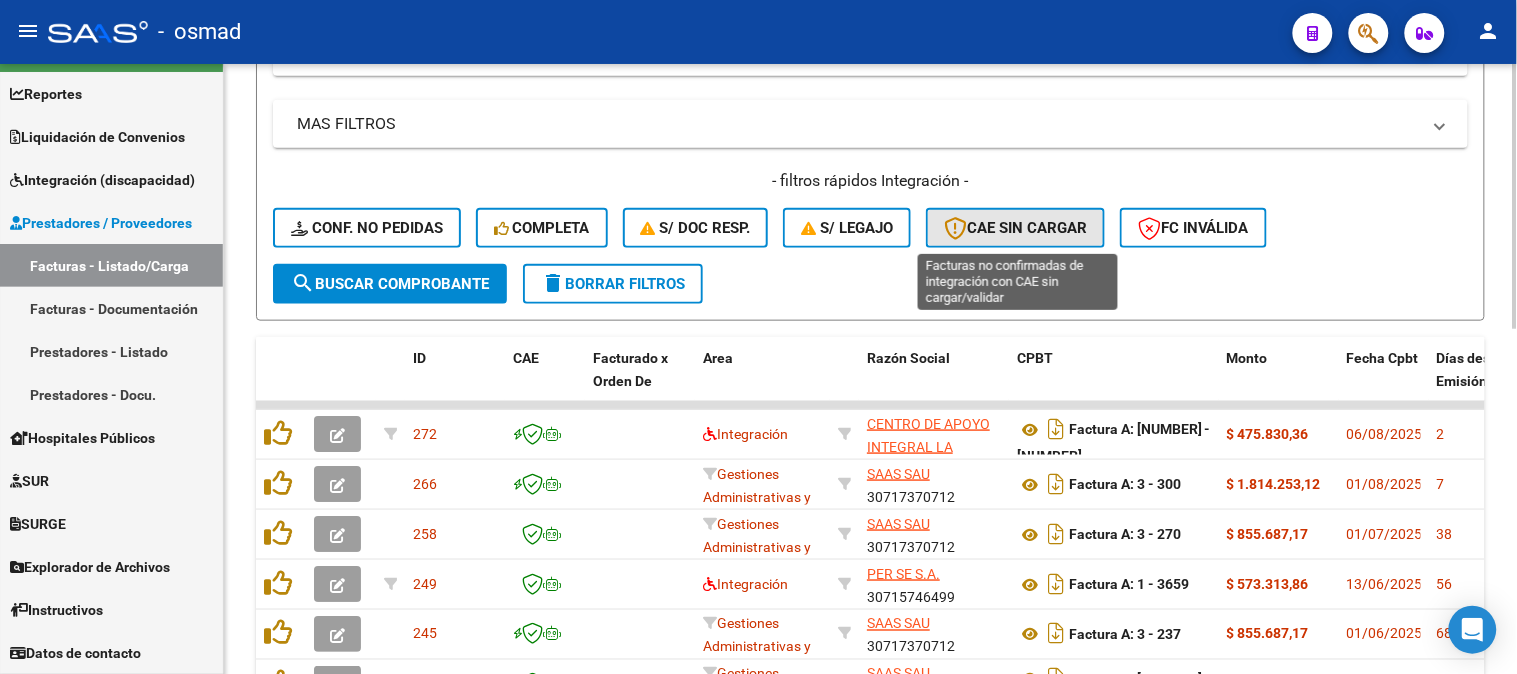 click on "CAE SIN CARGAR" 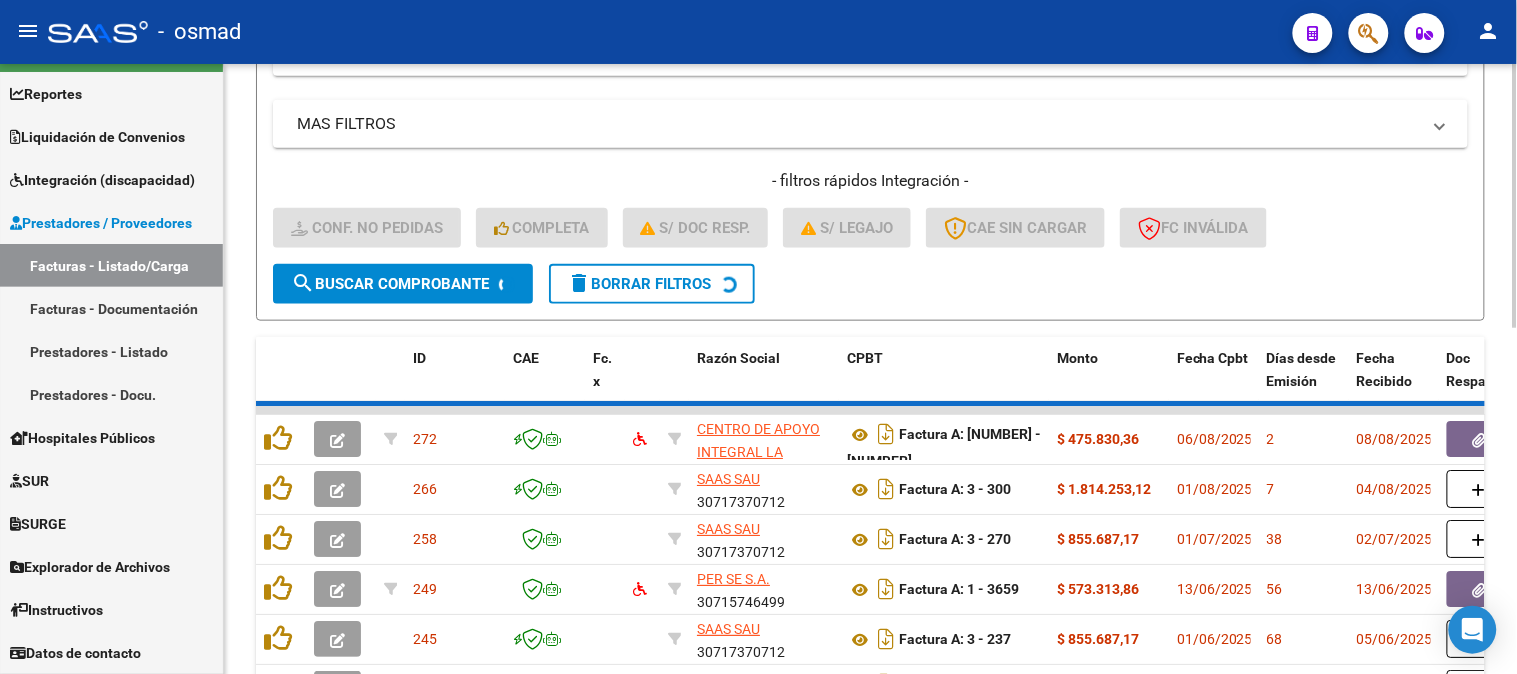 scroll, scrollTop: 313, scrollLeft: 0, axis: vertical 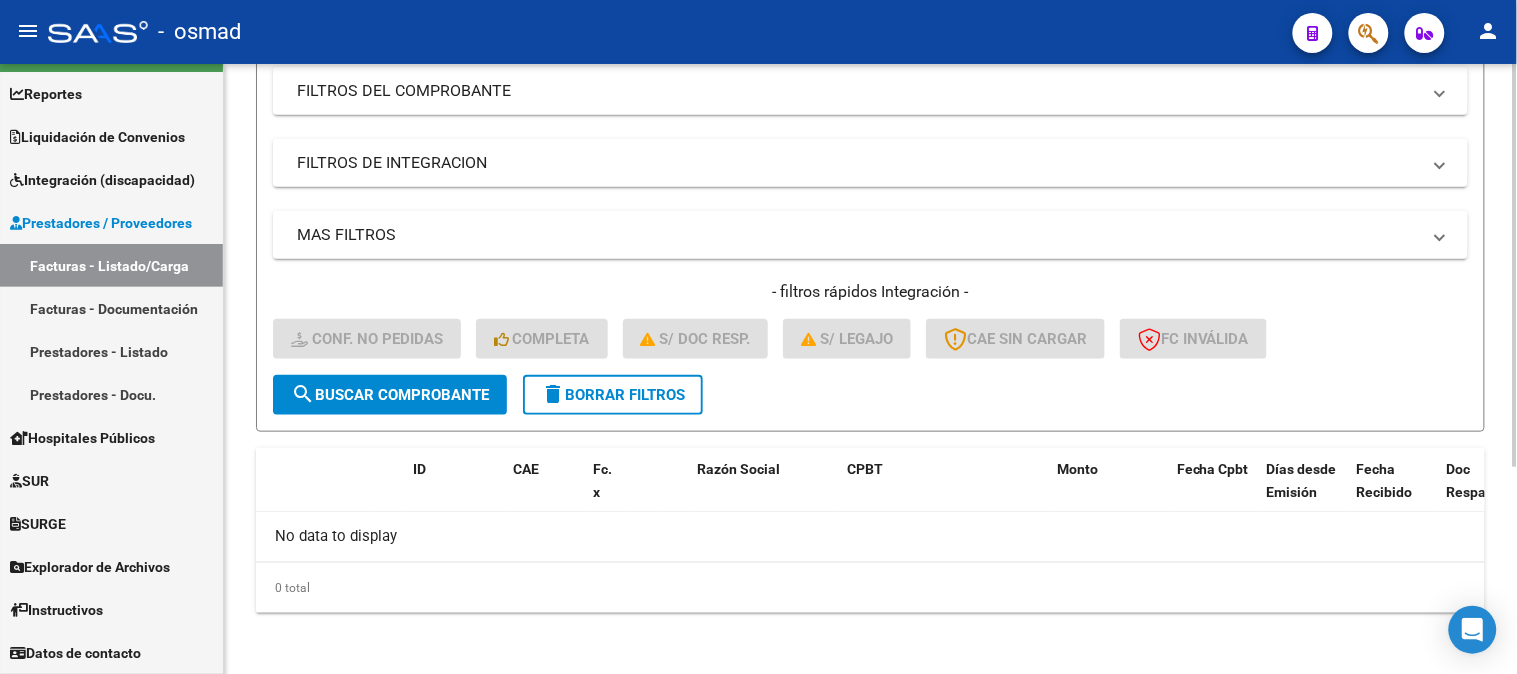 click on "delete  Borrar Filtros" 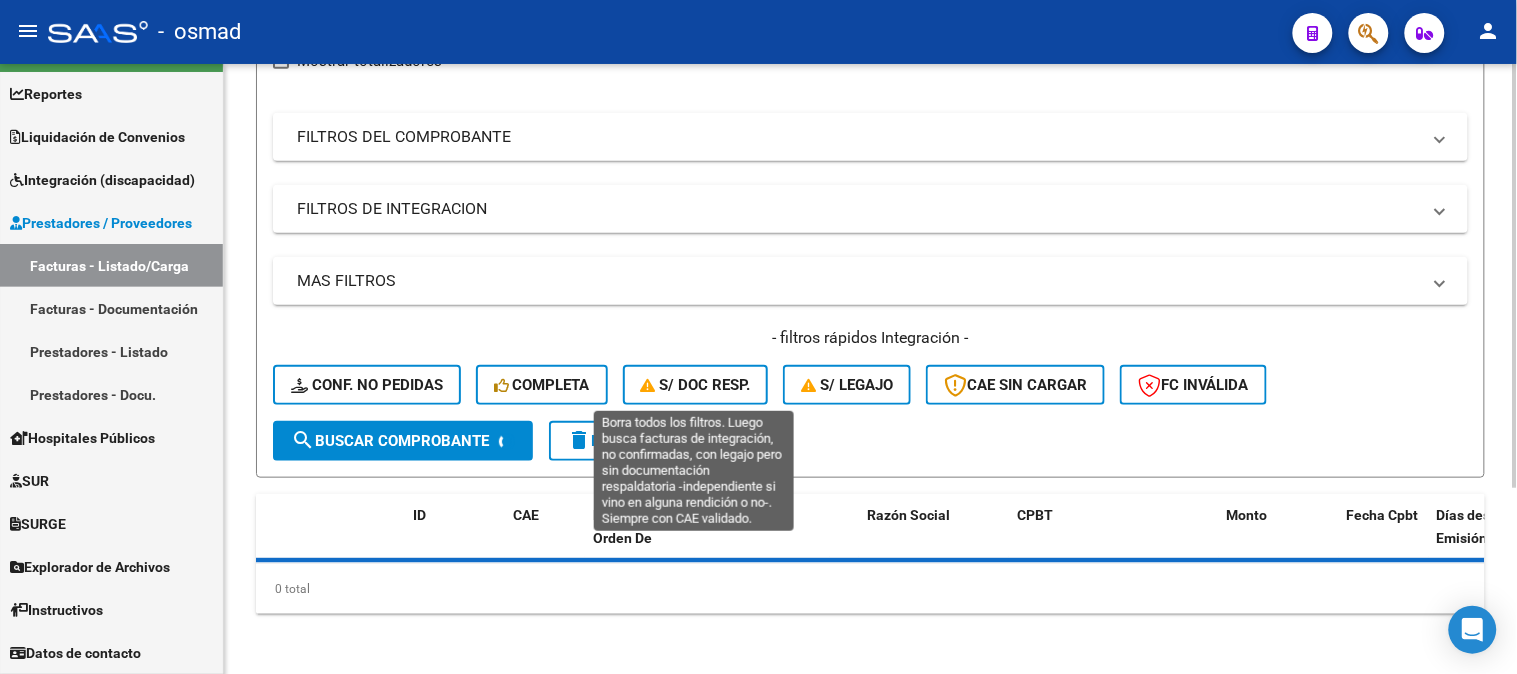 scroll, scrollTop: 313, scrollLeft: 0, axis: vertical 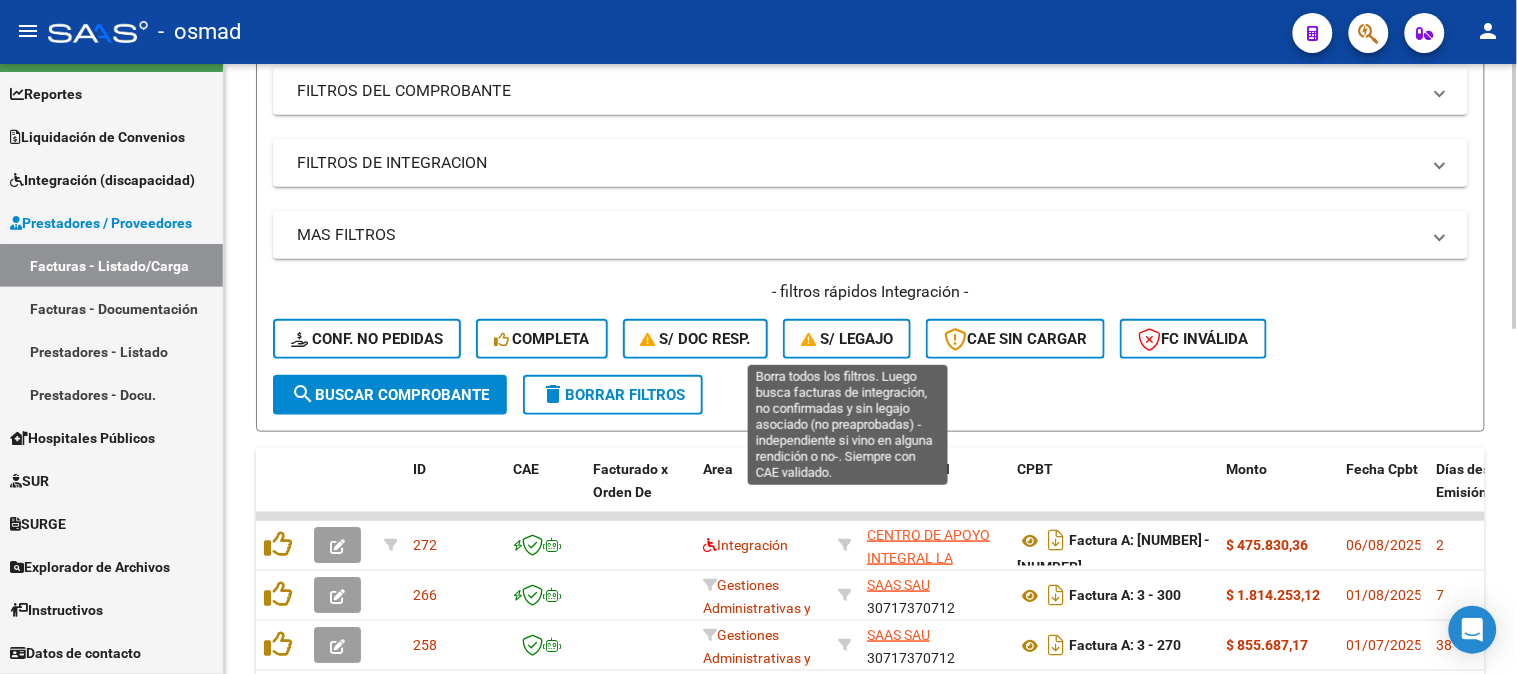 click on "S/ legajo" 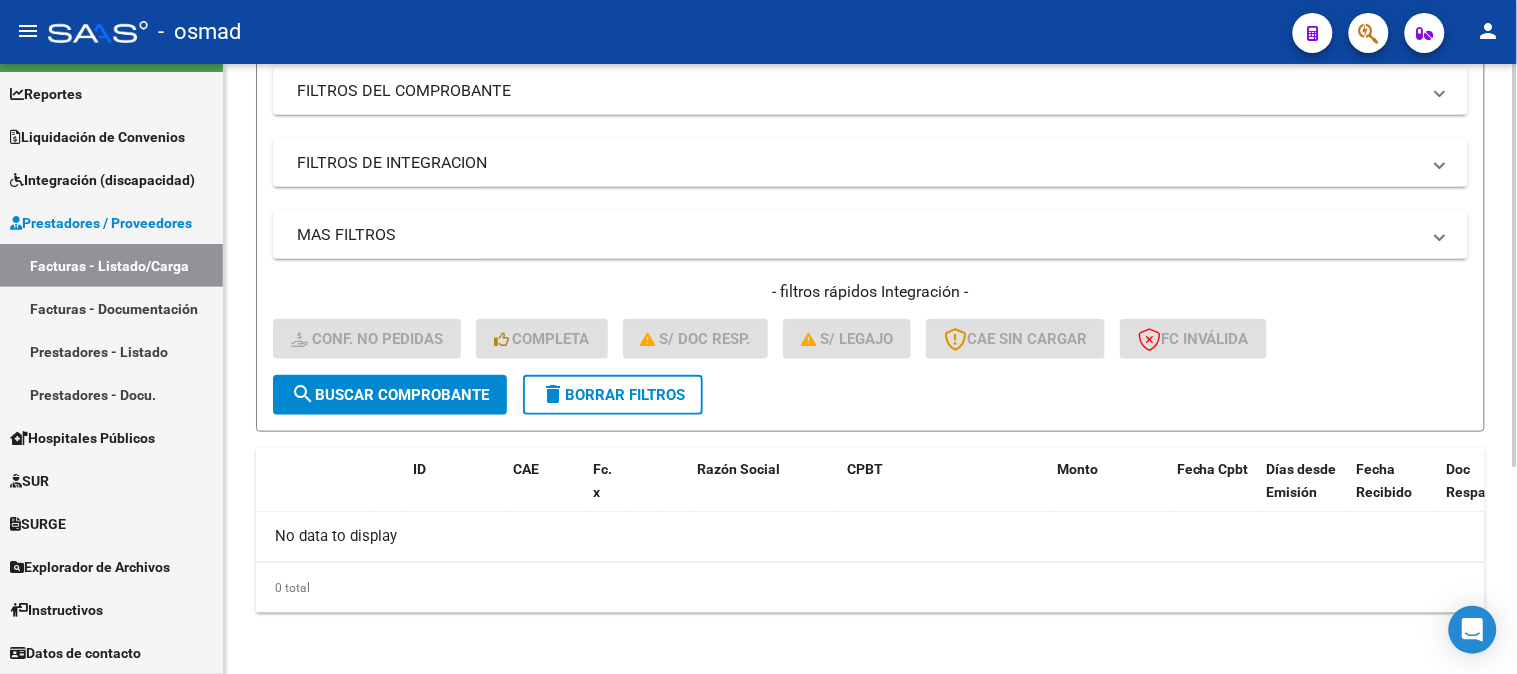 click on "delete  Borrar Filtros" 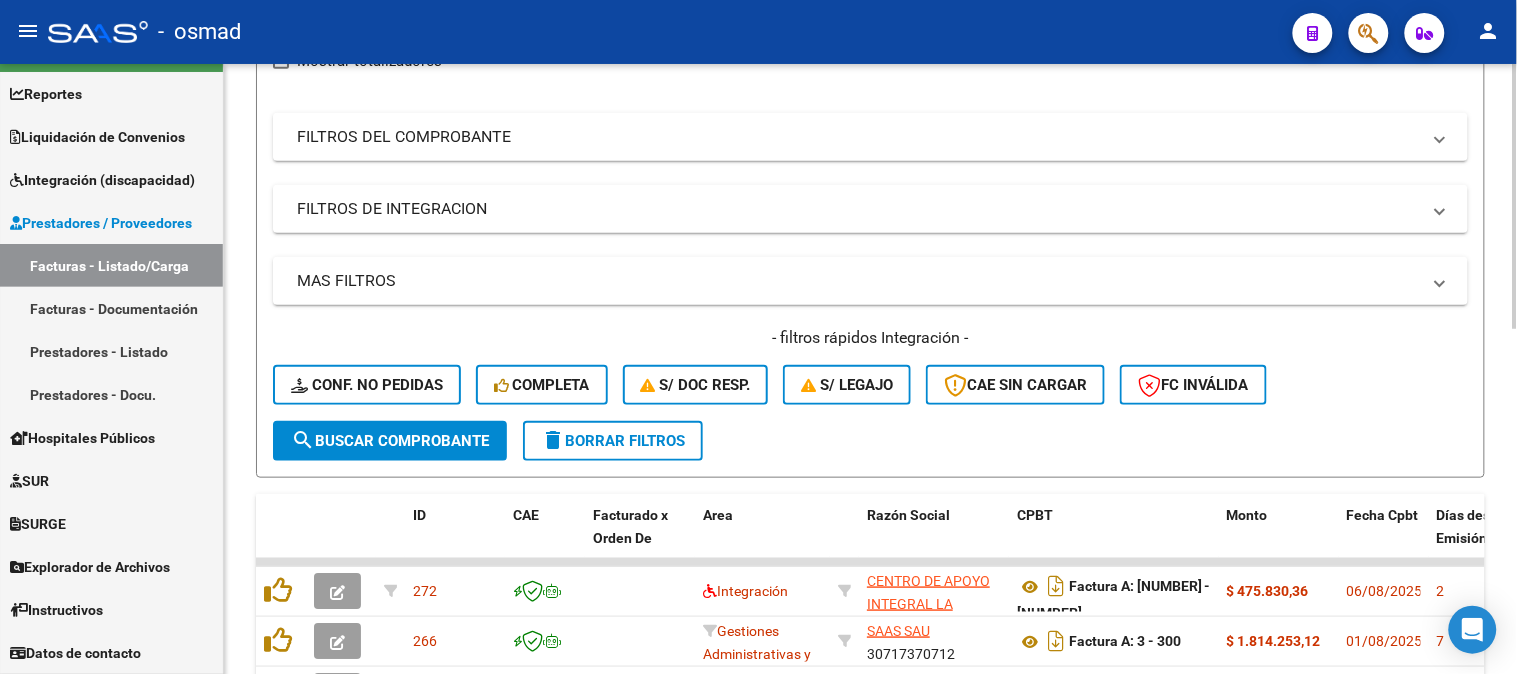 scroll, scrollTop: 313, scrollLeft: 0, axis: vertical 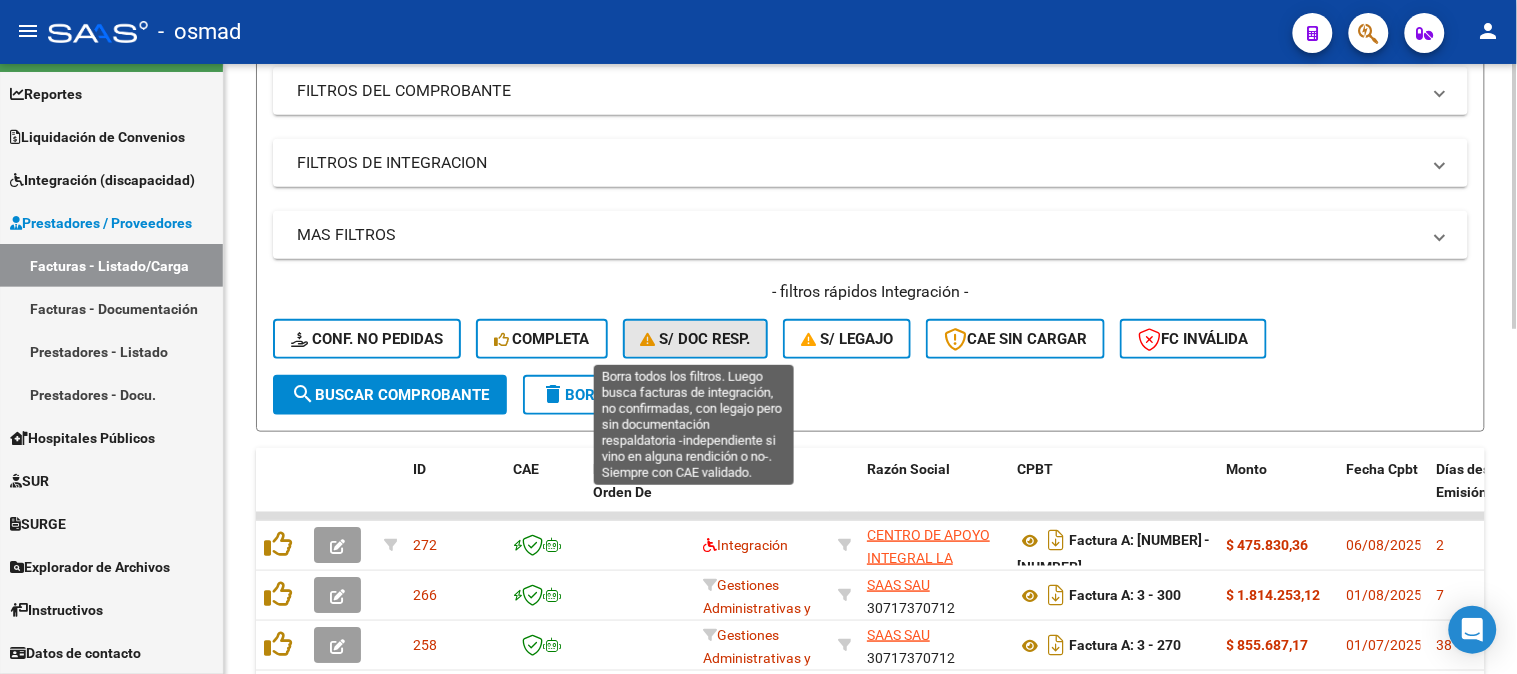 click on "S/ Doc Resp." 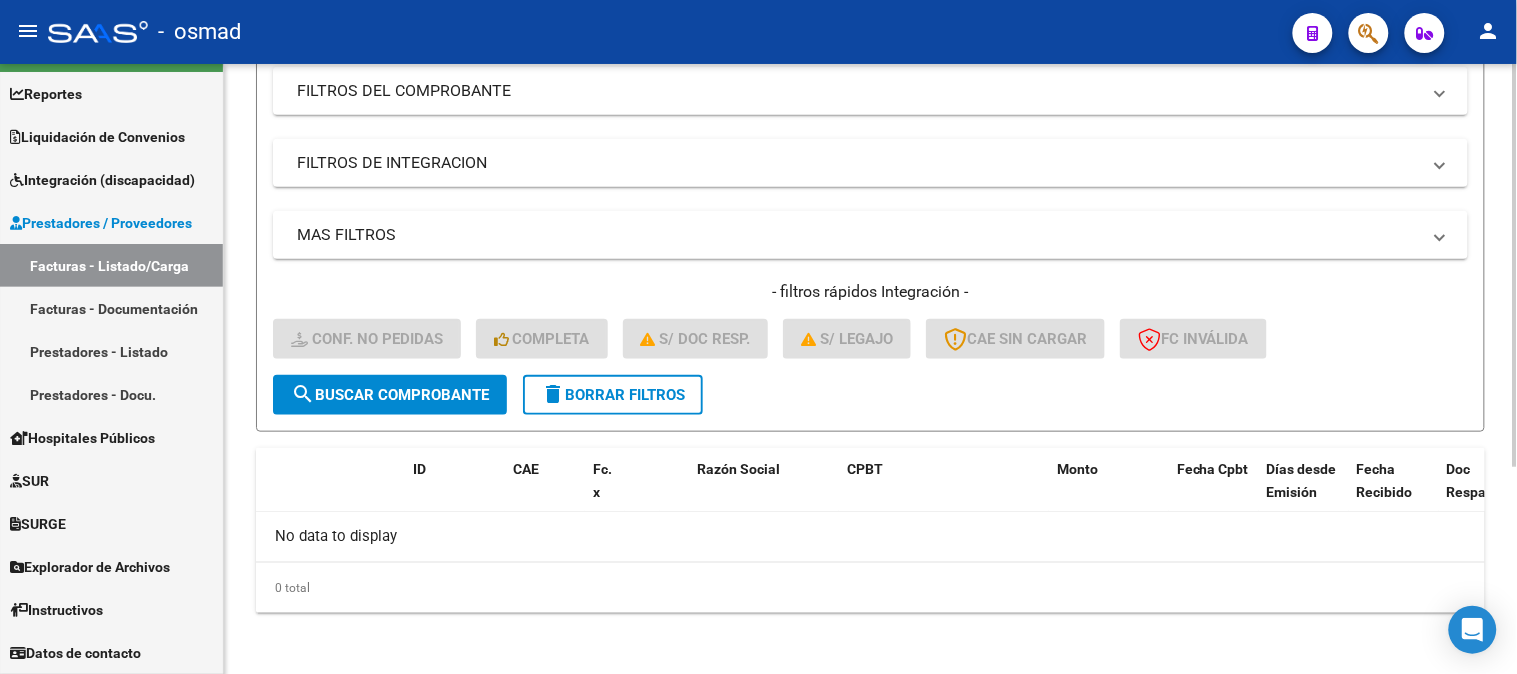 scroll, scrollTop: 312, scrollLeft: 0, axis: vertical 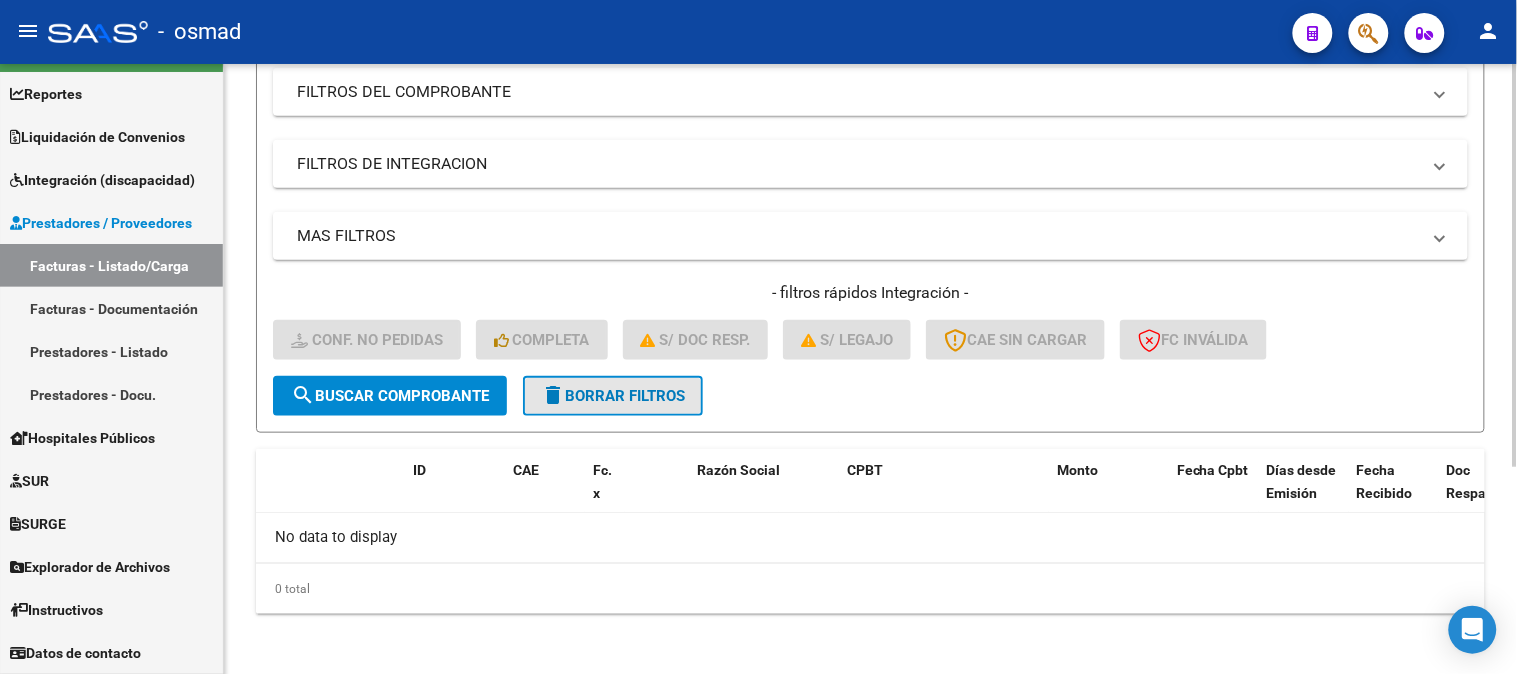 click on "delete  Borrar Filtros" 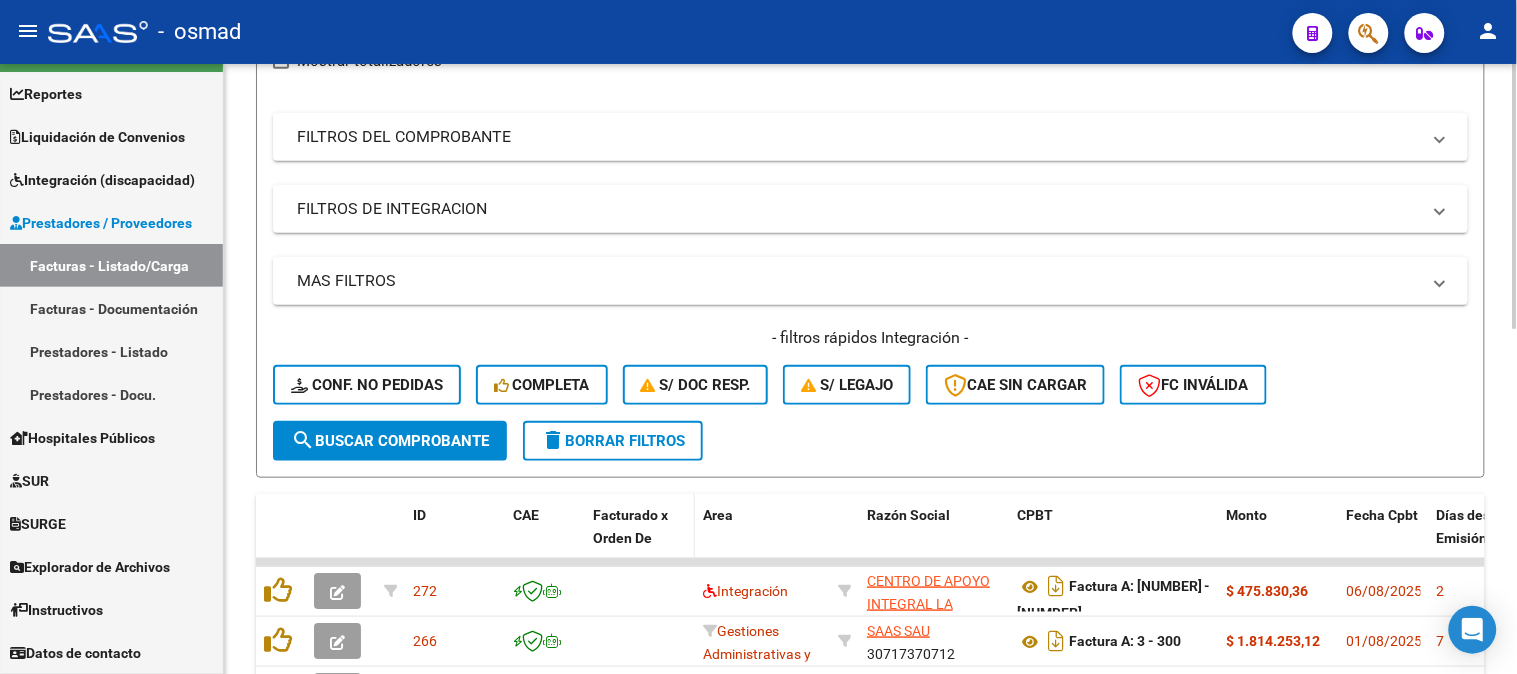 scroll, scrollTop: 312, scrollLeft: 0, axis: vertical 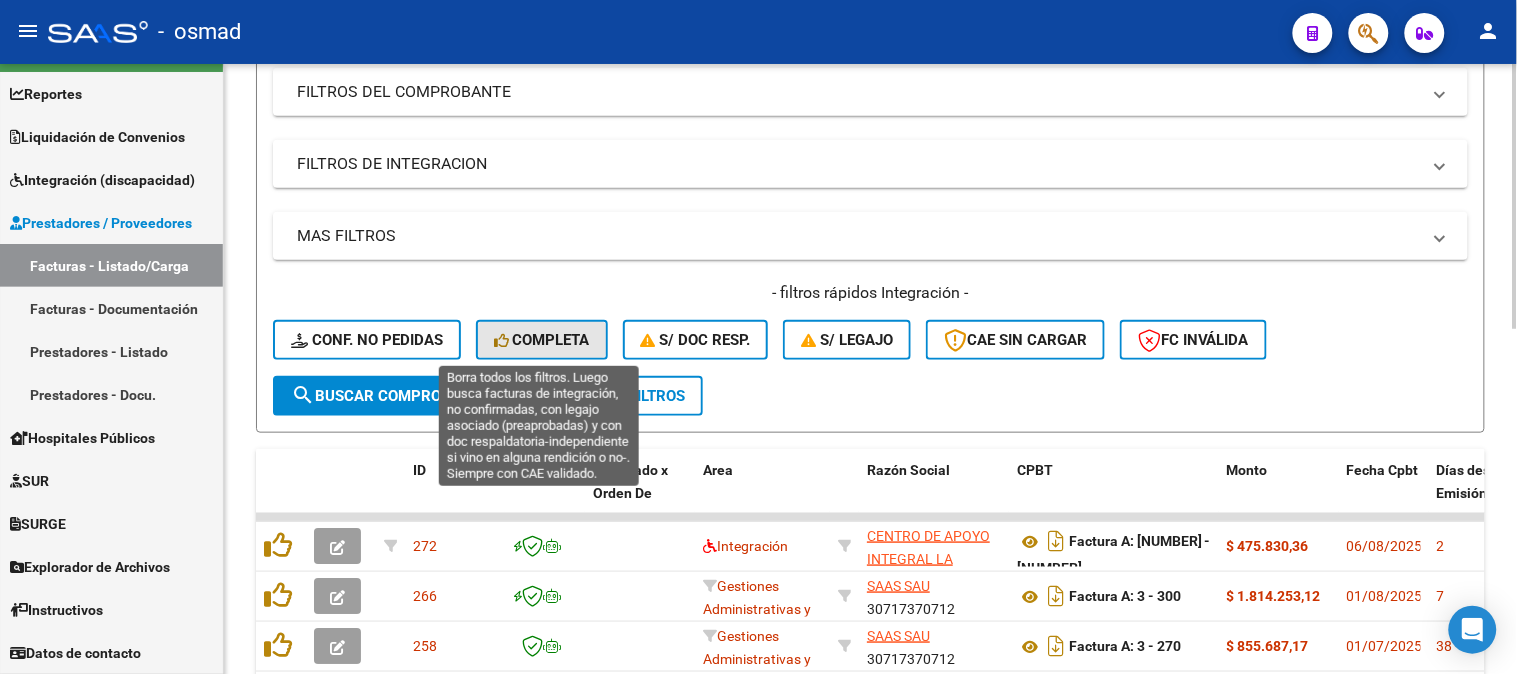 click on "Completa" 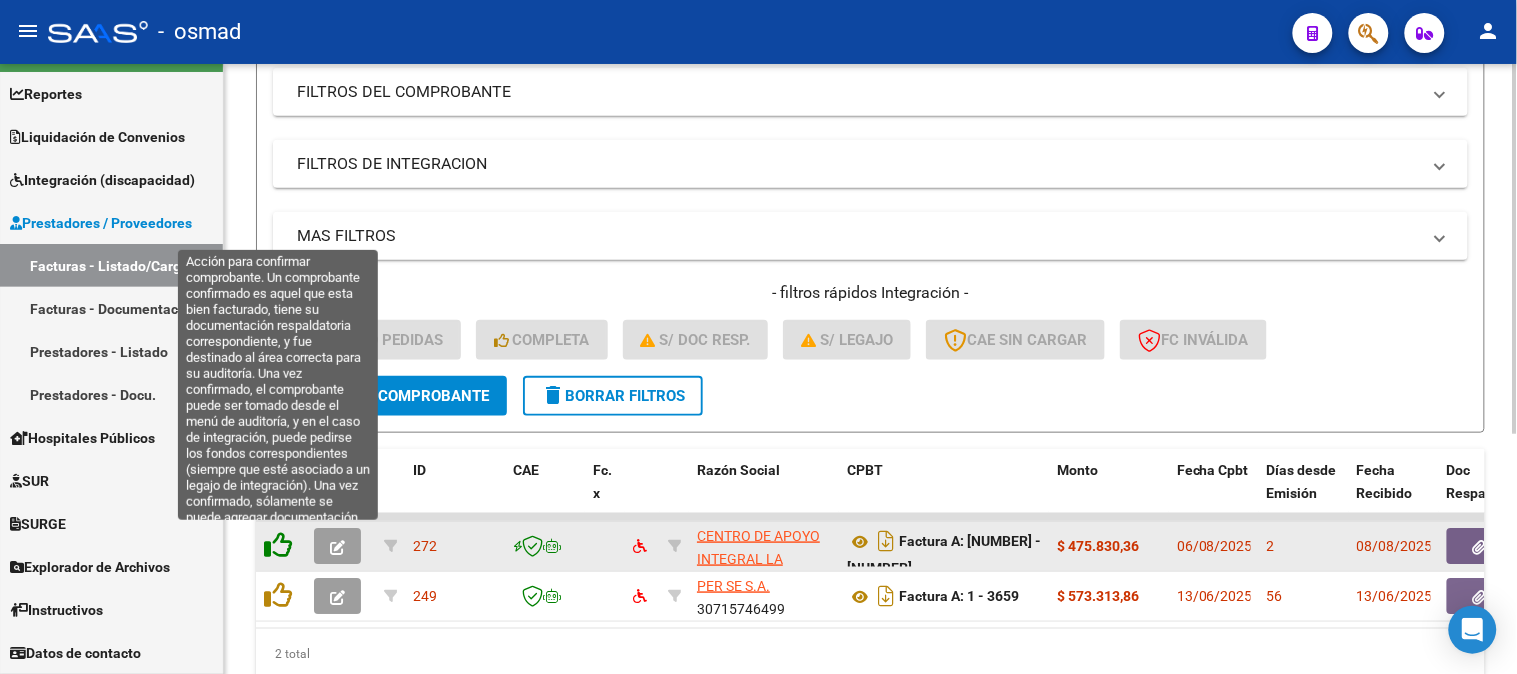 click 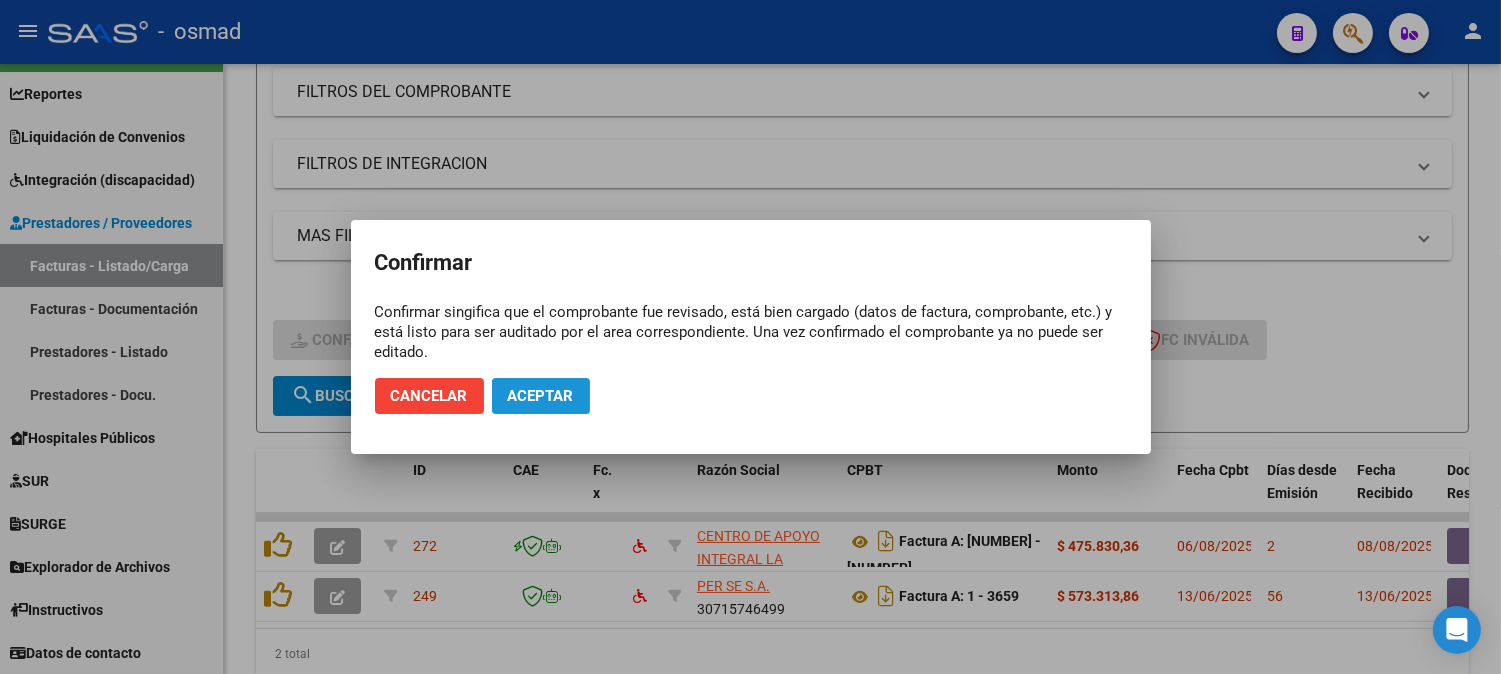 click on "Aceptar" 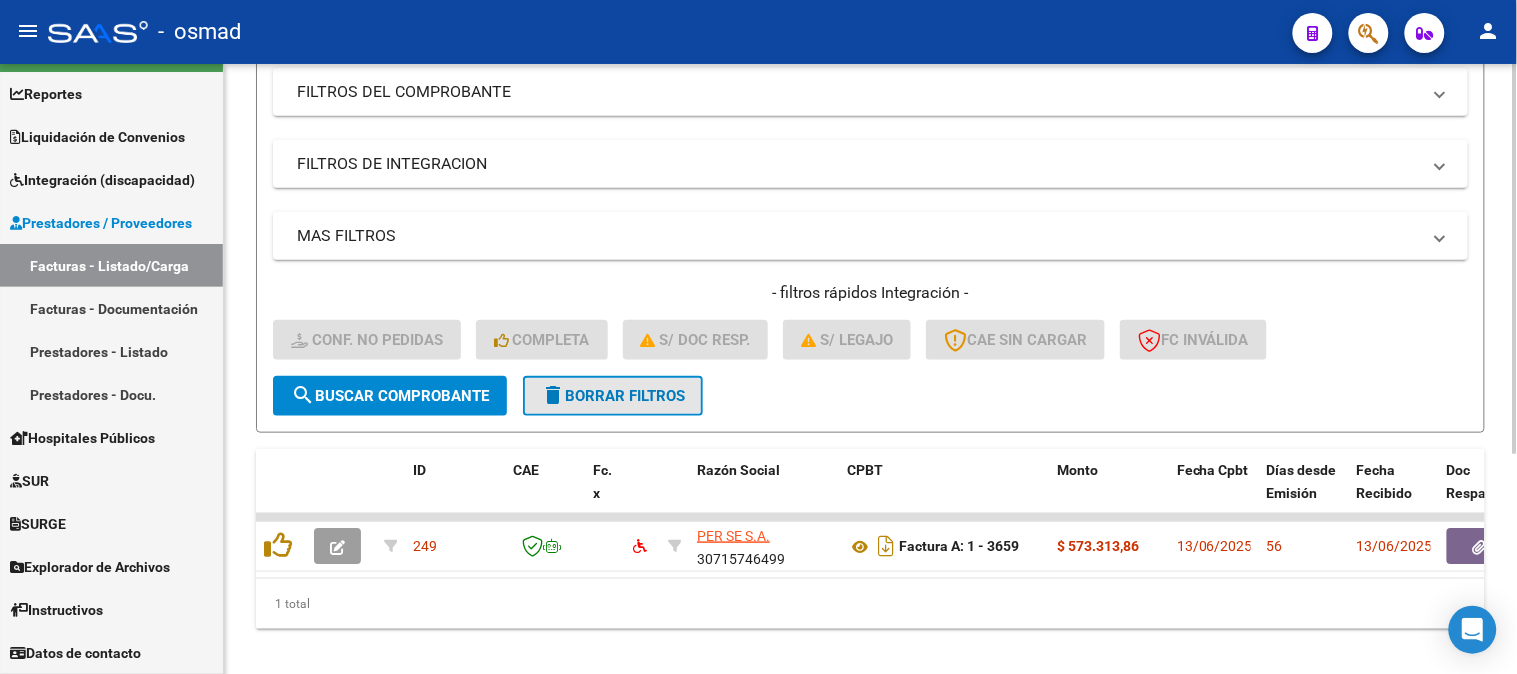 click on "delete  Borrar Filtros" 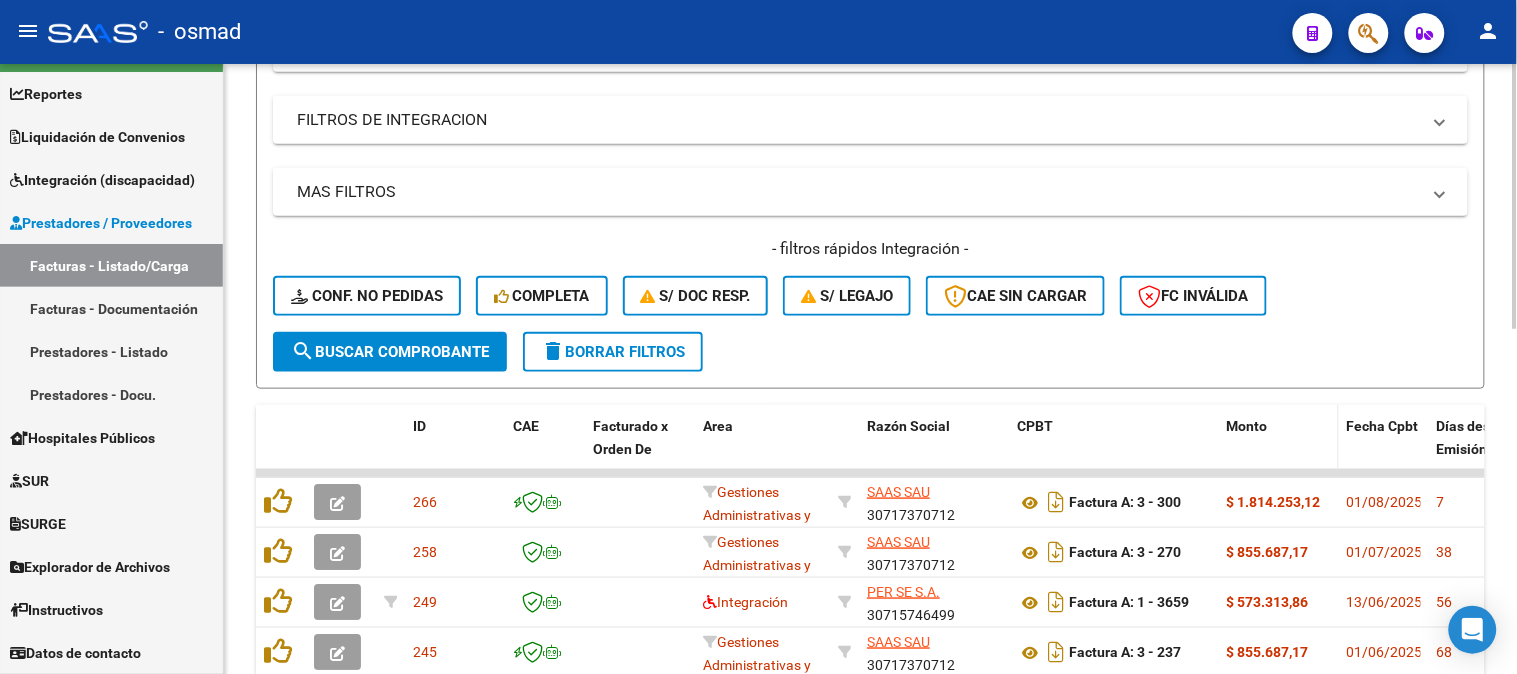 scroll, scrollTop: 312, scrollLeft: 0, axis: vertical 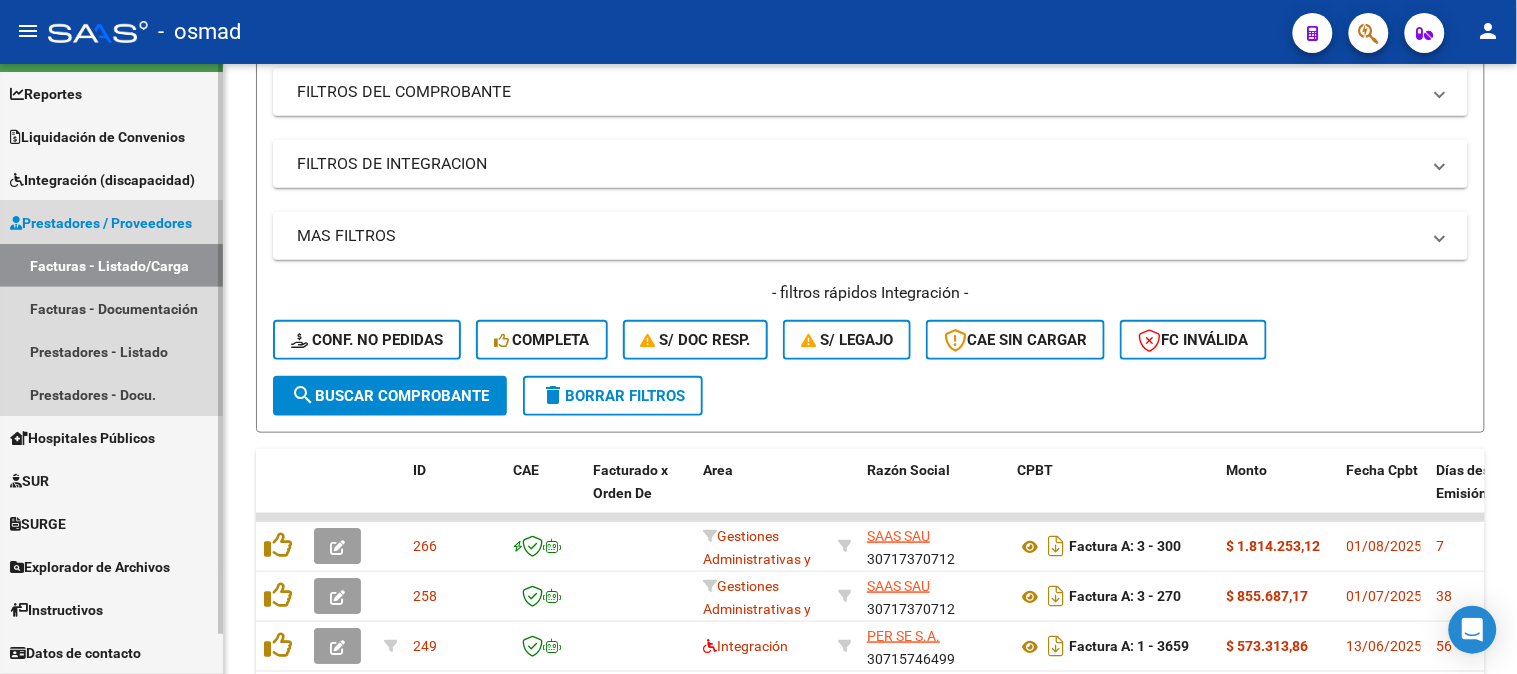 click on "Prestadores / Proveedores" at bounding box center [101, 223] 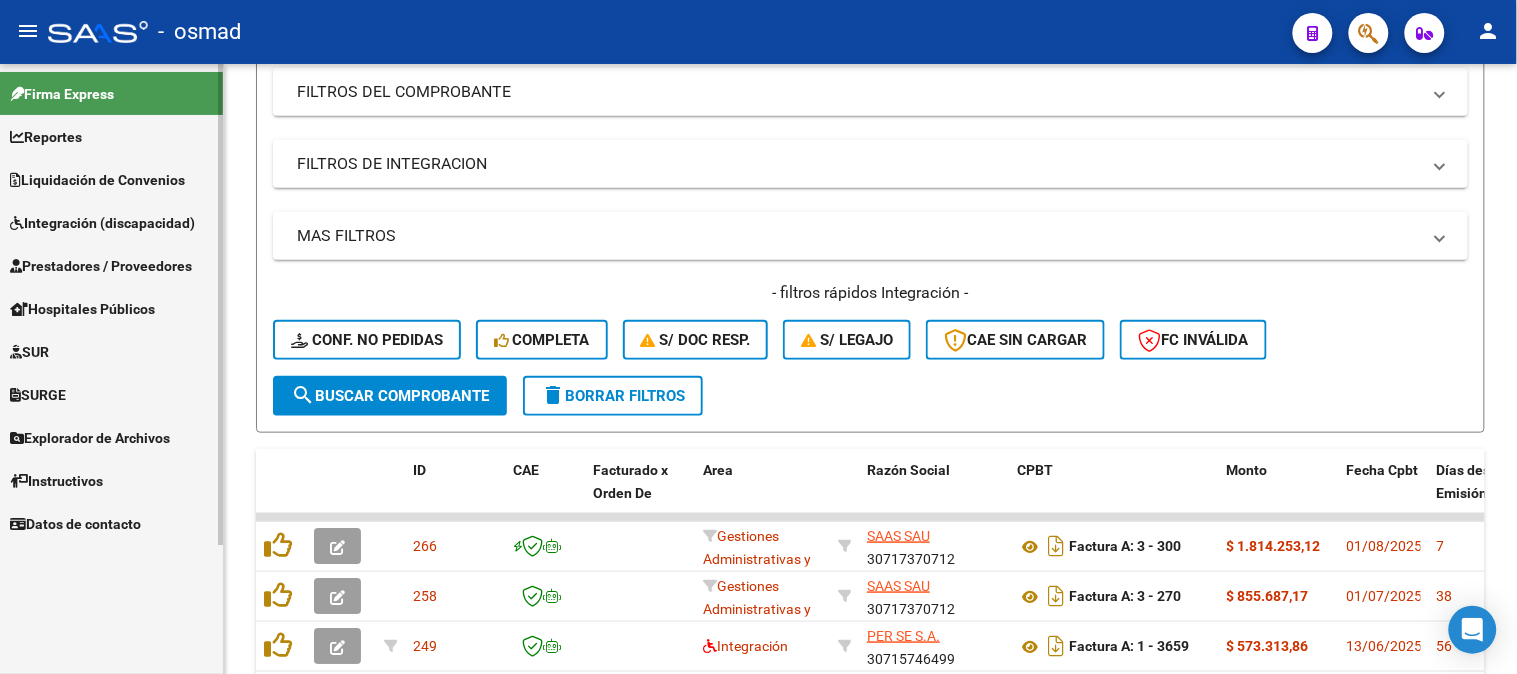 scroll, scrollTop: 0, scrollLeft: 0, axis: both 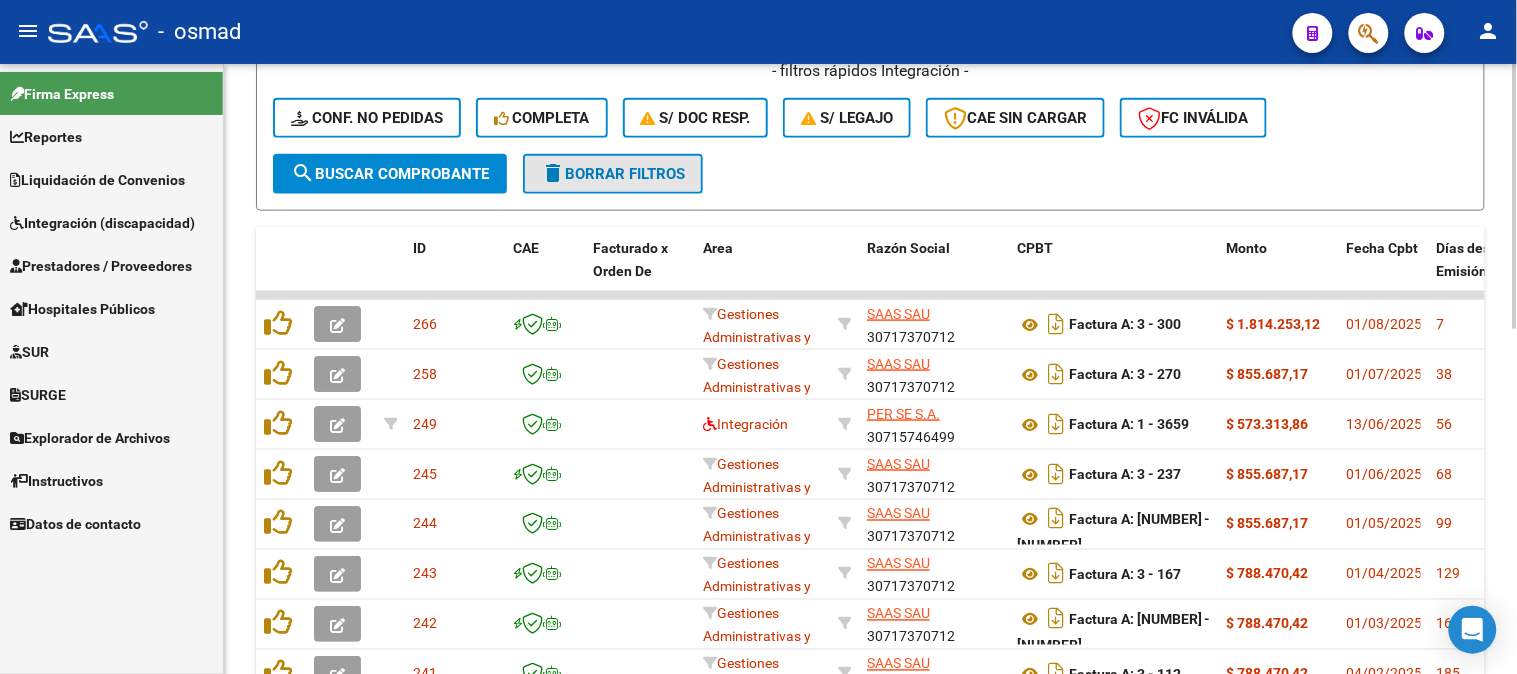 click on "delete  Borrar Filtros" 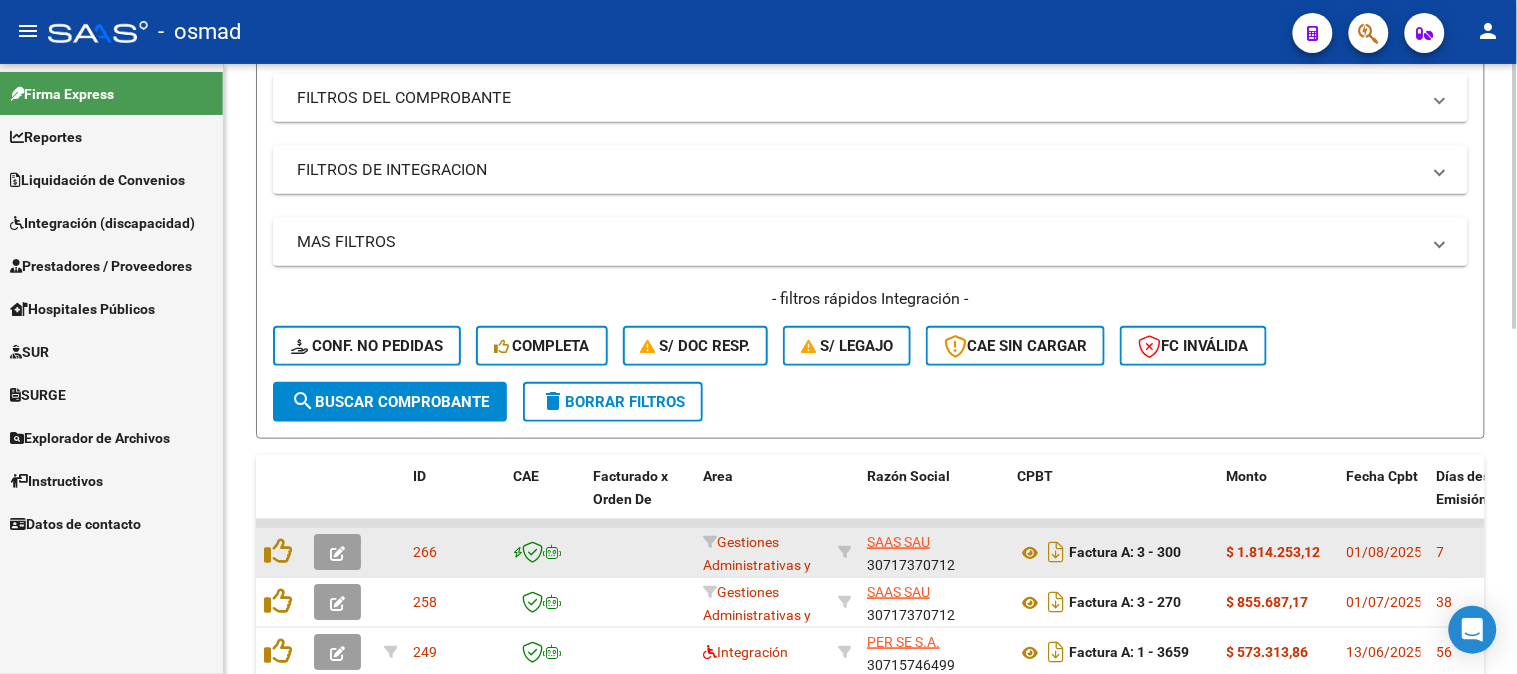 scroll, scrollTop: 534, scrollLeft: 0, axis: vertical 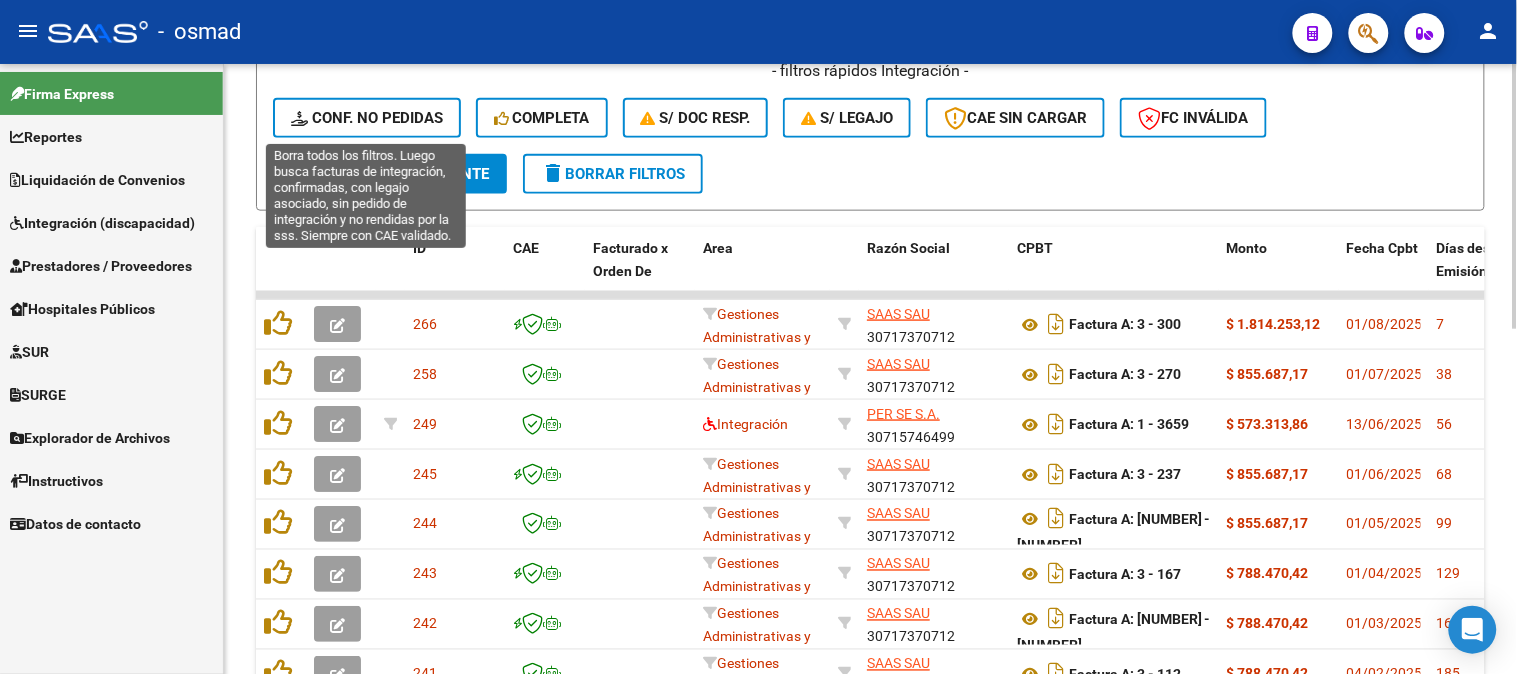click on "Conf. no pedidas" 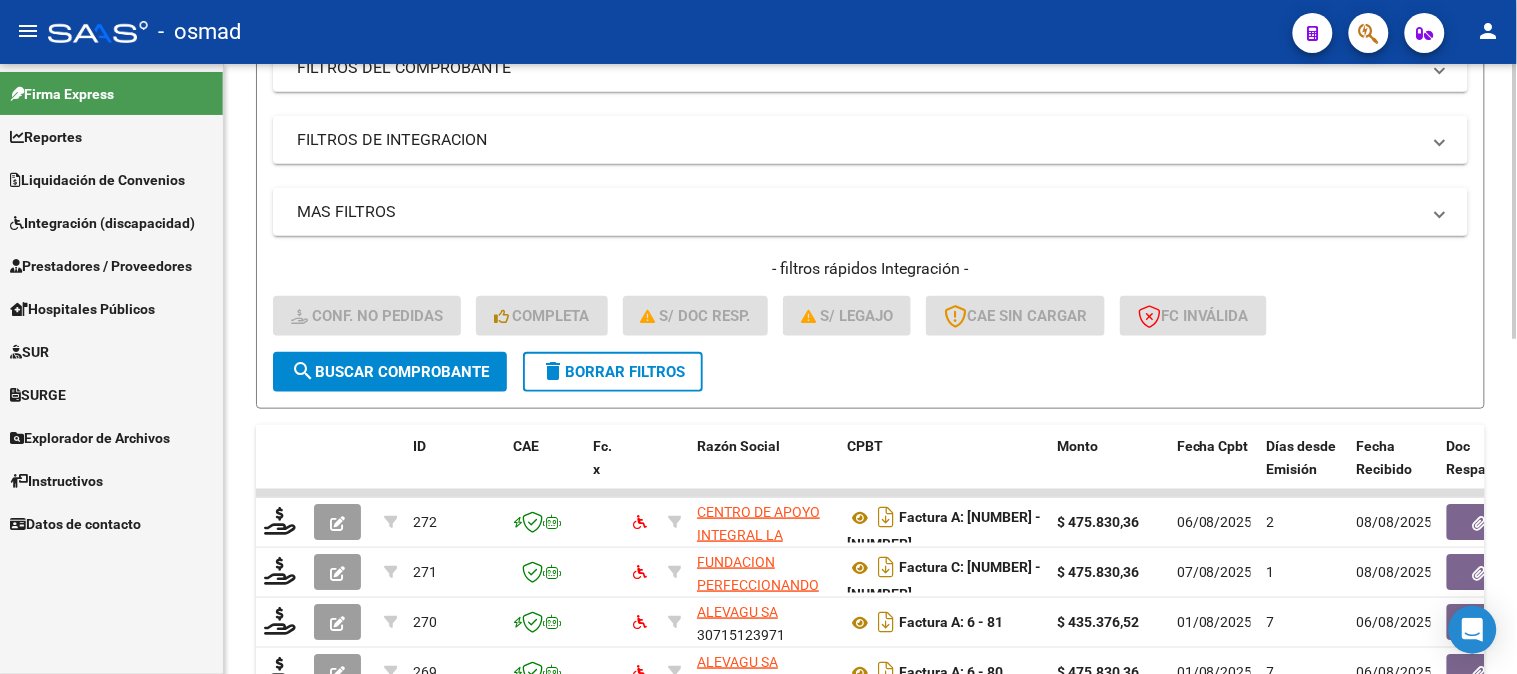 scroll, scrollTop: 312, scrollLeft: 0, axis: vertical 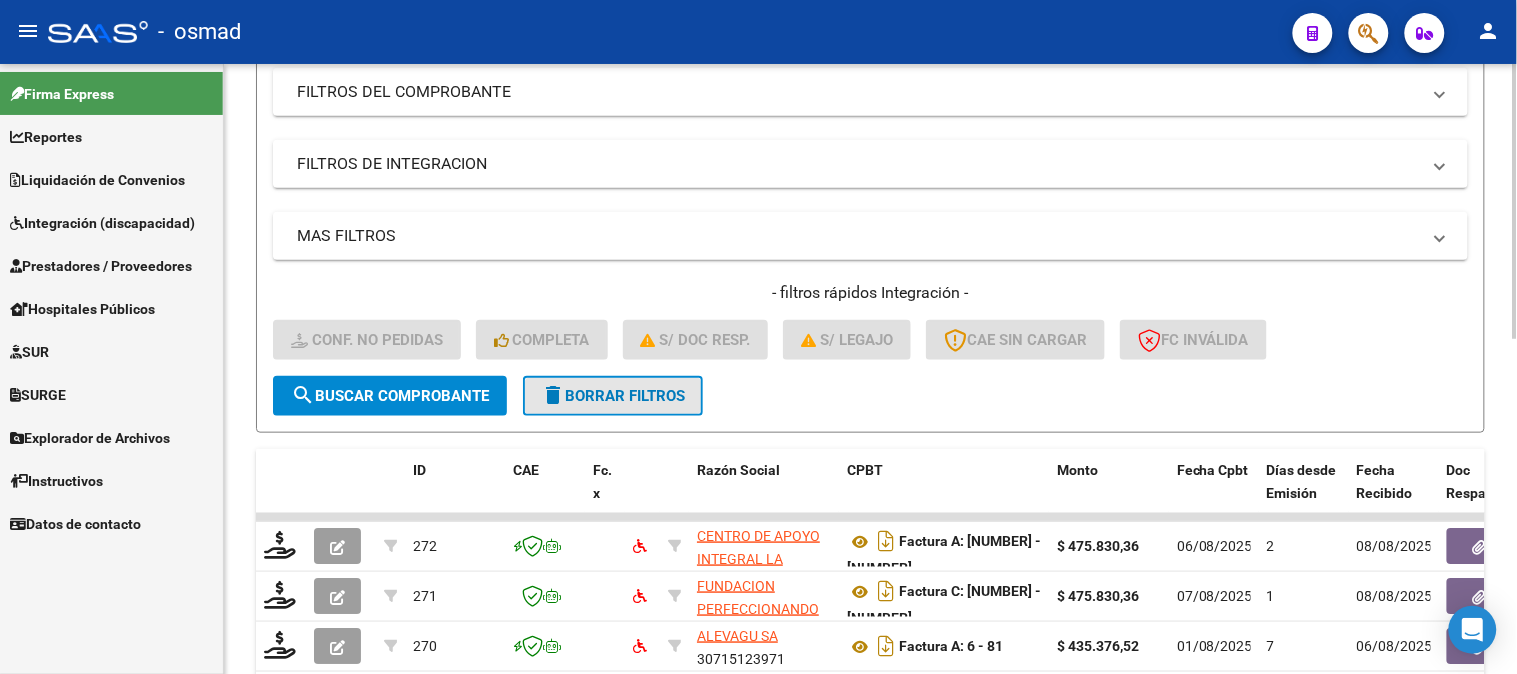click on "delete  Borrar Filtros" 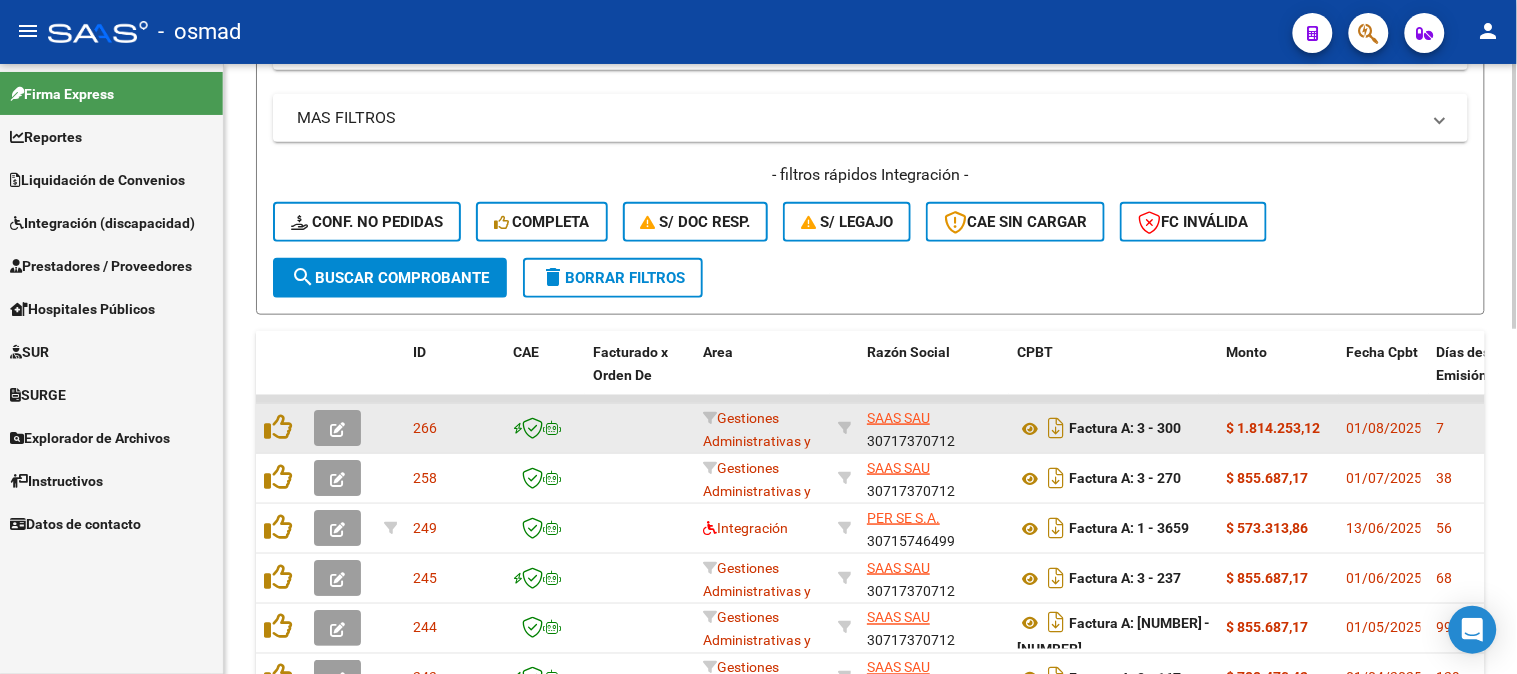 scroll, scrollTop: 534, scrollLeft: 0, axis: vertical 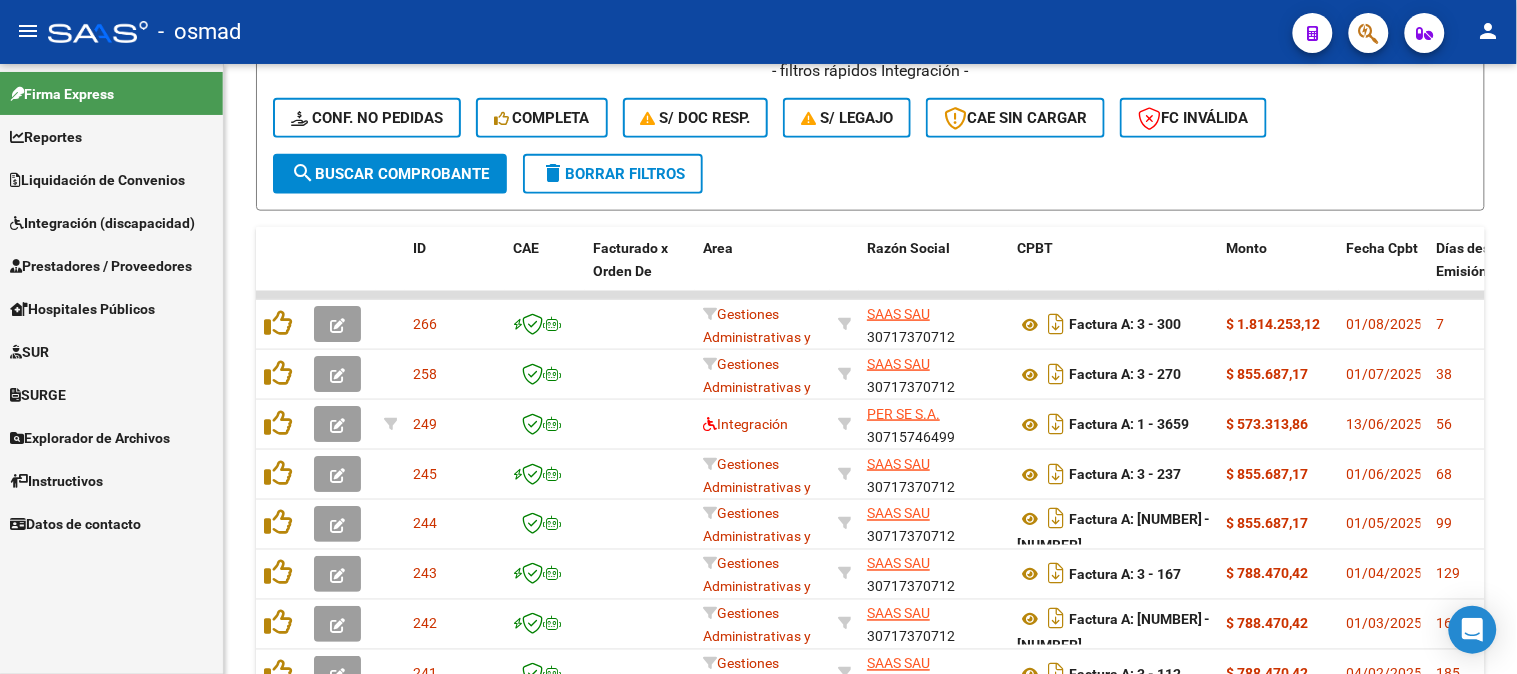 click on "Prestadores / Proveedores" at bounding box center [101, 266] 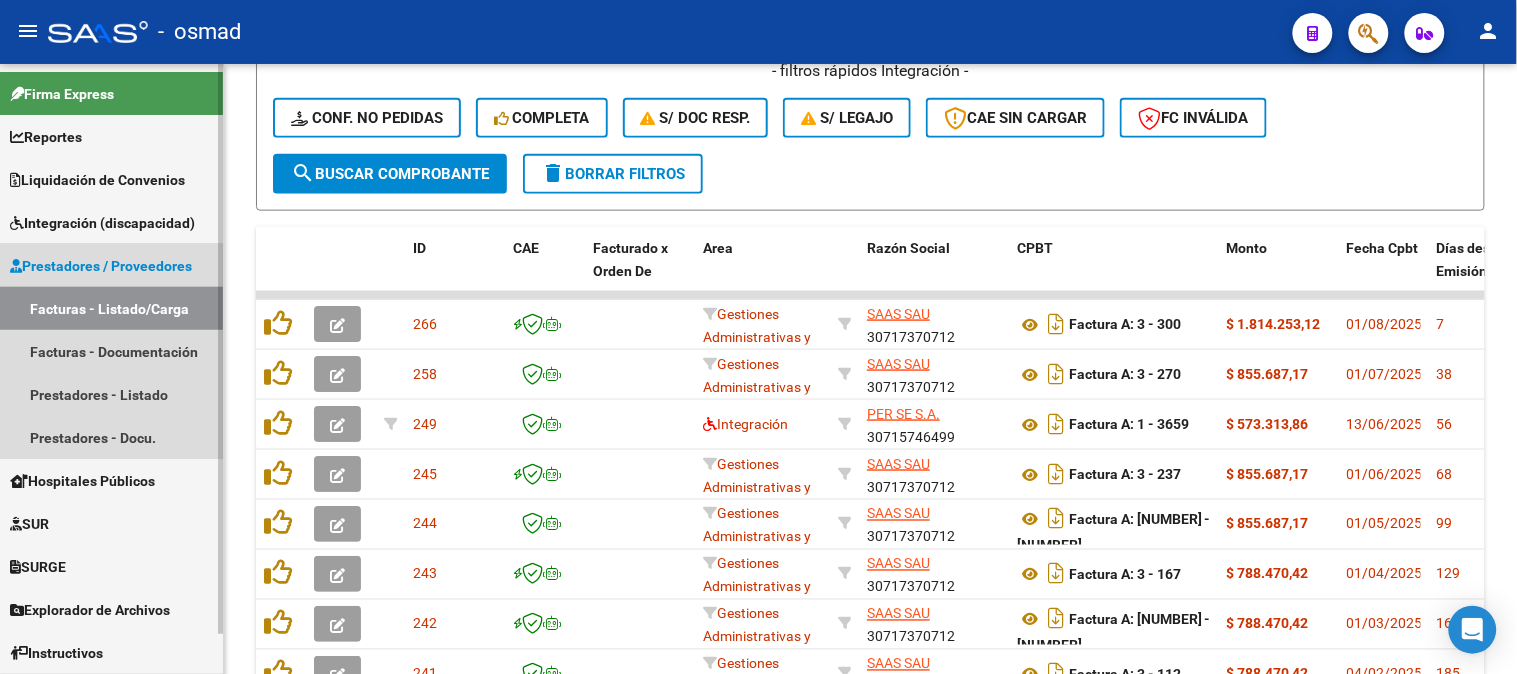 click on "Facturas - Listado/Carga" at bounding box center (111, 308) 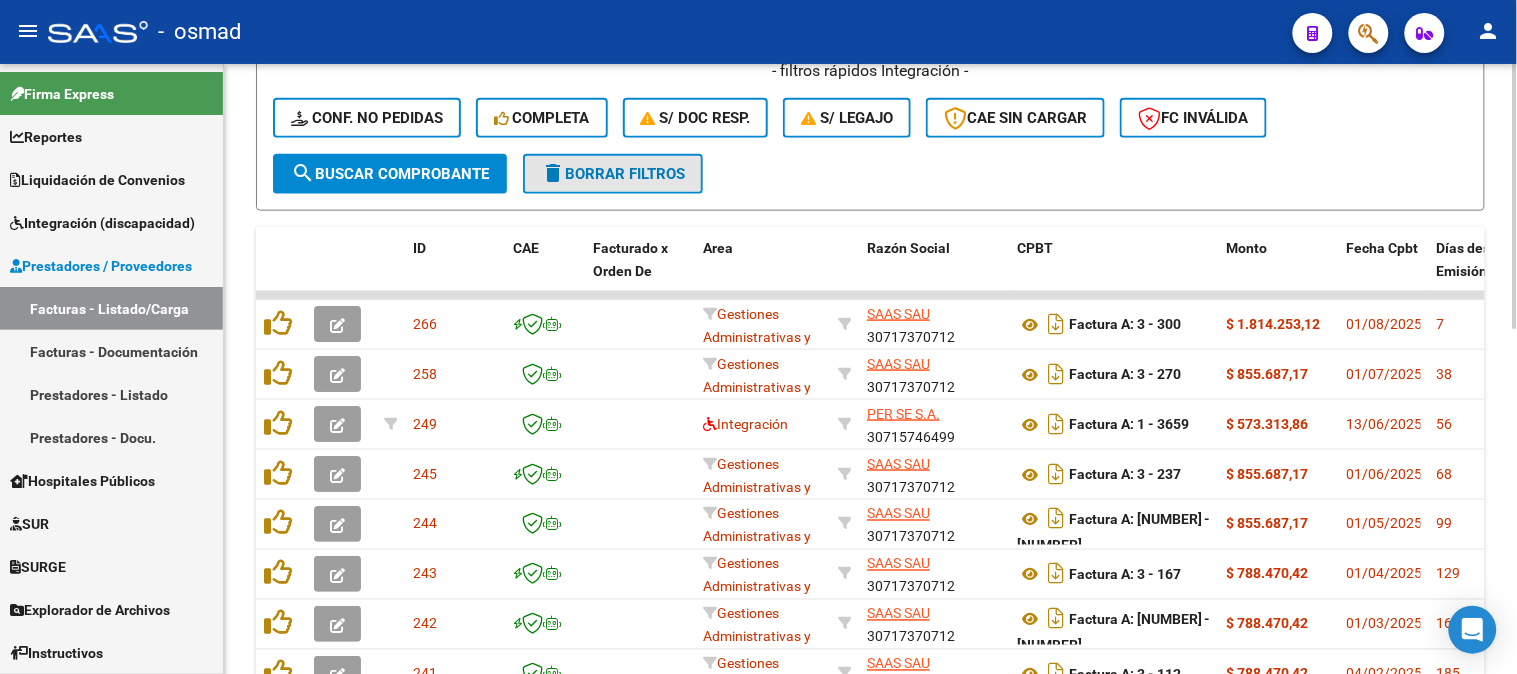 click on "delete  Borrar Filtros" 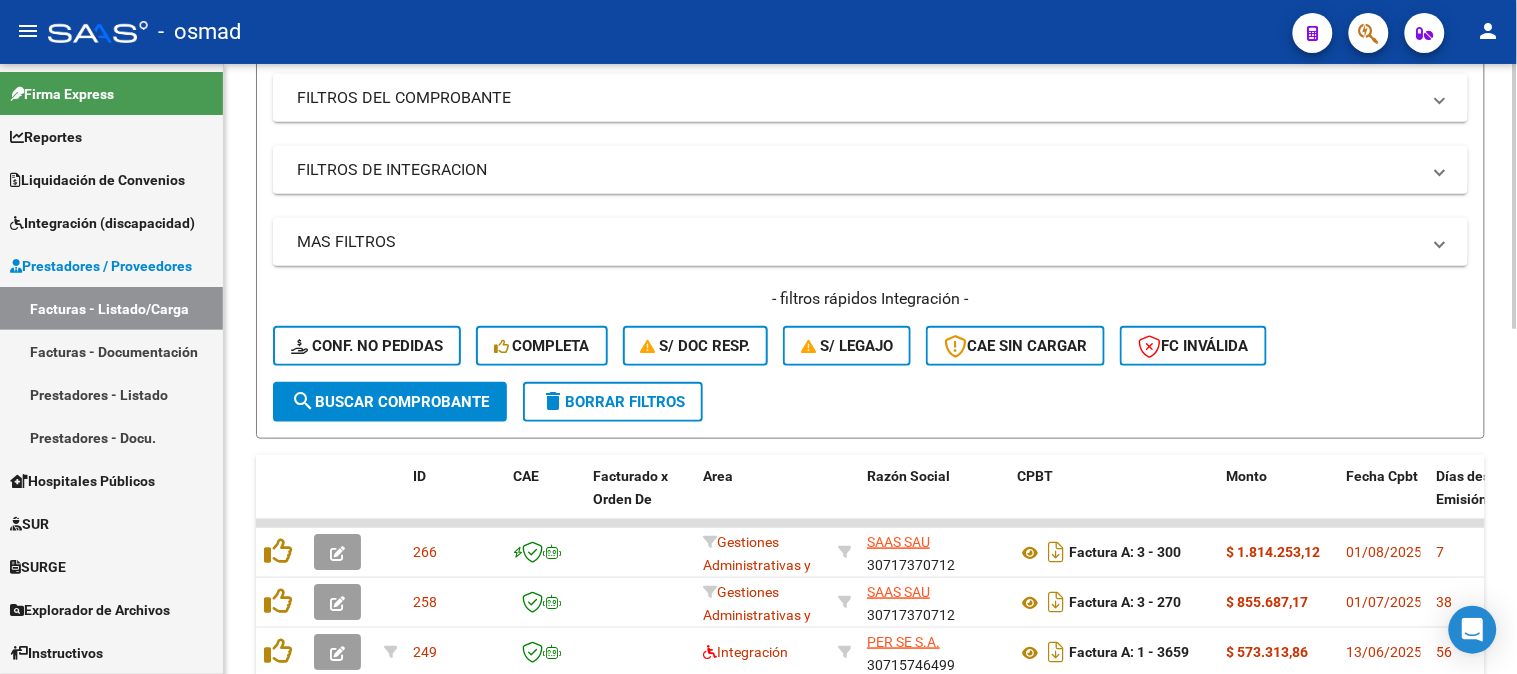 scroll, scrollTop: 534, scrollLeft: 0, axis: vertical 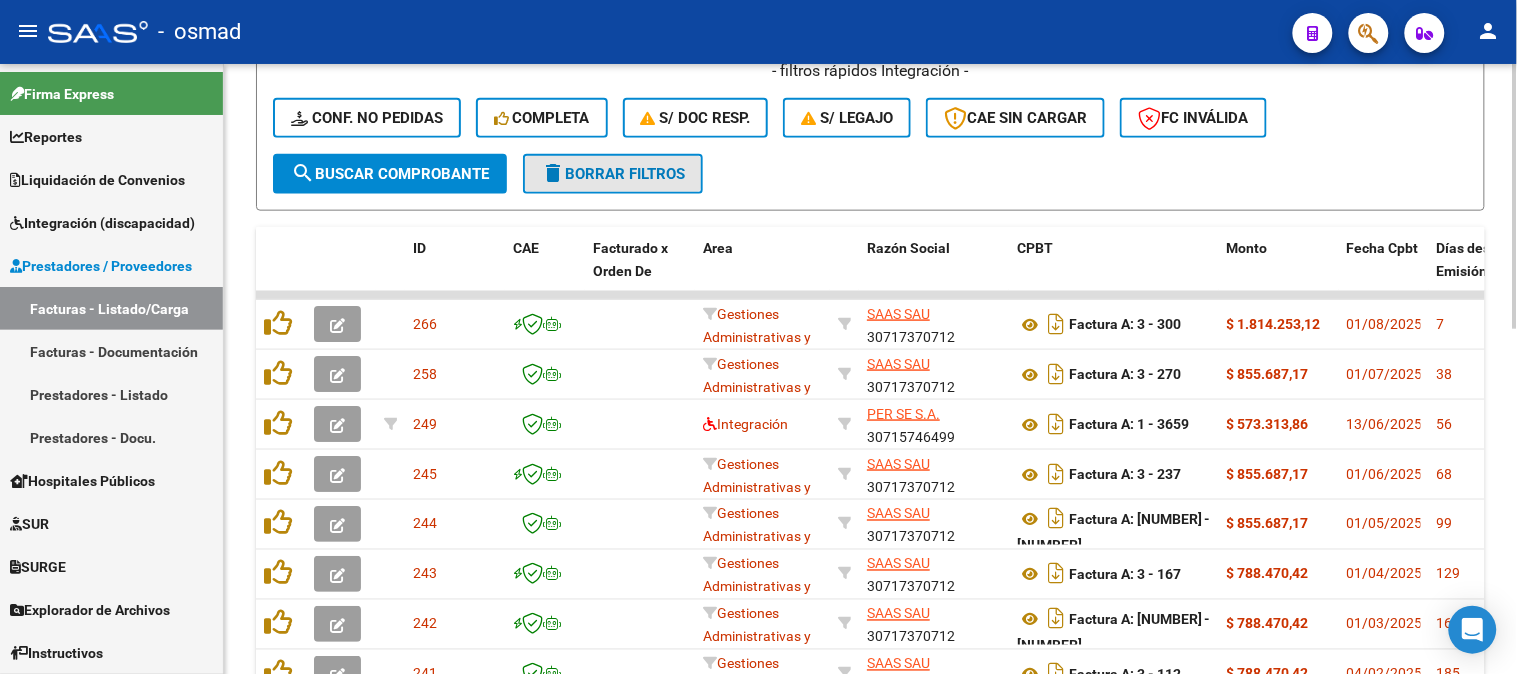 click on "delete  Borrar Filtros" 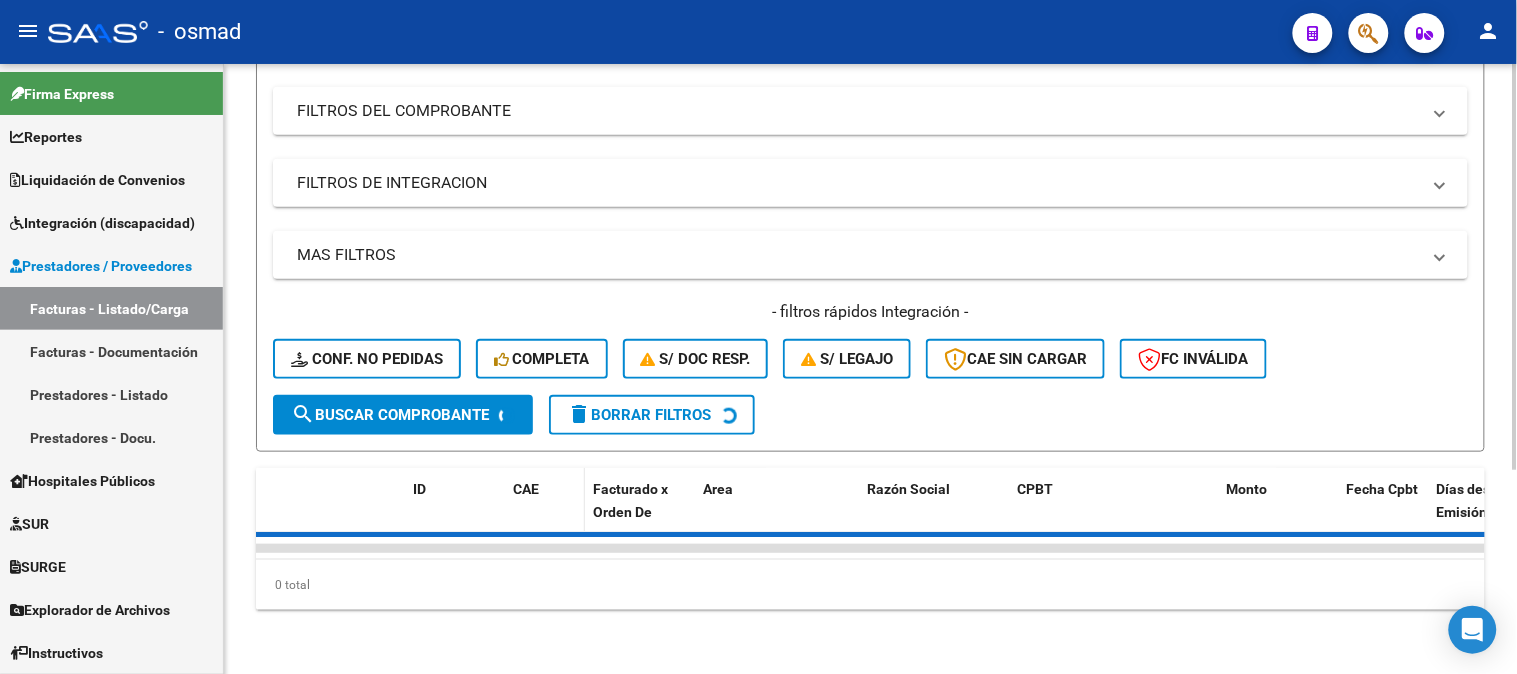 scroll, scrollTop: 534, scrollLeft: 0, axis: vertical 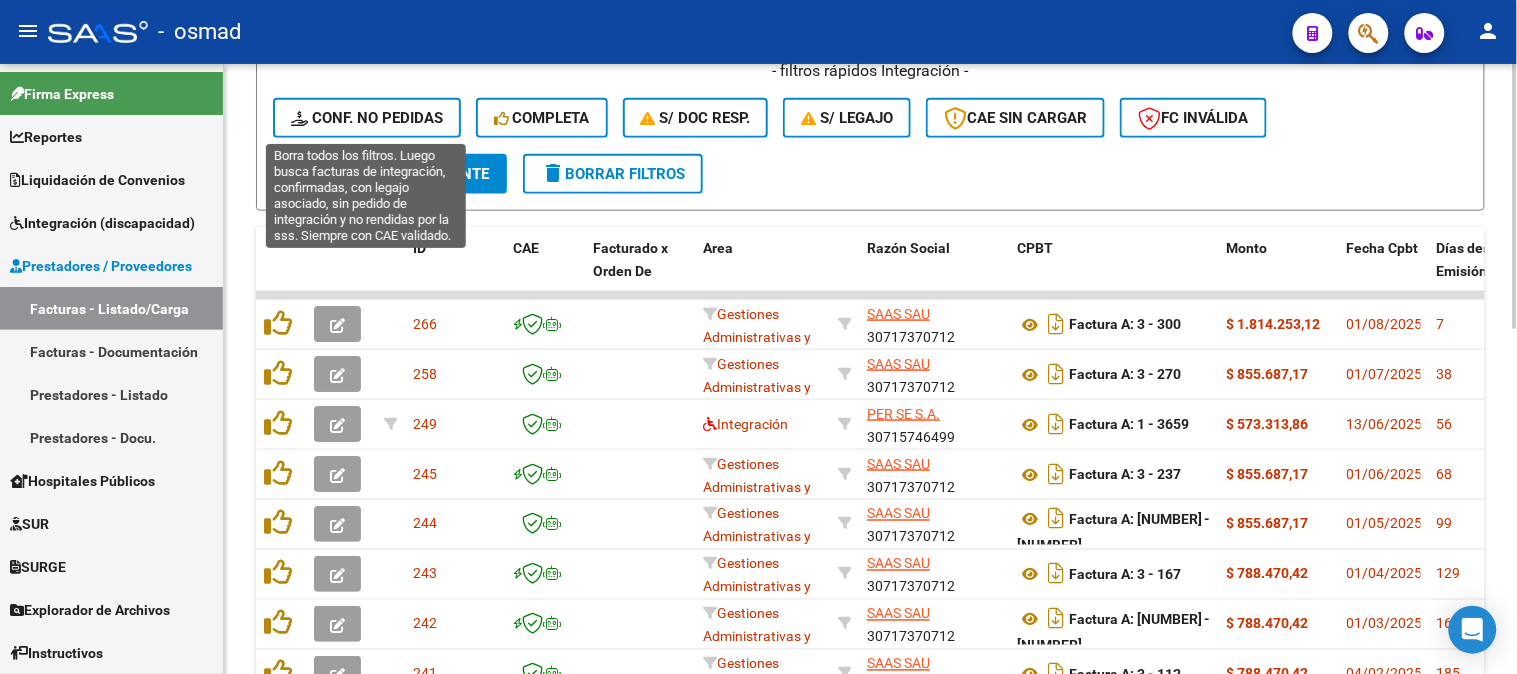 click on "Conf. no pedidas" 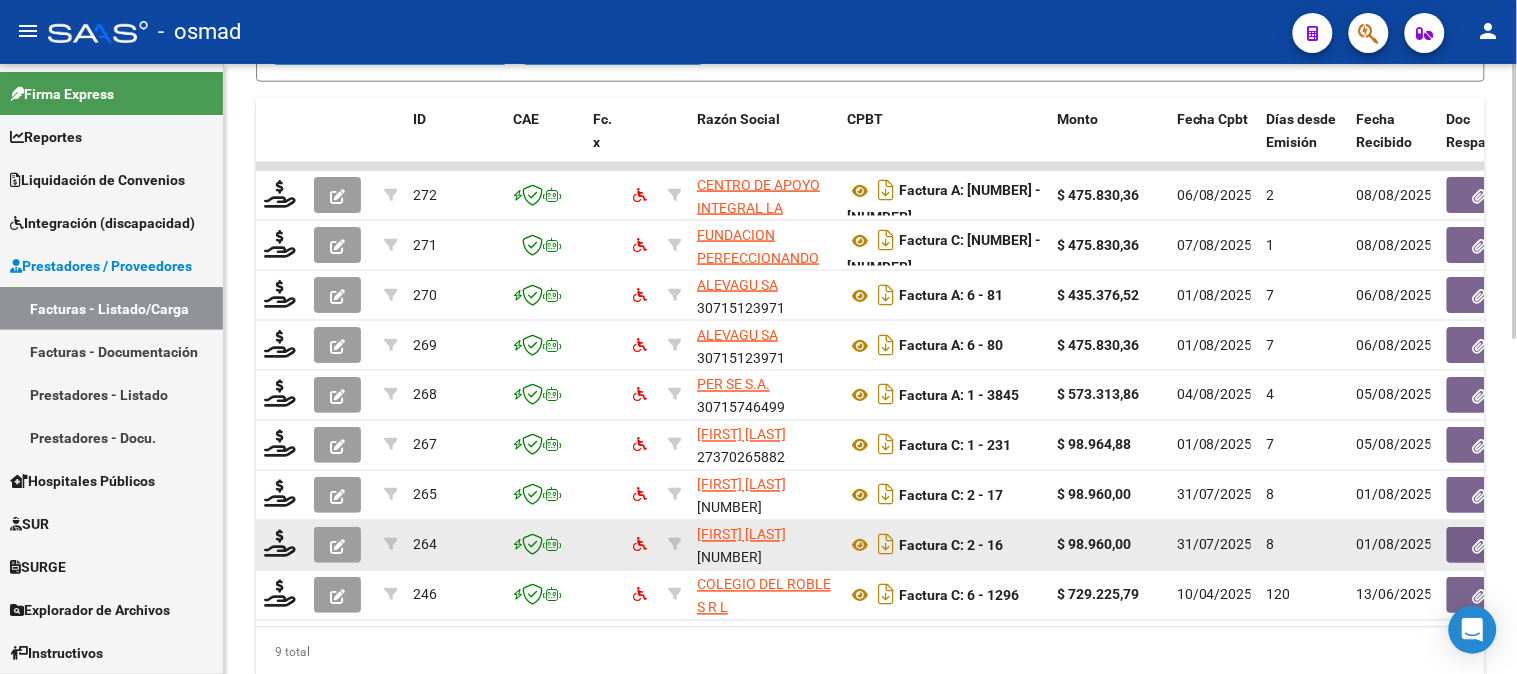 scroll, scrollTop: 744, scrollLeft: 0, axis: vertical 